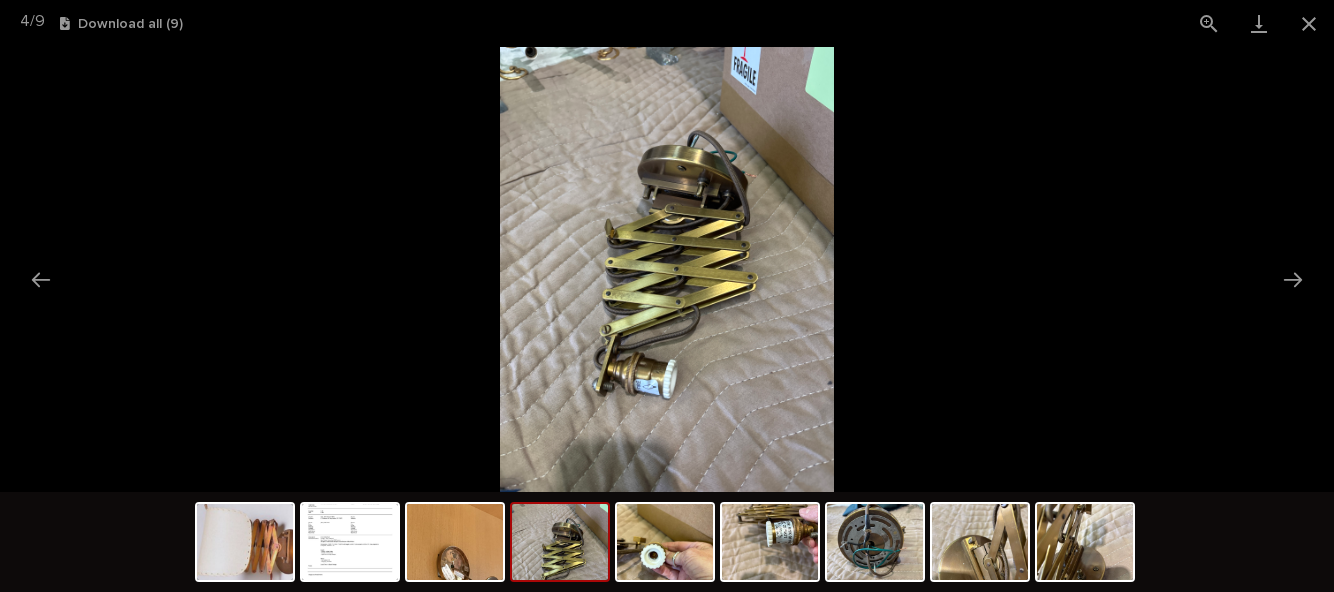 click at bounding box center [1309, 23] 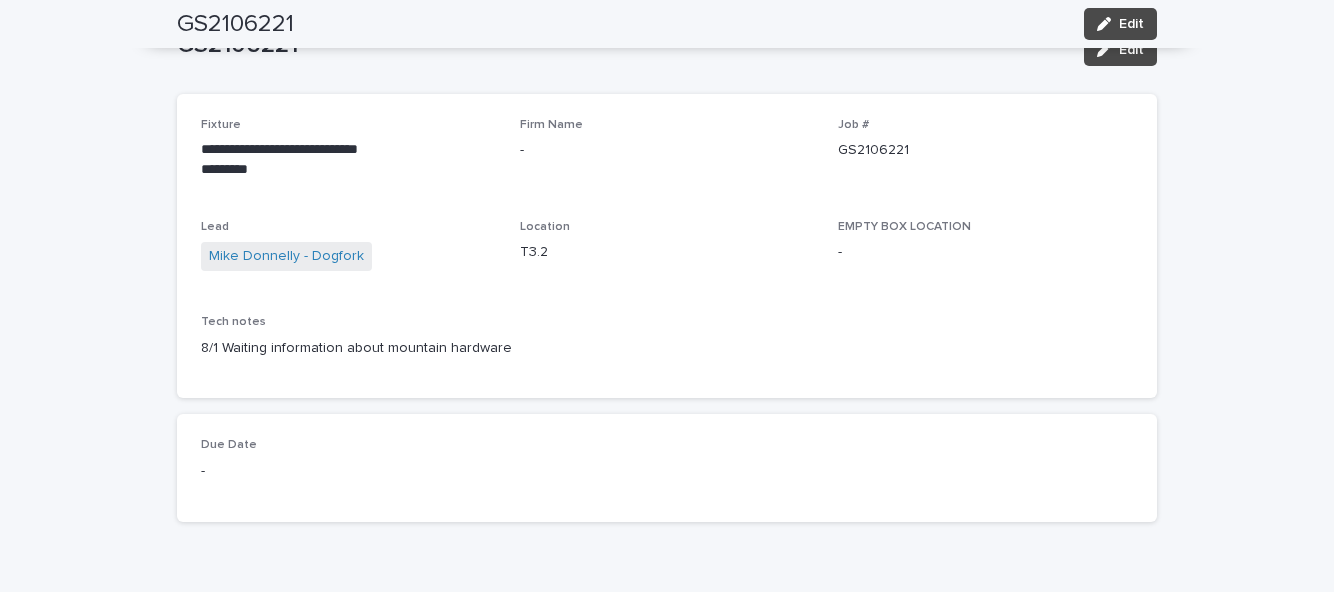 scroll, scrollTop: 0, scrollLeft: 0, axis: both 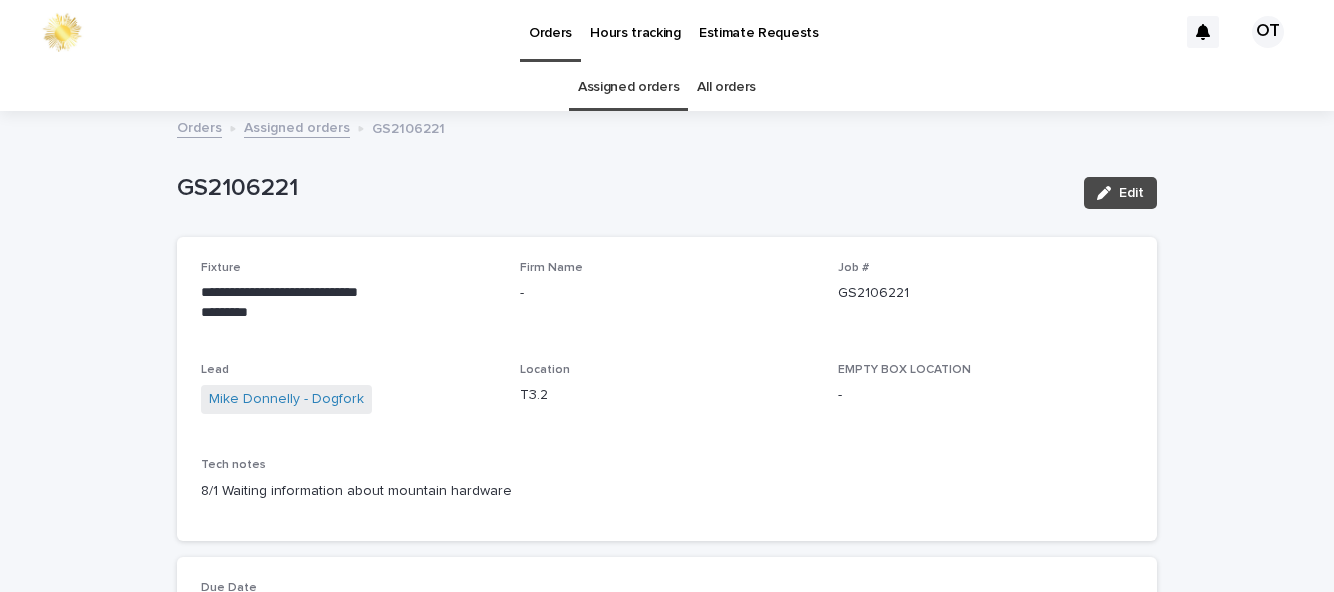 click on "Assigned orders" at bounding box center [628, 87] 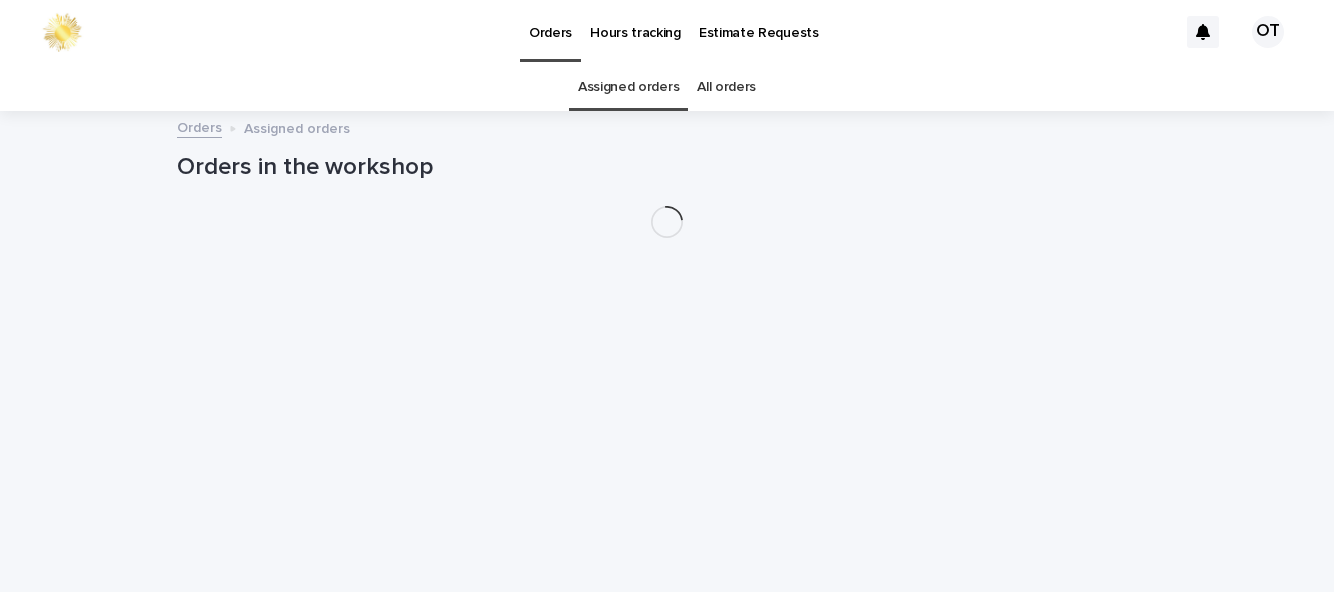 scroll, scrollTop: 0, scrollLeft: 0, axis: both 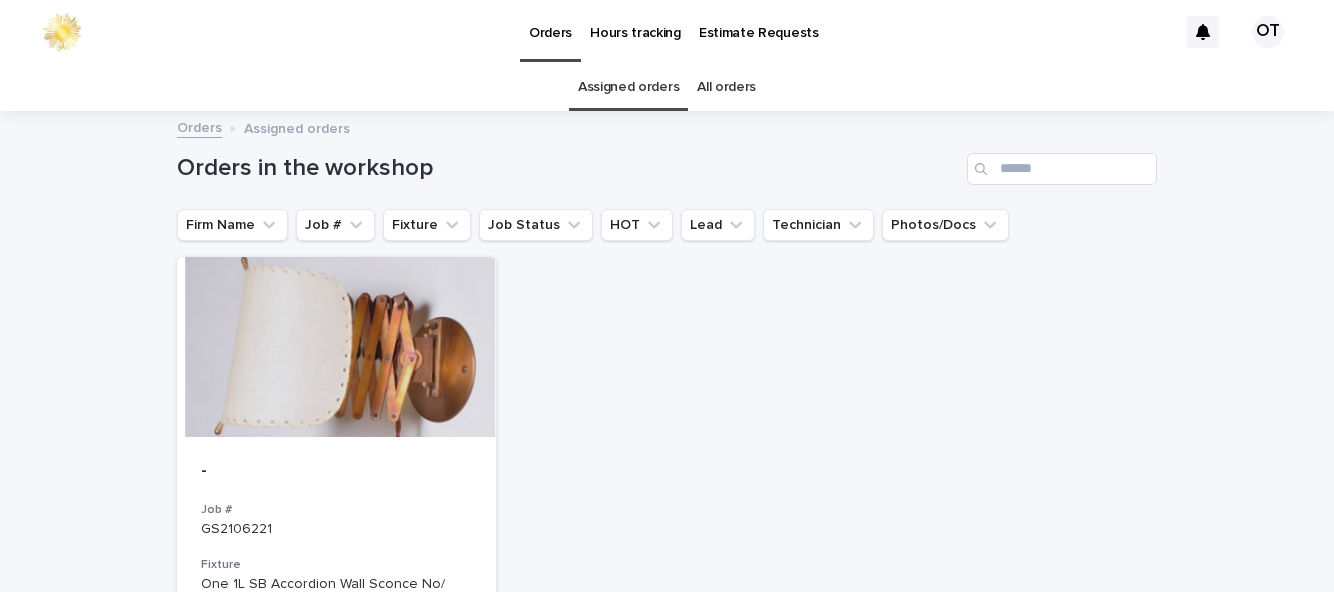 click on "Loading... Saving… Loading... Saving… Orders in the workshop Firm Name Job # Fixture Job Status HOT Lead Technician Photos/Docs - Job # [JOBID] Fixture One 1L SB Accordion Wall Sconce
No/ Shade
Job Status Assigned HOT Lead [FIRST] [LAST] - Dogfork   + 0 Technician [FIRST] [LAST] - Dogfork - Technician   + 0 1  of  1 Show 36 records per page Back Next" at bounding box center [667, 565] 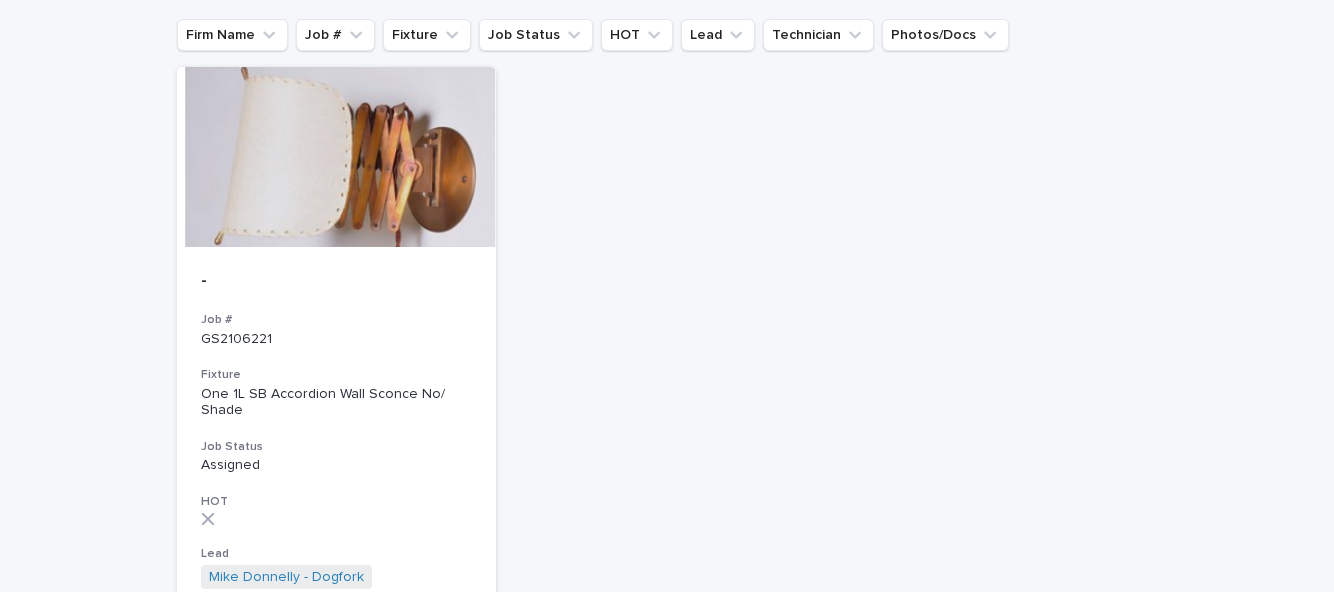 scroll, scrollTop: 0, scrollLeft: 0, axis: both 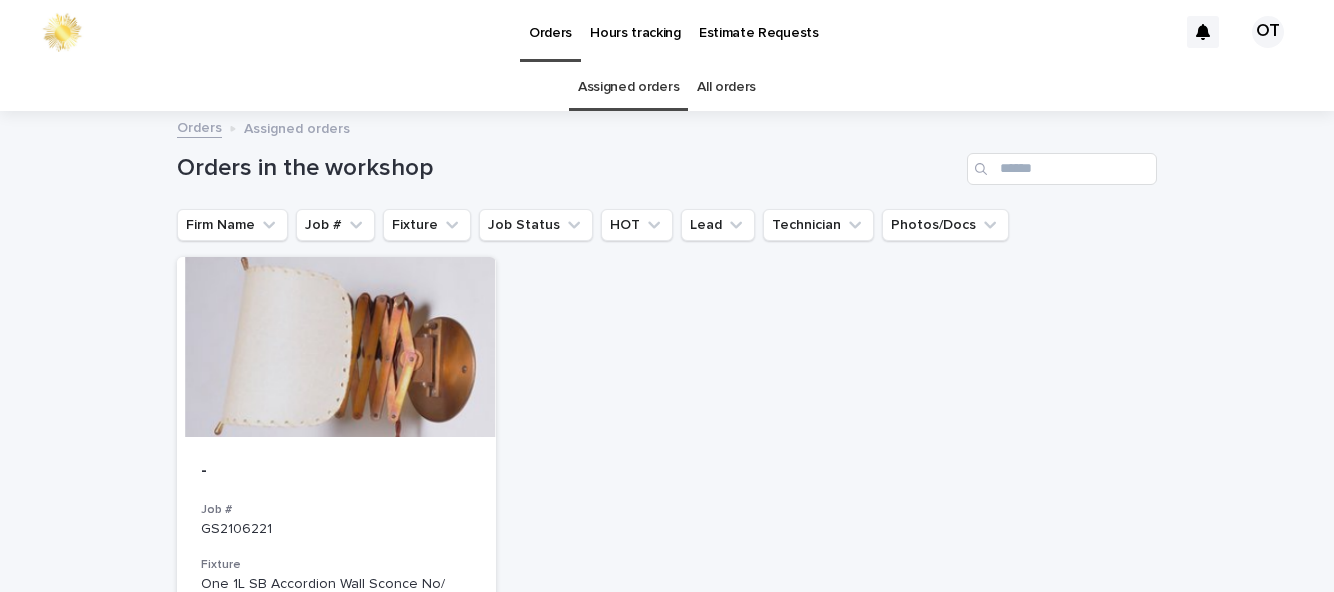 click on "Assigned orders" at bounding box center (628, 87) 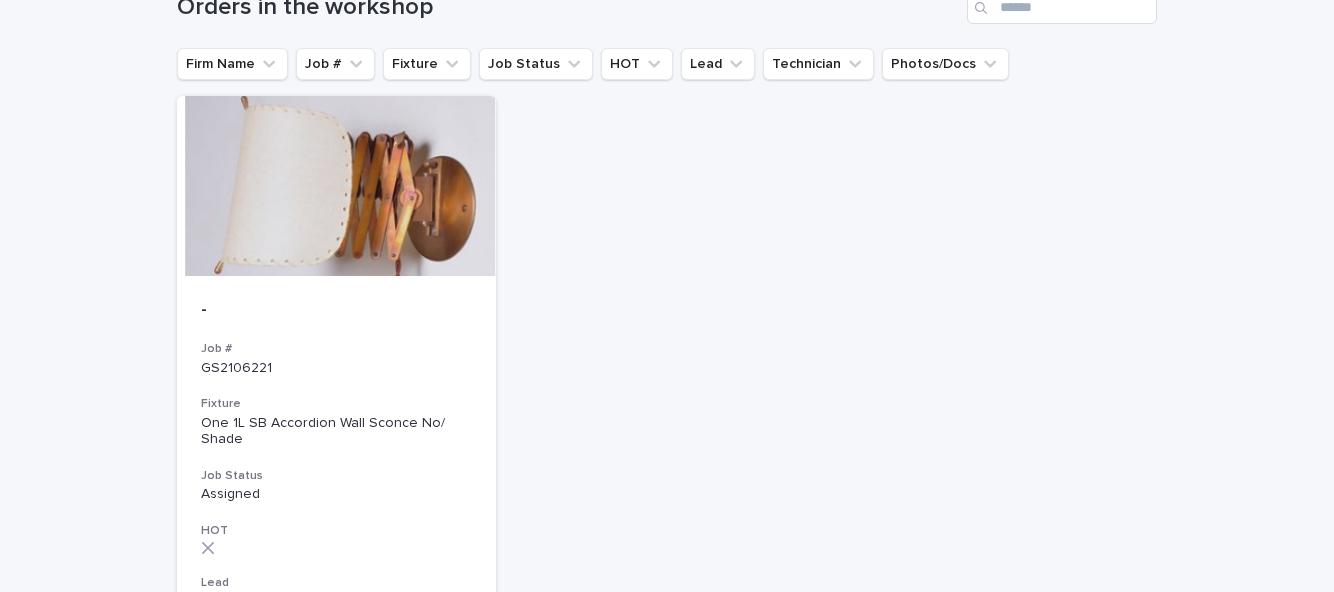 scroll, scrollTop: 0, scrollLeft: 0, axis: both 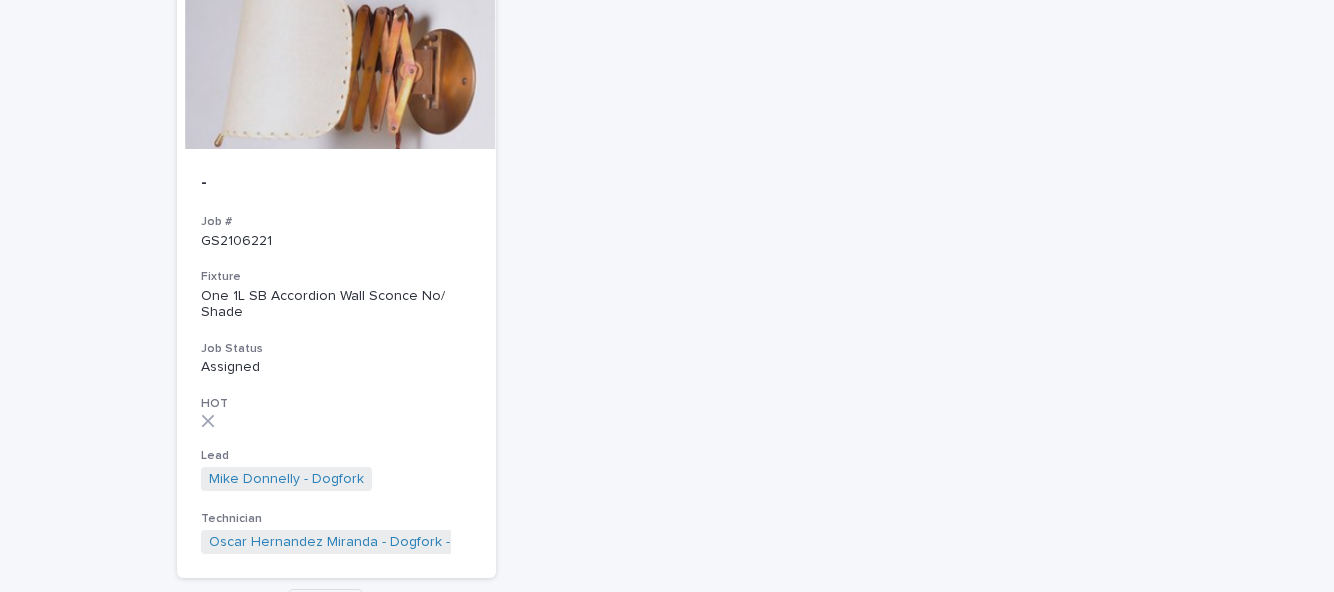 click on "Loading... Saving… Loading... Saving… Orders in the workshop Firm Name Job # Fixture Job Status HOT Lead Technician Photos/Docs - Job # GS2106221 Fixture One 1L SB Accordion Wall Sconce
No/ Shade
Job Status Assigned HOT Lead [FIRST] [LAST] - [CITY]   + 0 Technician [FIRST] [LAST] - [CITY] - Technician   + 0 1  of  1 Show 36 records per page Back Next" at bounding box center (667, 277) 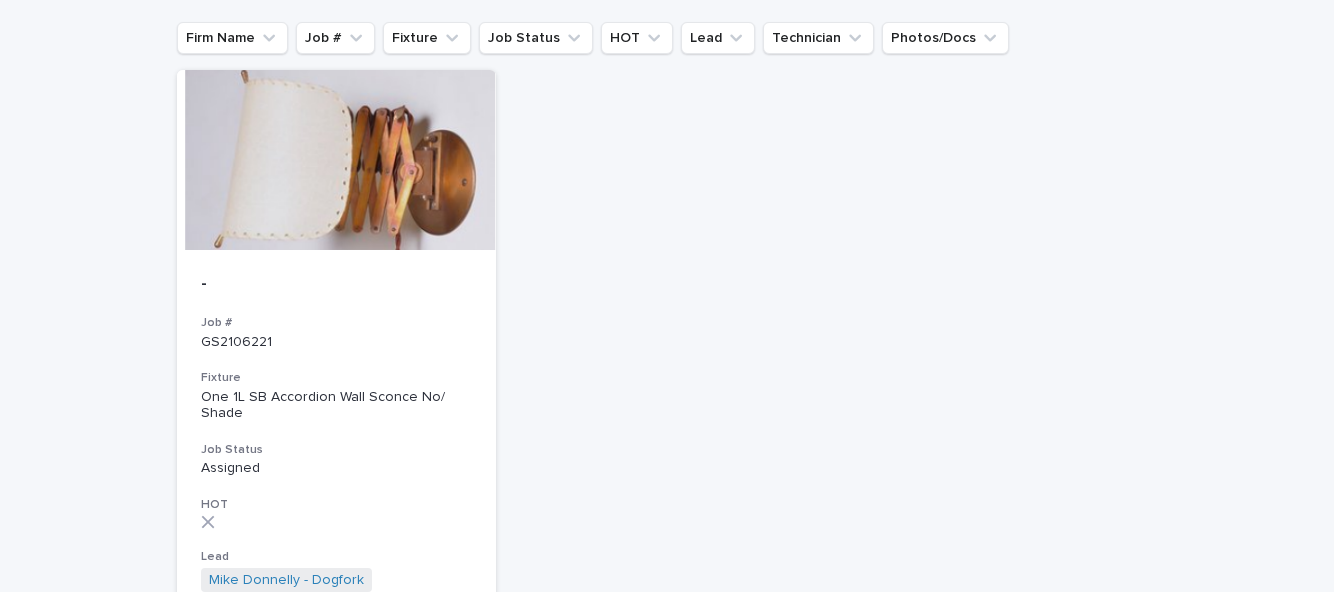 scroll, scrollTop: 0, scrollLeft: 0, axis: both 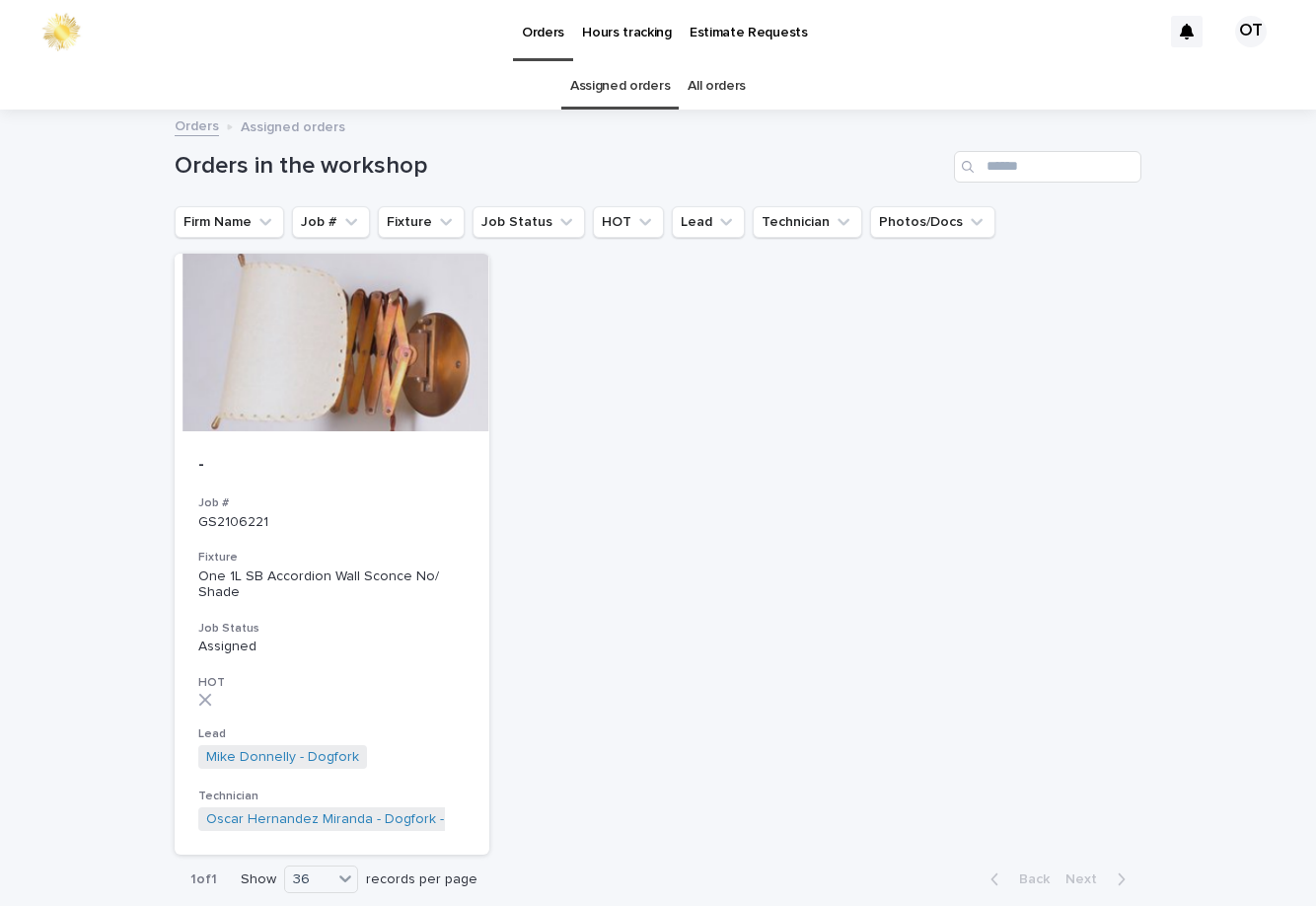 click on "- Job # GS2106221 Fixture One 1L SB Accordion Wall Sconce
No/ Shade
Job Status Assigned HOT Lead Mike Donnelly - Dogfork   + 0 Technician Oscar Hernandez Miranda - Dogfork - Technician   + 0" at bounding box center (658, 555) 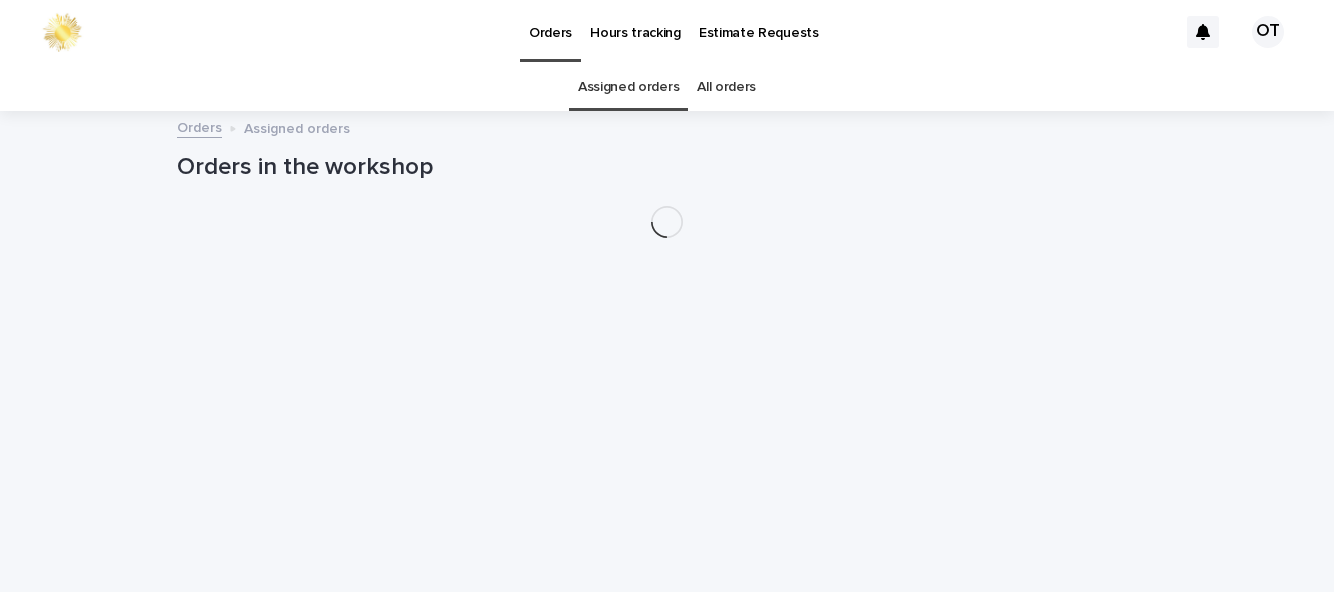 scroll, scrollTop: 0, scrollLeft: 0, axis: both 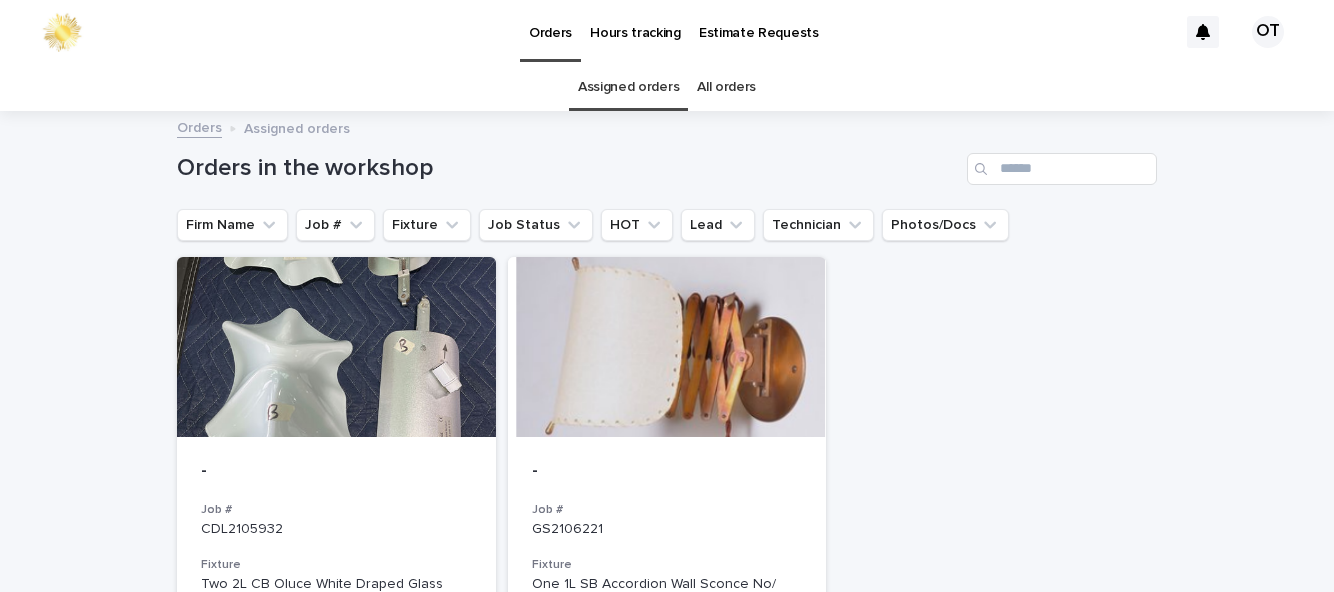 click on "-" at bounding box center [336, 472] 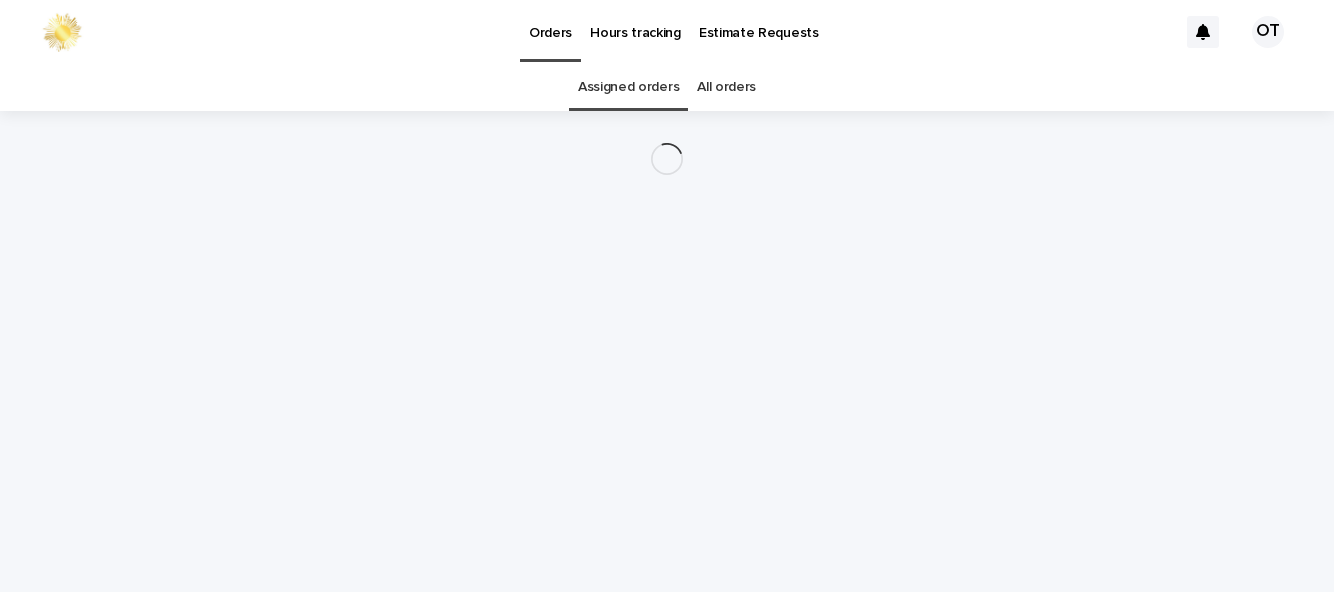 scroll, scrollTop: 0, scrollLeft: 0, axis: both 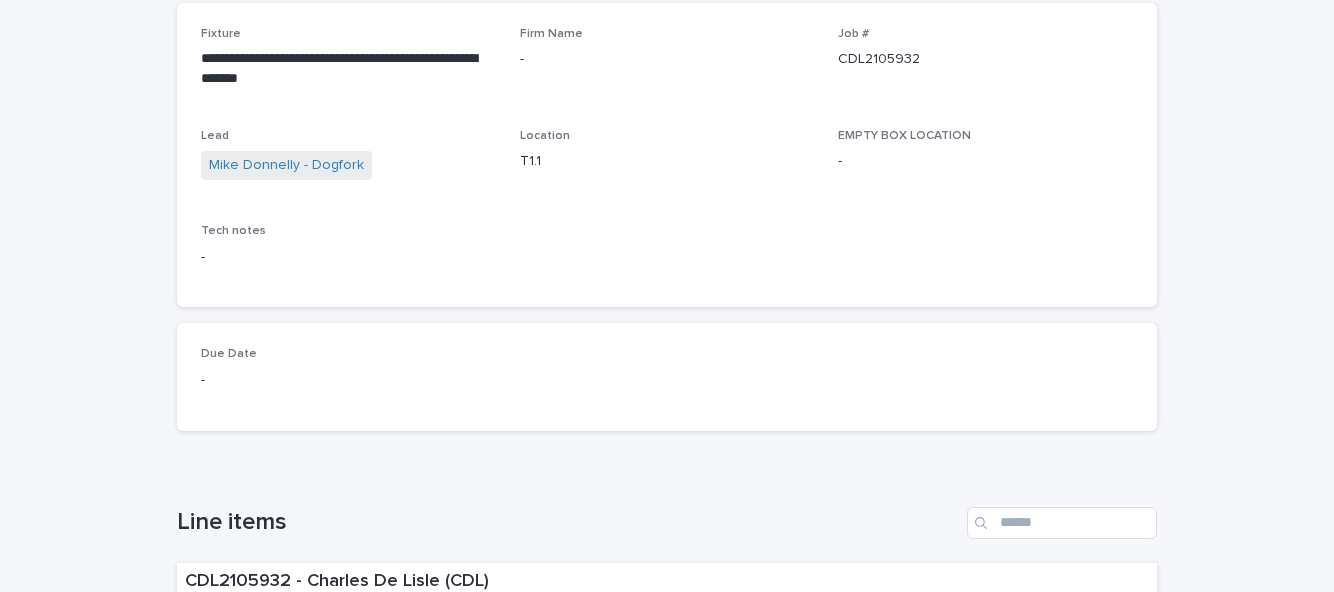 click on "**********" at bounding box center (667, 885) 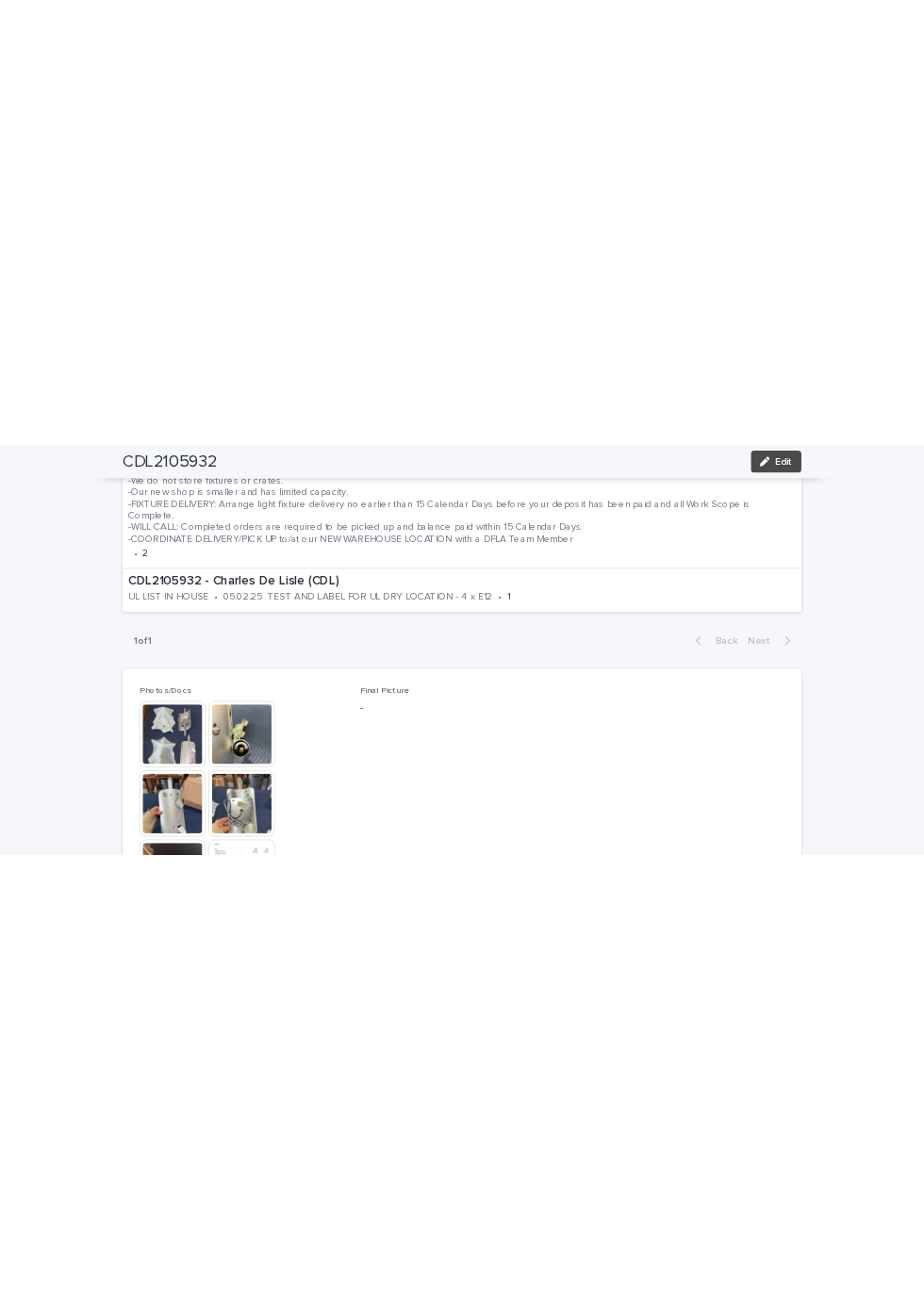 scroll, scrollTop: 900, scrollLeft: 0, axis: vertical 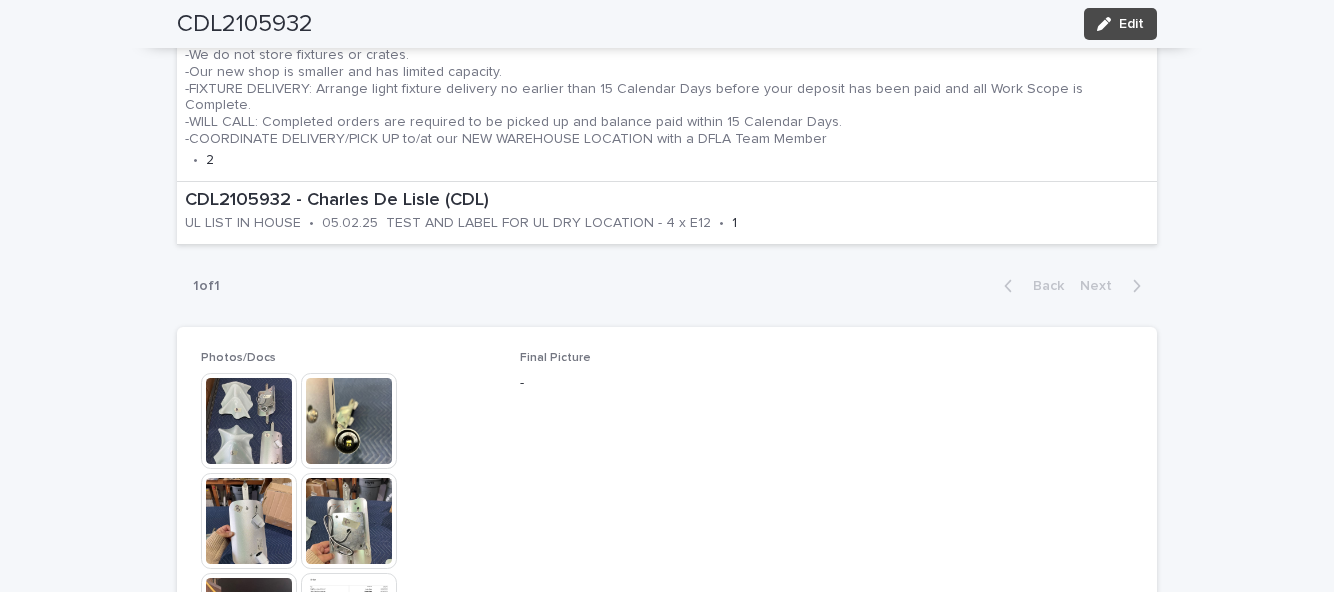 click at bounding box center [249, 421] 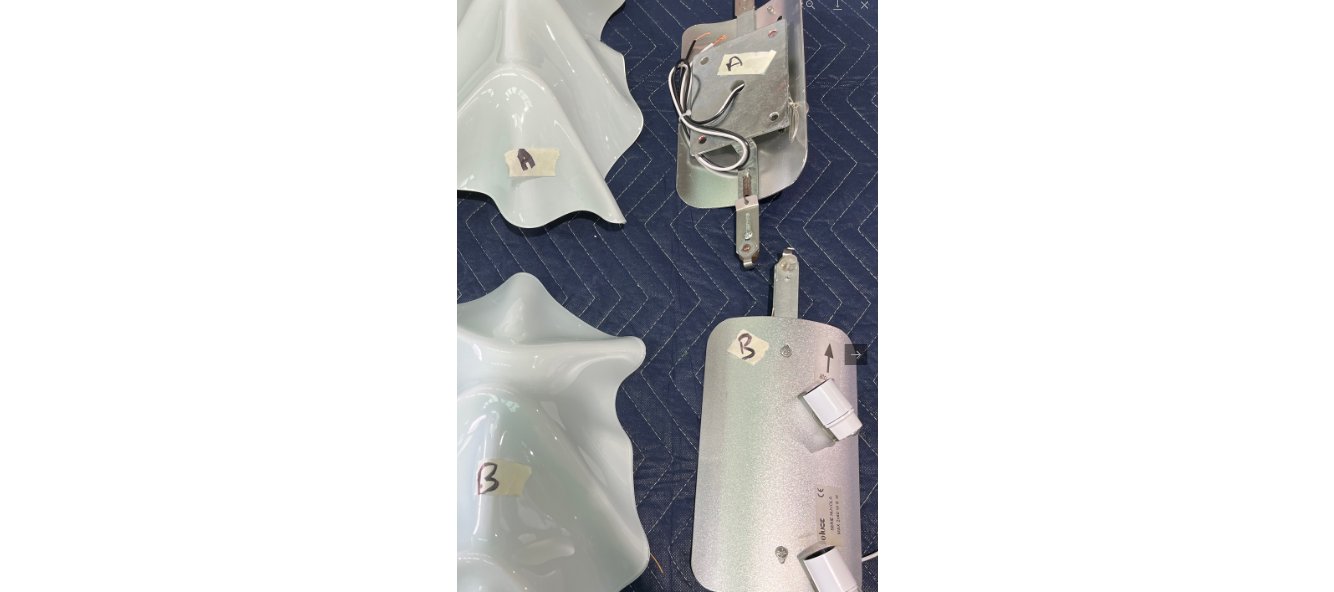 scroll, scrollTop: 460, scrollLeft: 0, axis: vertical 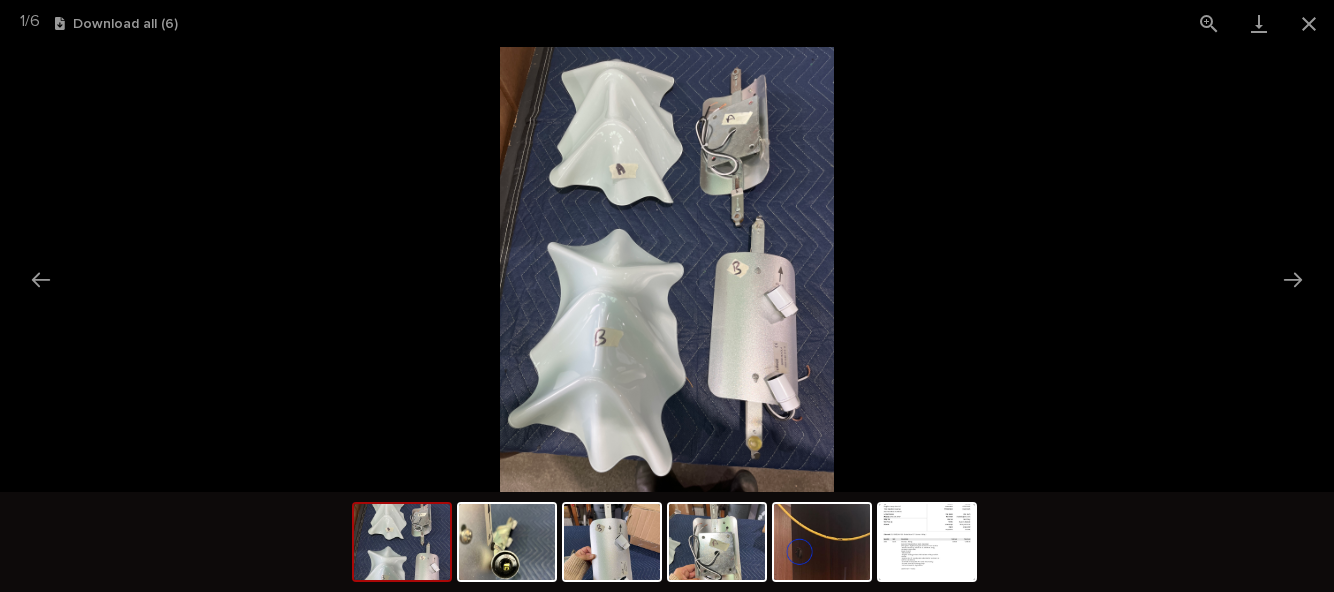 click at bounding box center [1309, 23] 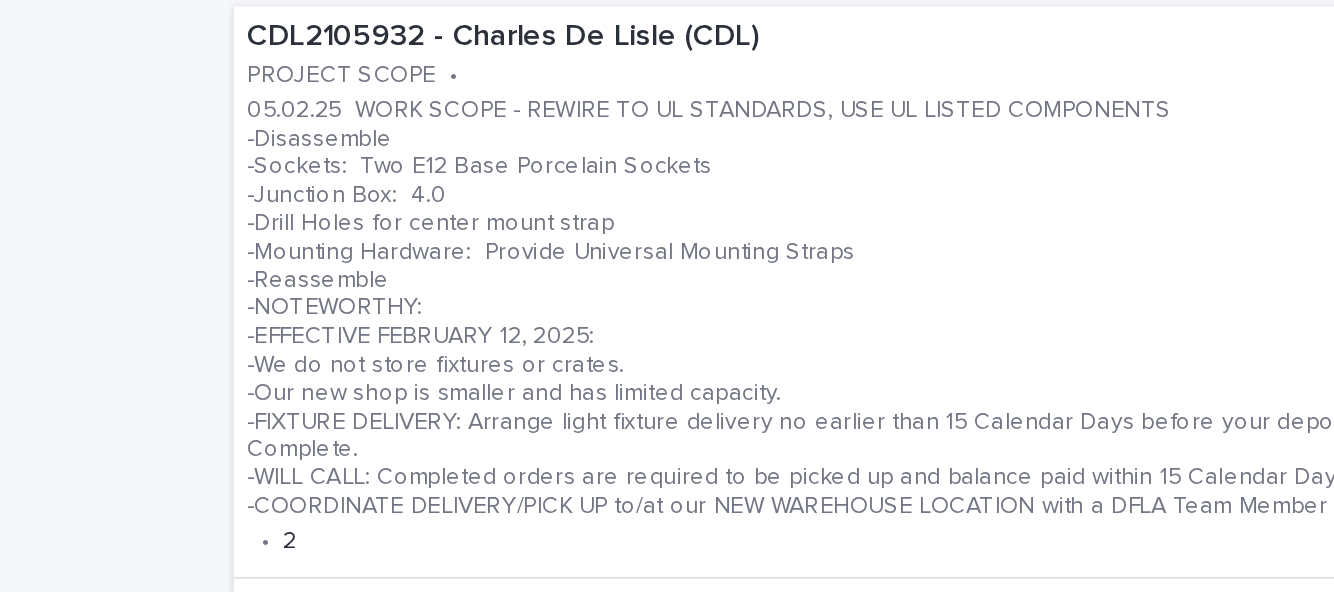 scroll, scrollTop: 718, scrollLeft: 0, axis: vertical 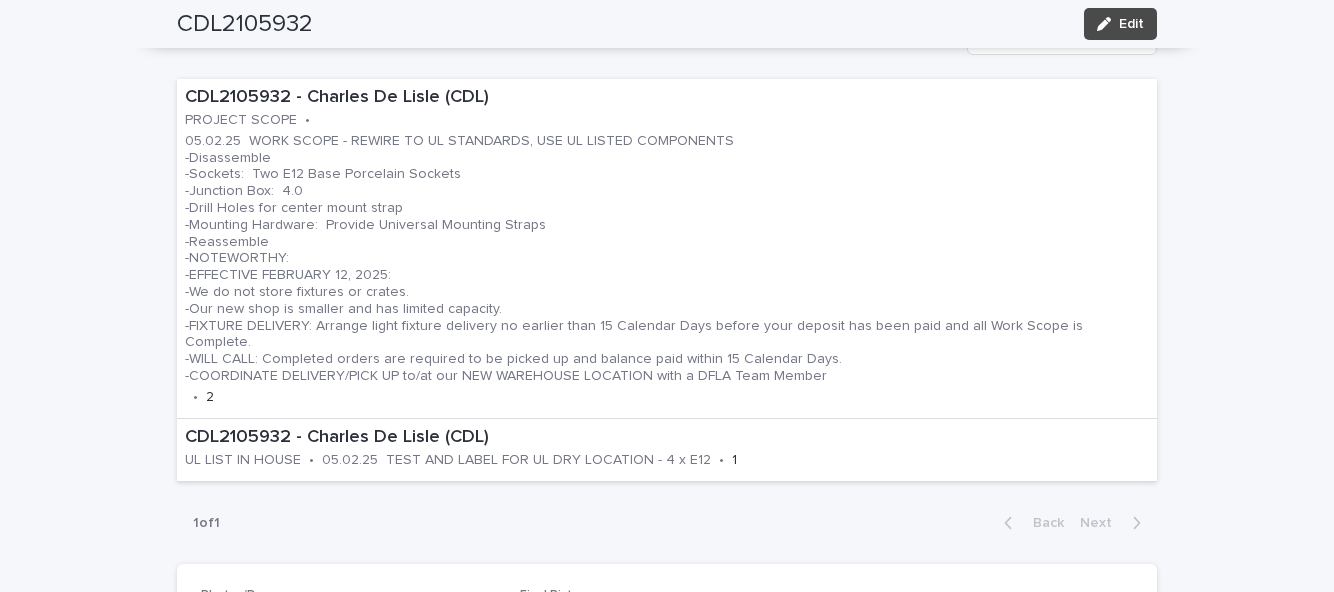 click on "CDL2105932 Edit" at bounding box center (667, 24) 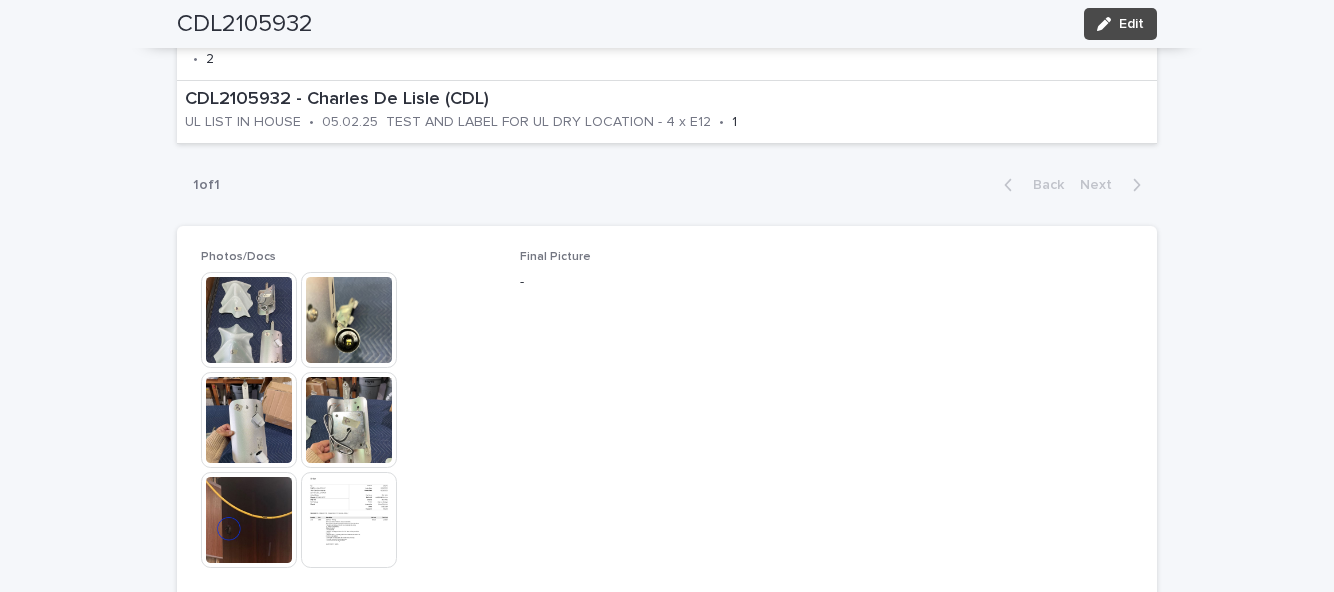 scroll, scrollTop: 962, scrollLeft: 0, axis: vertical 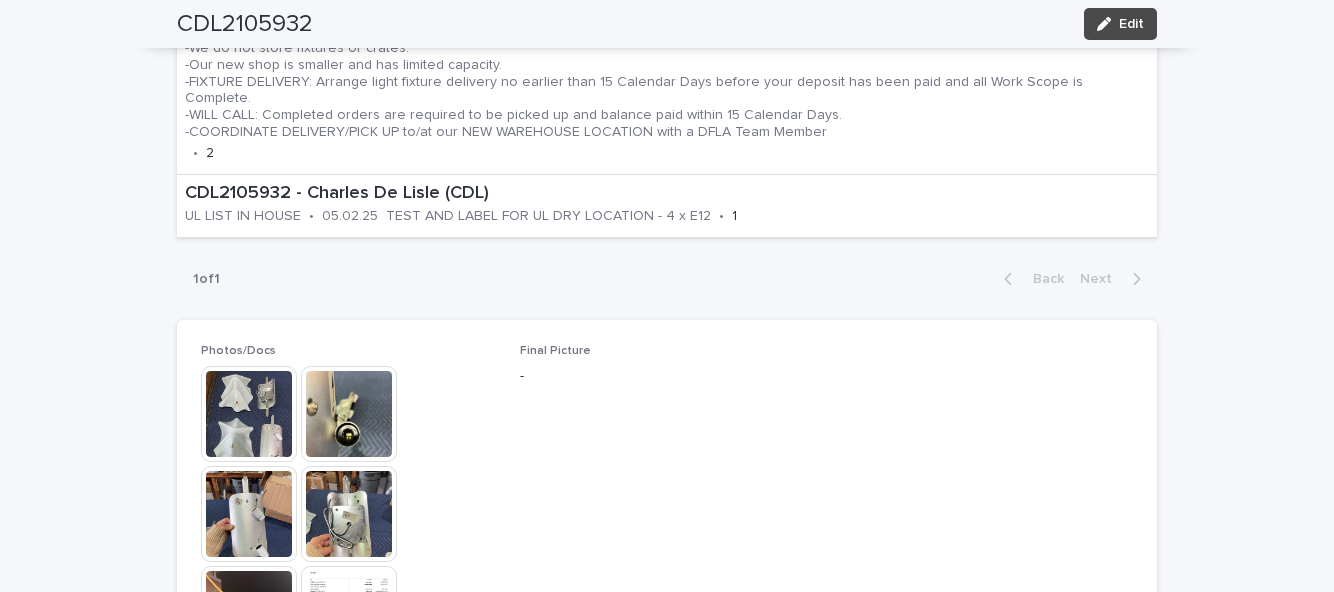 click on "Edit" at bounding box center (1131, 24) 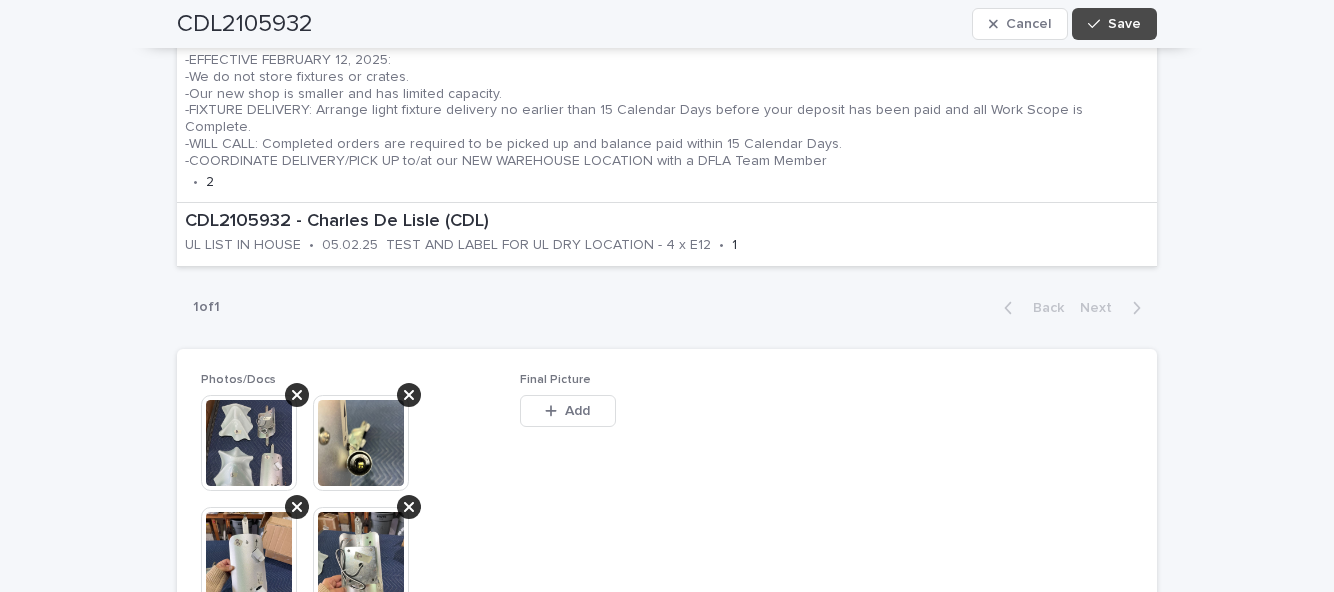 scroll, scrollTop: 1056, scrollLeft: 0, axis: vertical 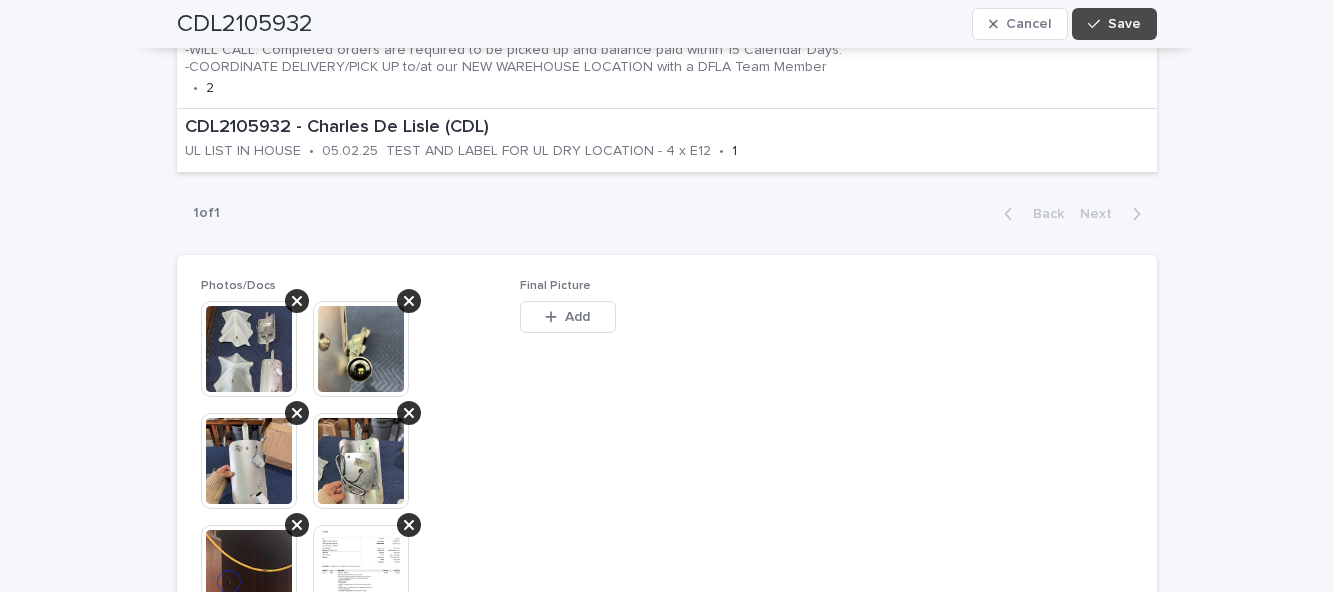 click on "Add" at bounding box center [568, 317] 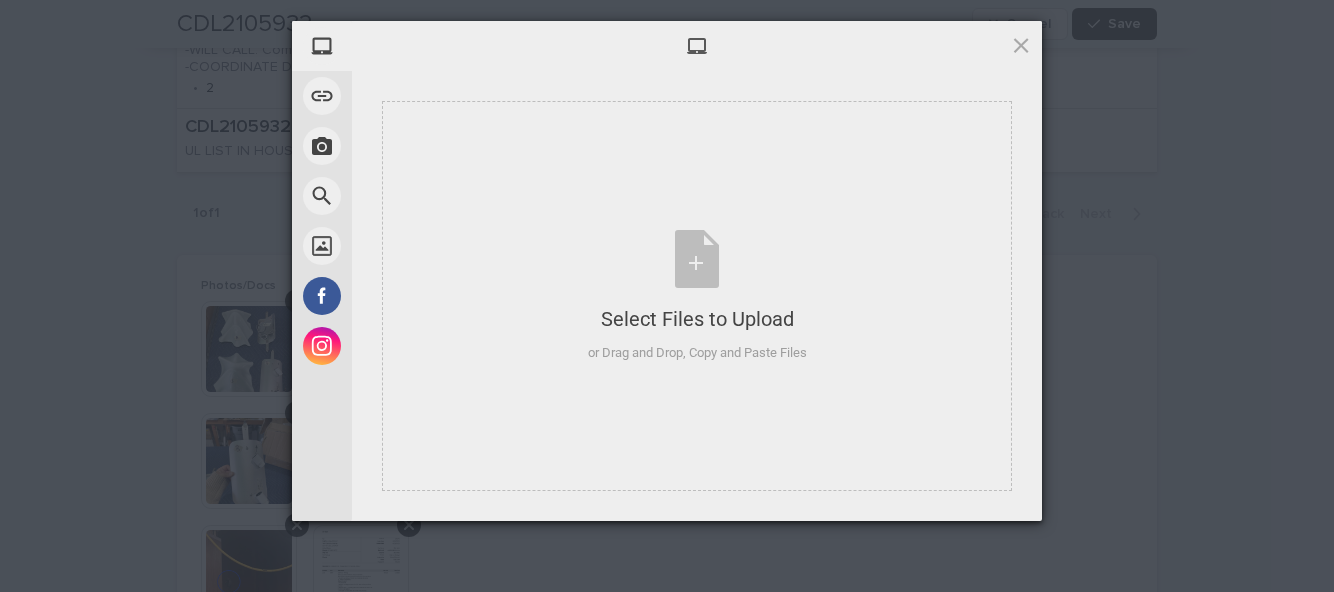 click on "Select Files to Upload
or Drag and Drop, Copy and Paste Files" at bounding box center (697, 296) 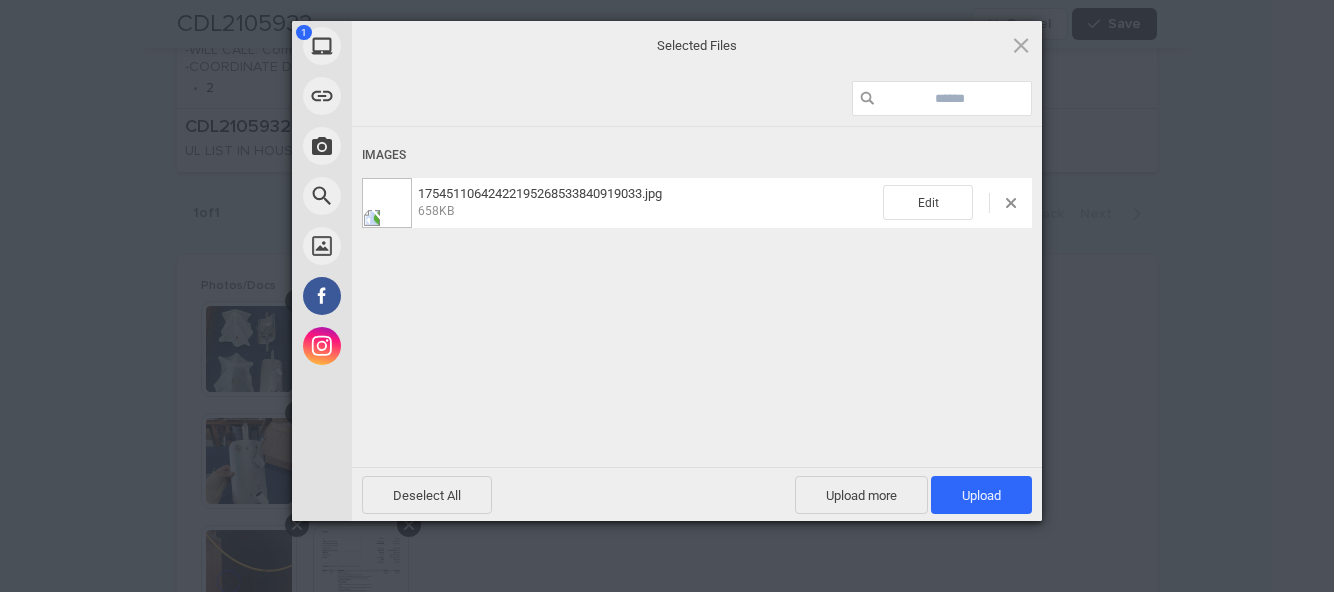 click on "Upload
1" at bounding box center [981, 495] 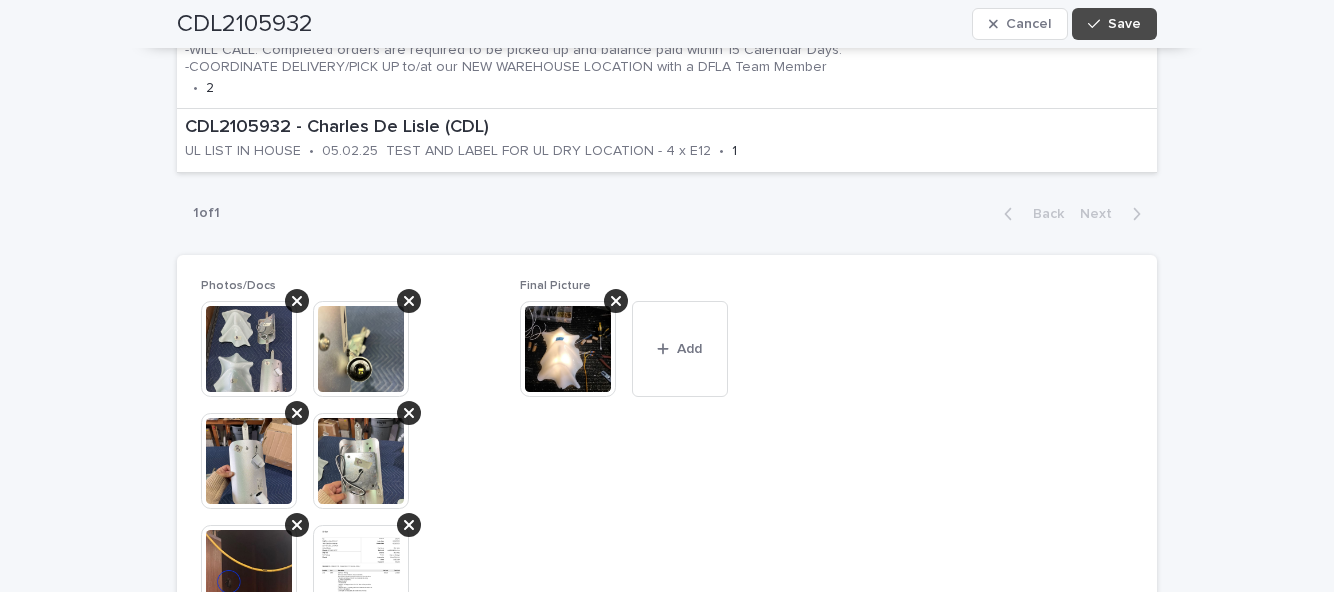 click on "Add" at bounding box center (680, 349) 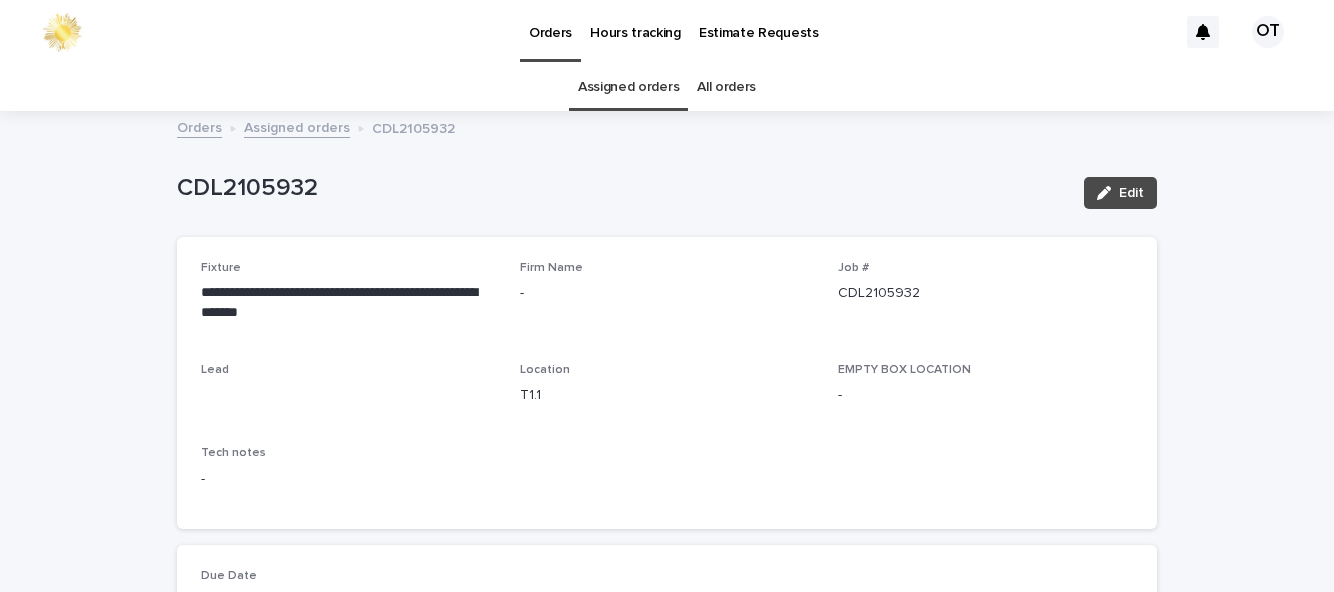 click on "Edit" at bounding box center [1120, 193] 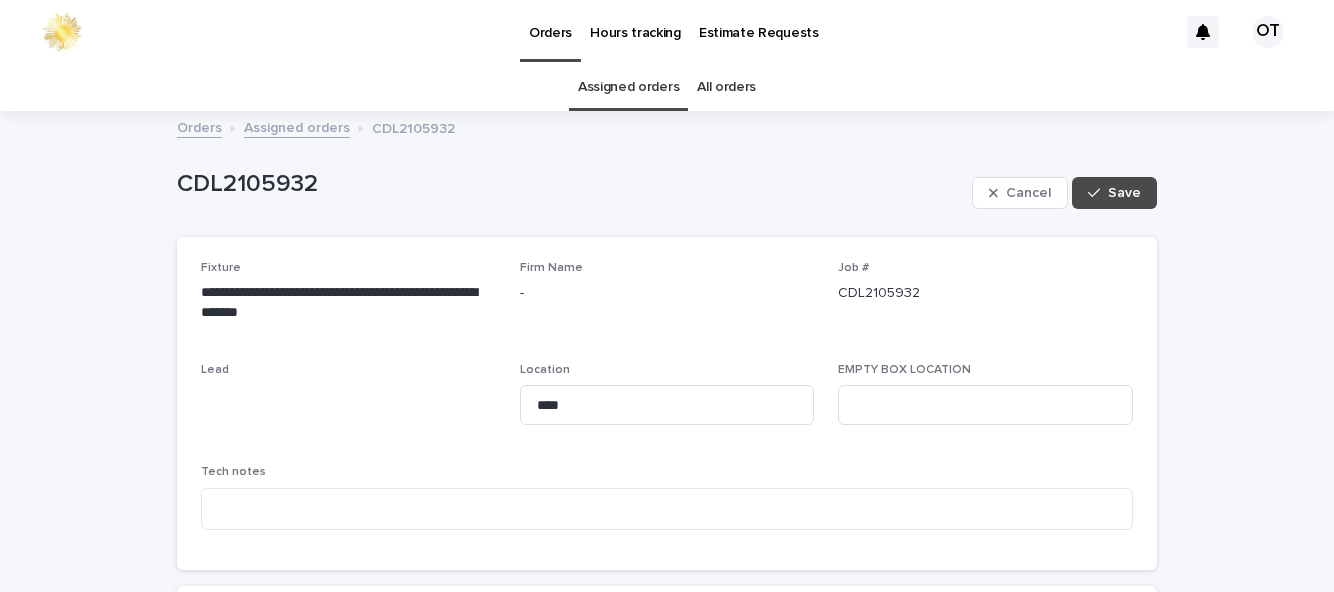 click on "Save" at bounding box center (1124, 193) 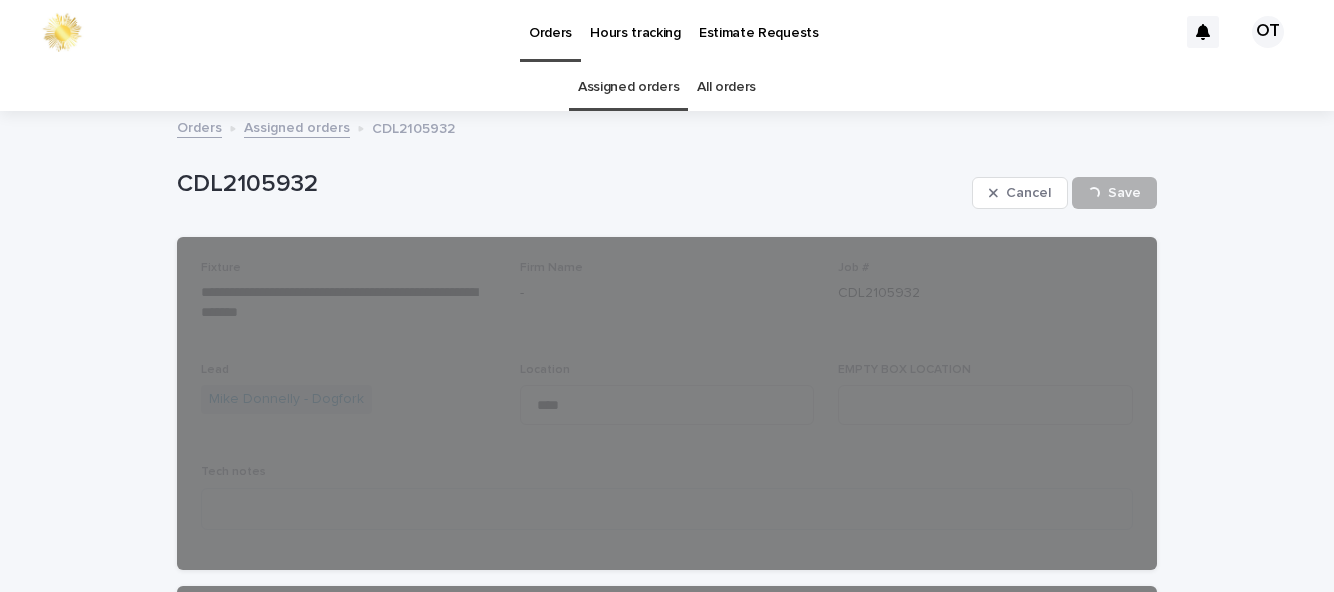scroll, scrollTop: 0, scrollLeft: 0, axis: both 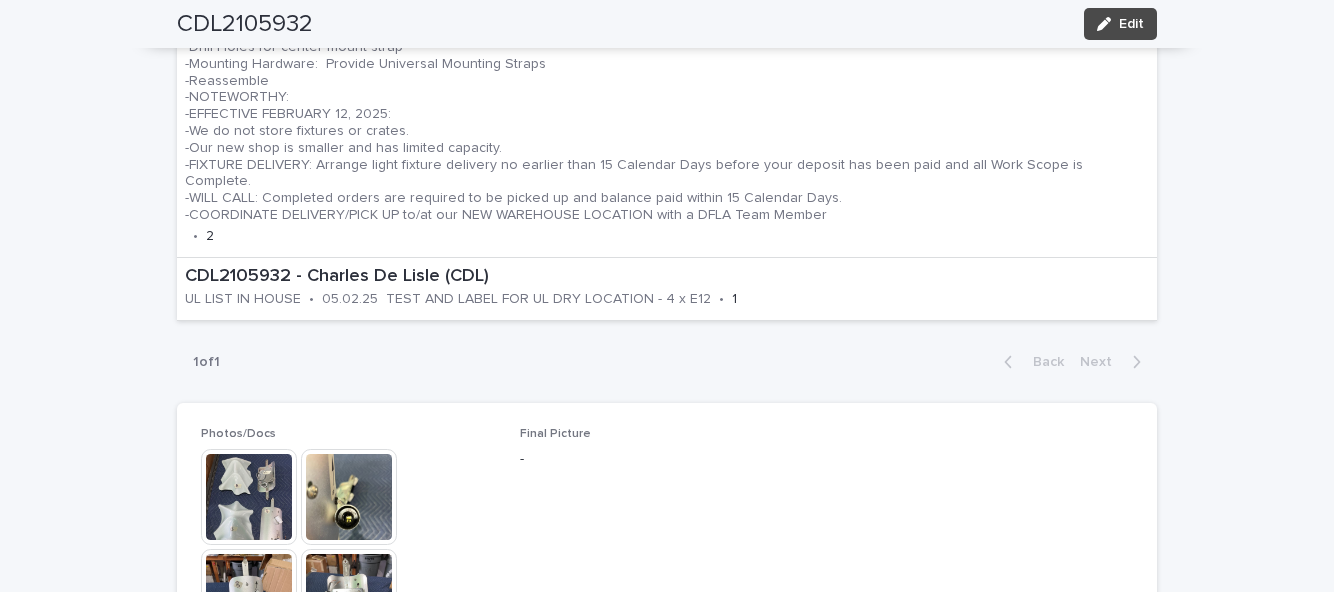 click on "Edit" at bounding box center [1120, 24] 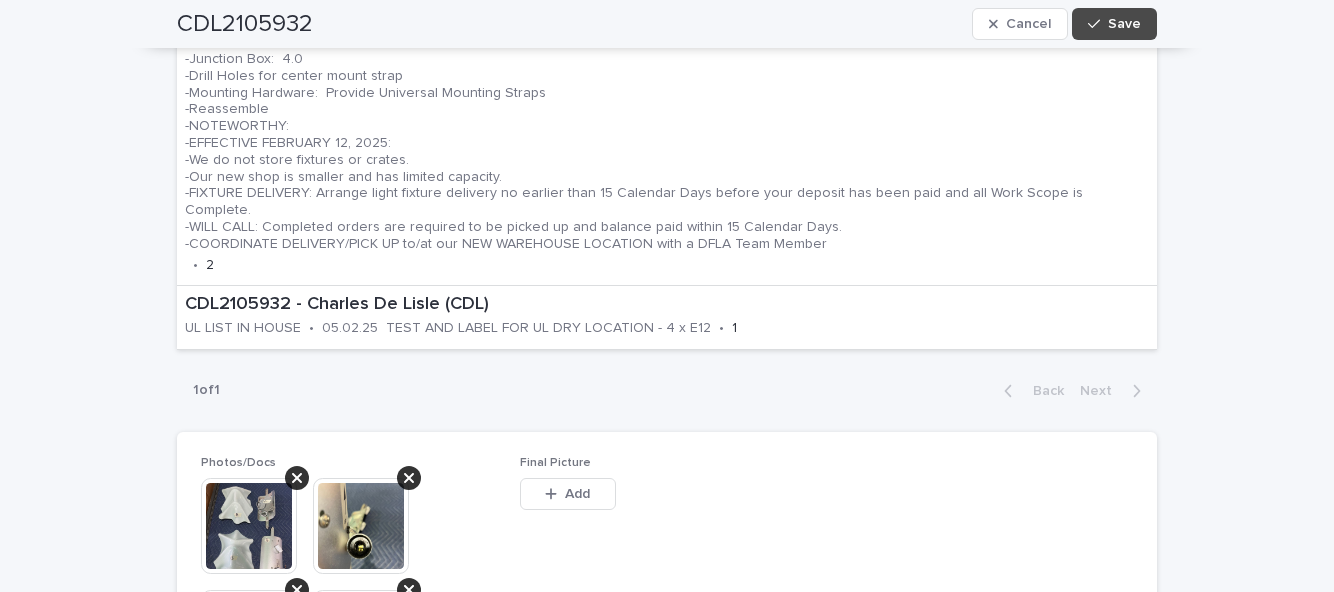 scroll, scrollTop: 973, scrollLeft: 0, axis: vertical 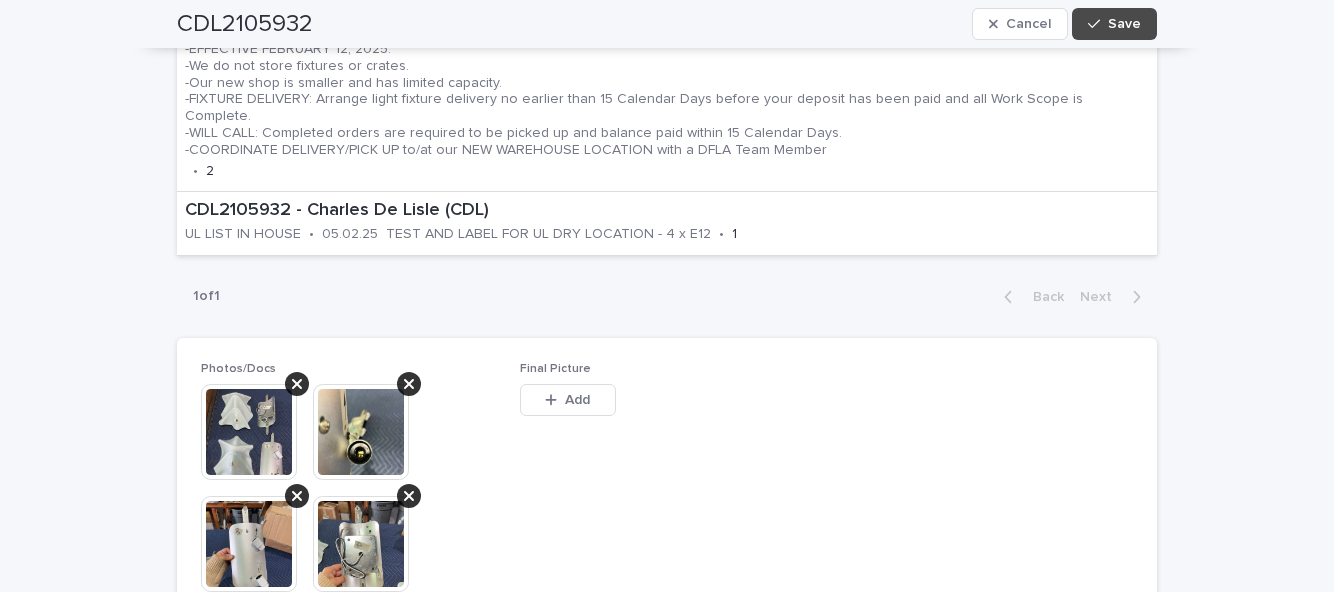 click on "Add" at bounding box center [577, 400] 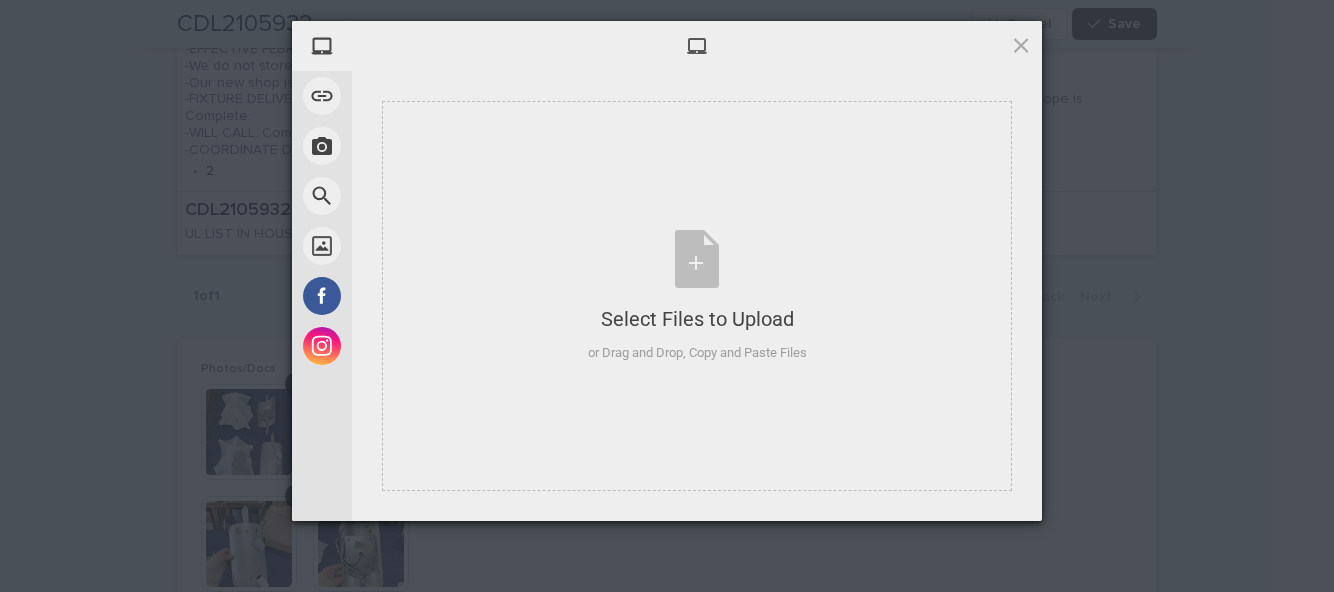 click on "Select Files to Upload
or Drag and Drop, Copy and Paste Files" at bounding box center (697, 296) 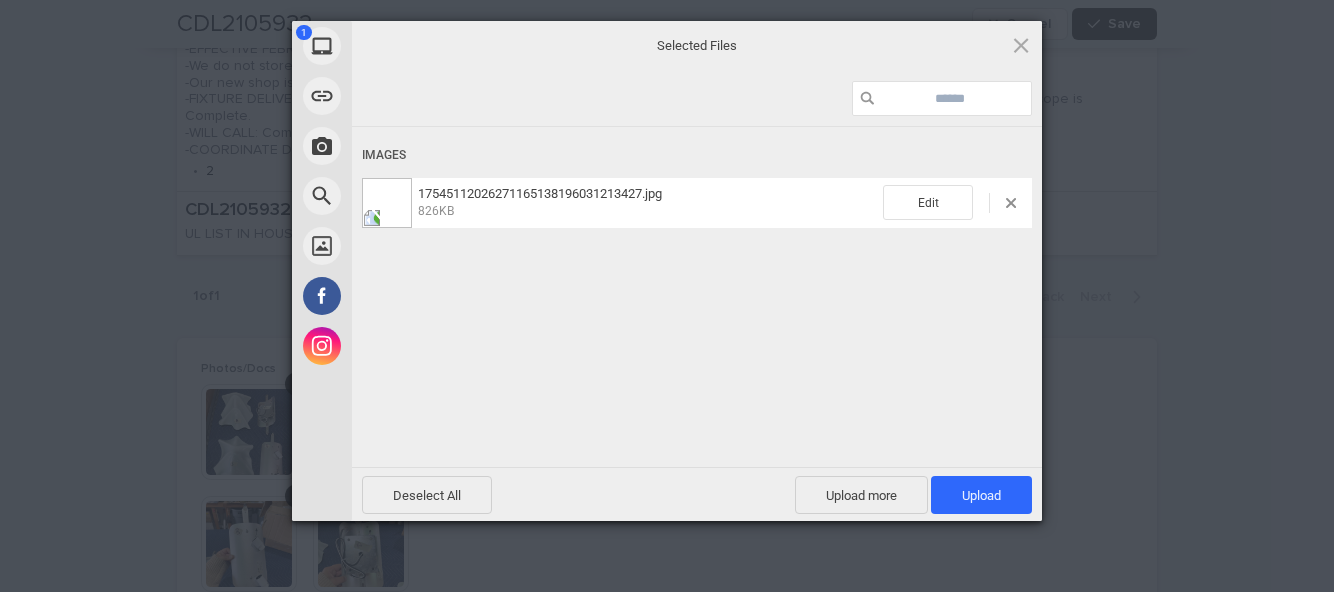click on "Upload
1" at bounding box center [981, 495] 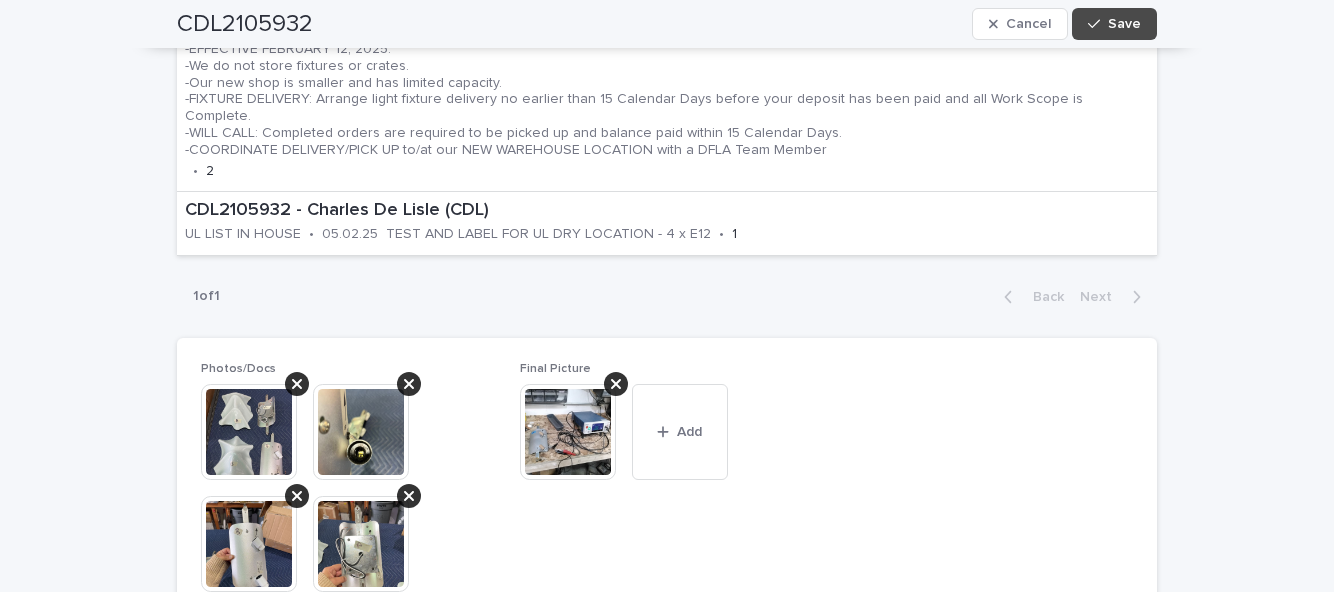 click 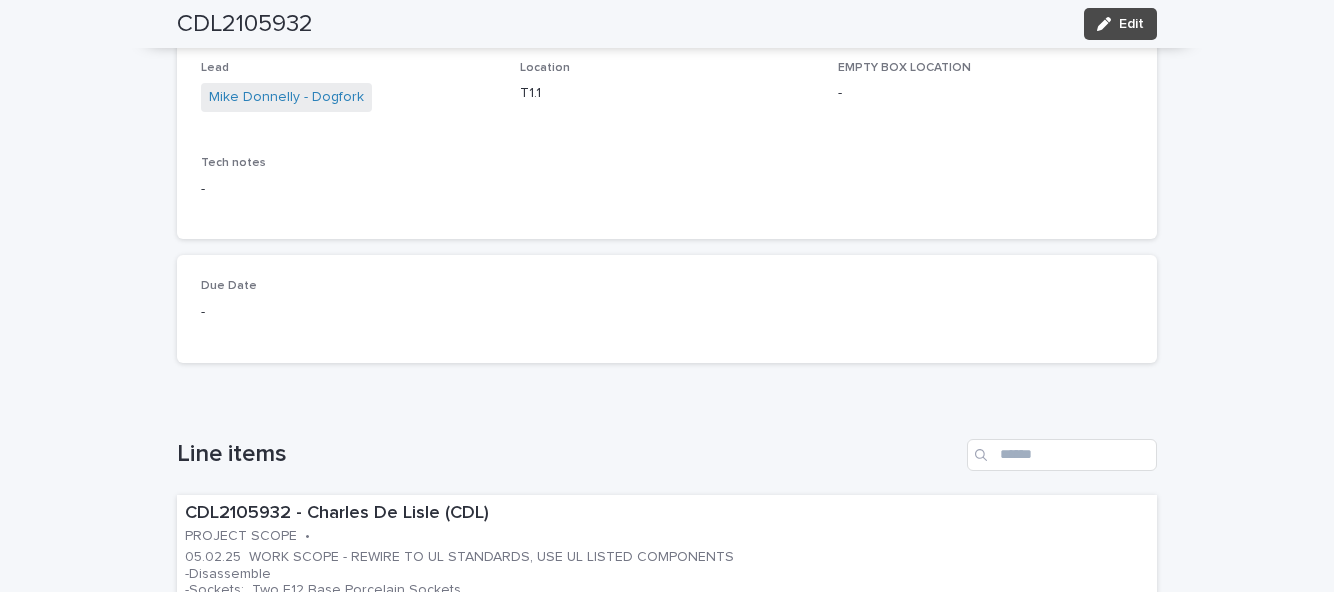 scroll, scrollTop: 0, scrollLeft: 0, axis: both 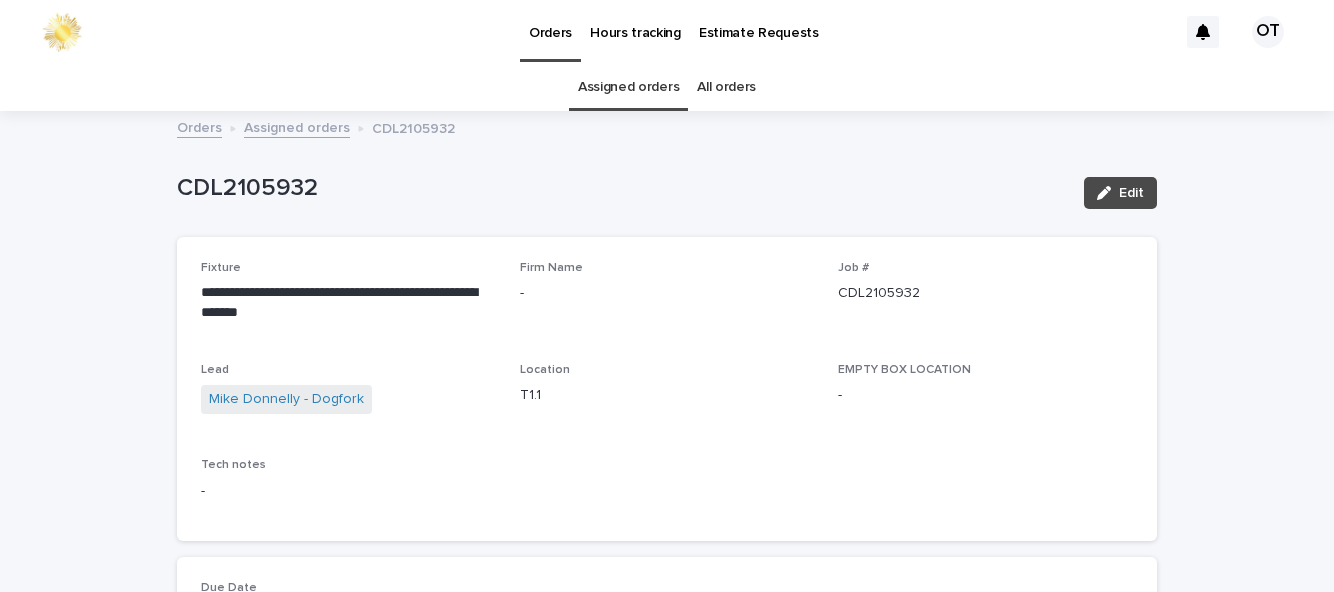 click on "Assigned orders" at bounding box center (628, 87) 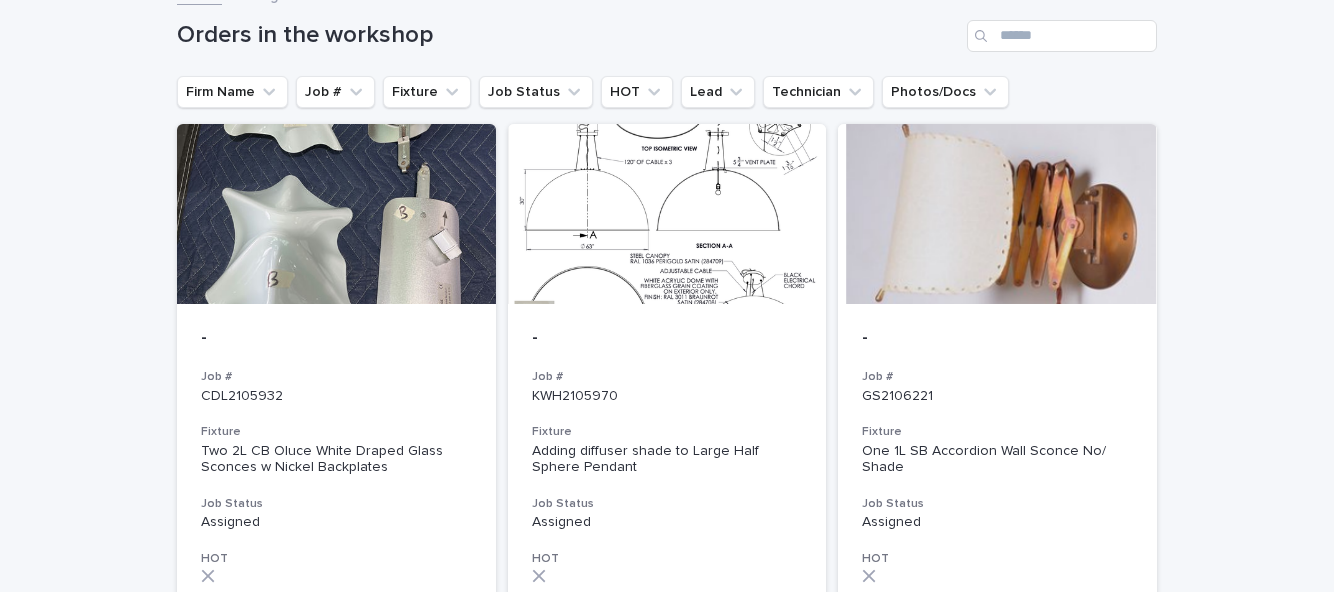 scroll, scrollTop: 0, scrollLeft: 0, axis: both 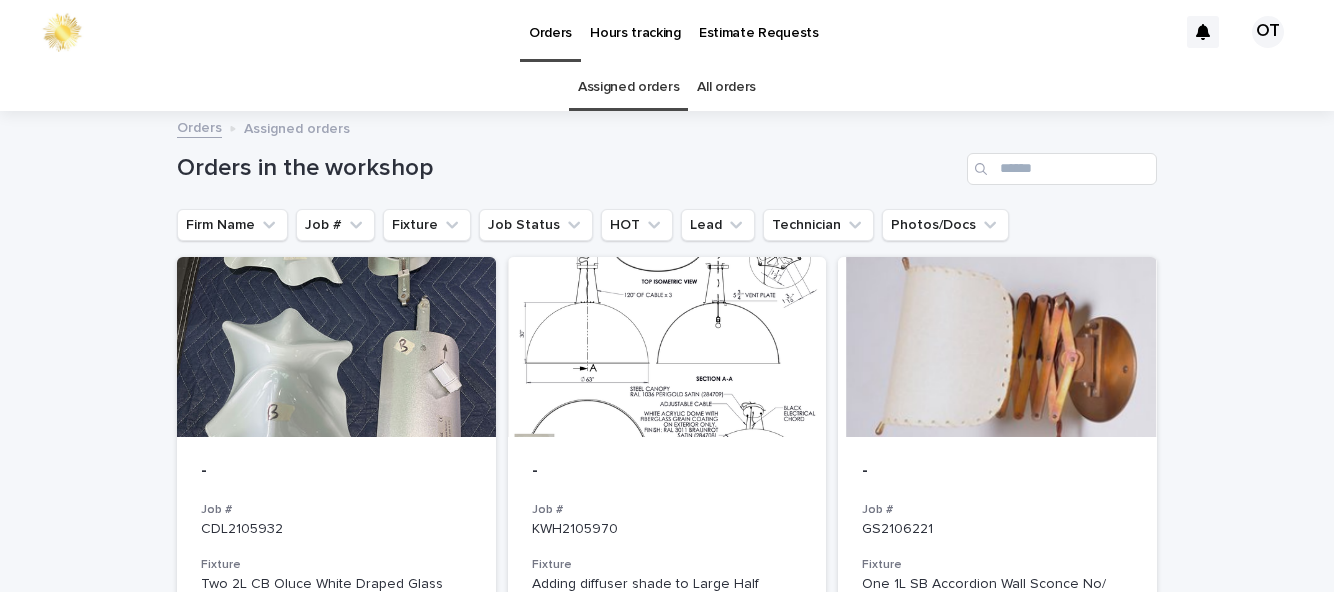 click on "Loading... Saving… Loading... Saving… Orders in the workshop Firm Name Job # Fixture Job Status HOT Lead Technician Photos/Docs - Job # CDL2105932 Fixture Two 2L CB Oluce White Draped Glass Sconces w Nickel Backplates
Job Status Assigned HOT Lead Mike Donnelly - Dogfork   + 0 Technician [FIRST] [LAST] - Dogfork - Technician   + 0 - Job # KWH2105970 Fixture Adding diffuser shade to Large Half Sphere Pendant
Job Status Assigned HOT Lead Beth Ahlstrand - Dogfork   + 0 Technician [FIRST] [LAST] - Dogfork - Technician   + 0 - Job # GS2106221 Fixture One 1L SB Accordion Wall Sconce
No/ Shade
Job Status Assigned HOT Lead Mike Donnelly - Dogfork   + 0 Technician [FIRST] [LAST] - Dogfork - Technician   + 0 1  of  1 Show 36 records per page Back Next" at bounding box center (667, 565) 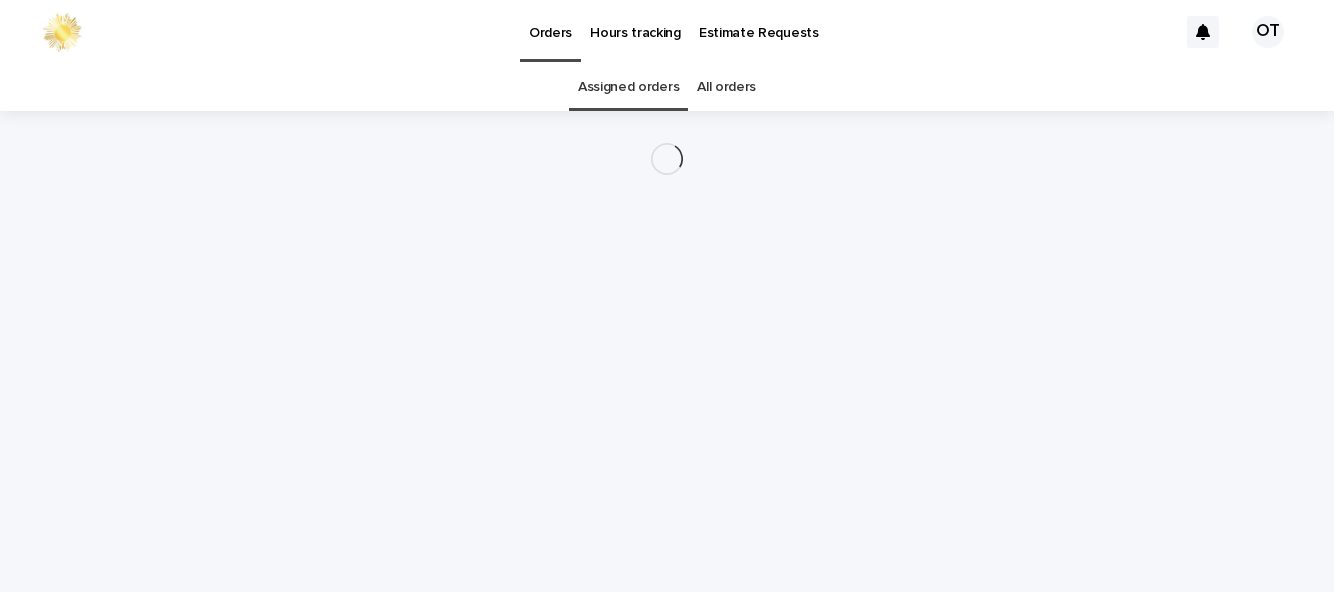 scroll, scrollTop: 64, scrollLeft: 0, axis: vertical 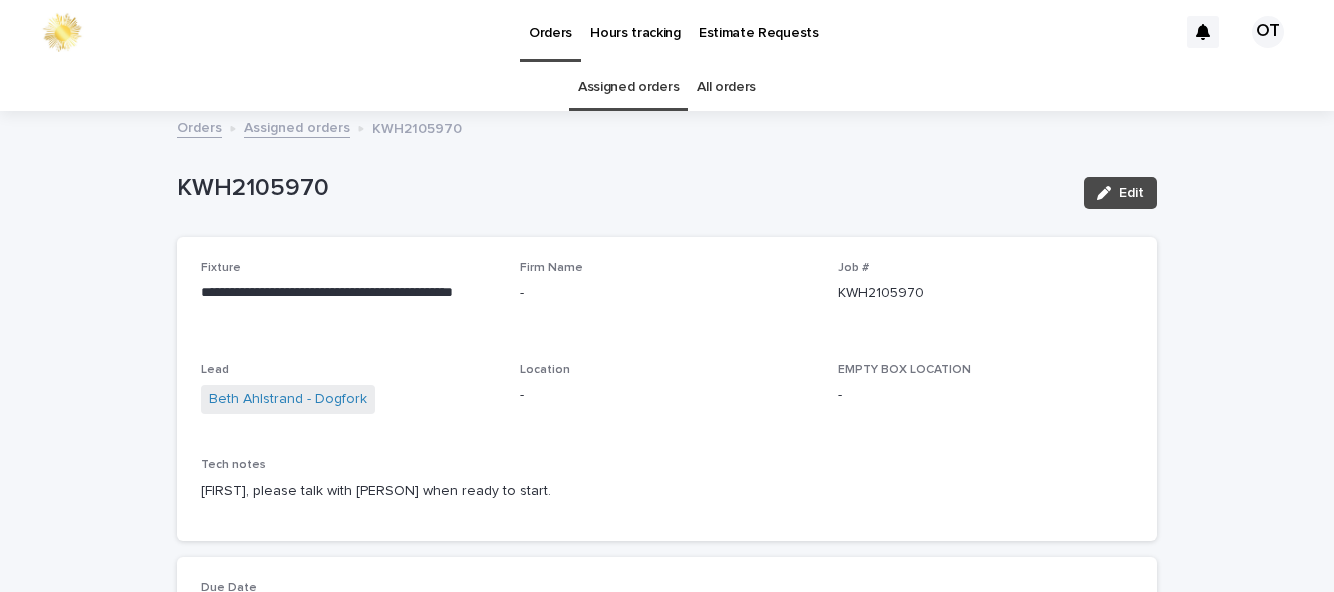 click on "Assigned orders" at bounding box center (628, 87) 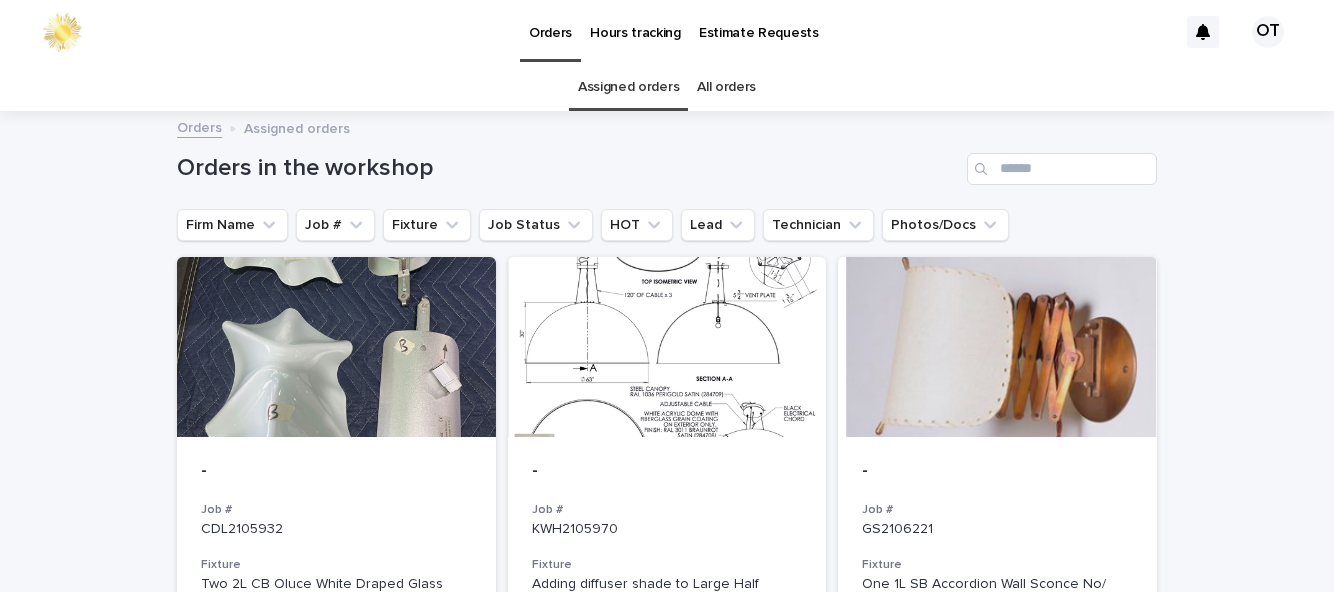 click at bounding box center [336, 347] 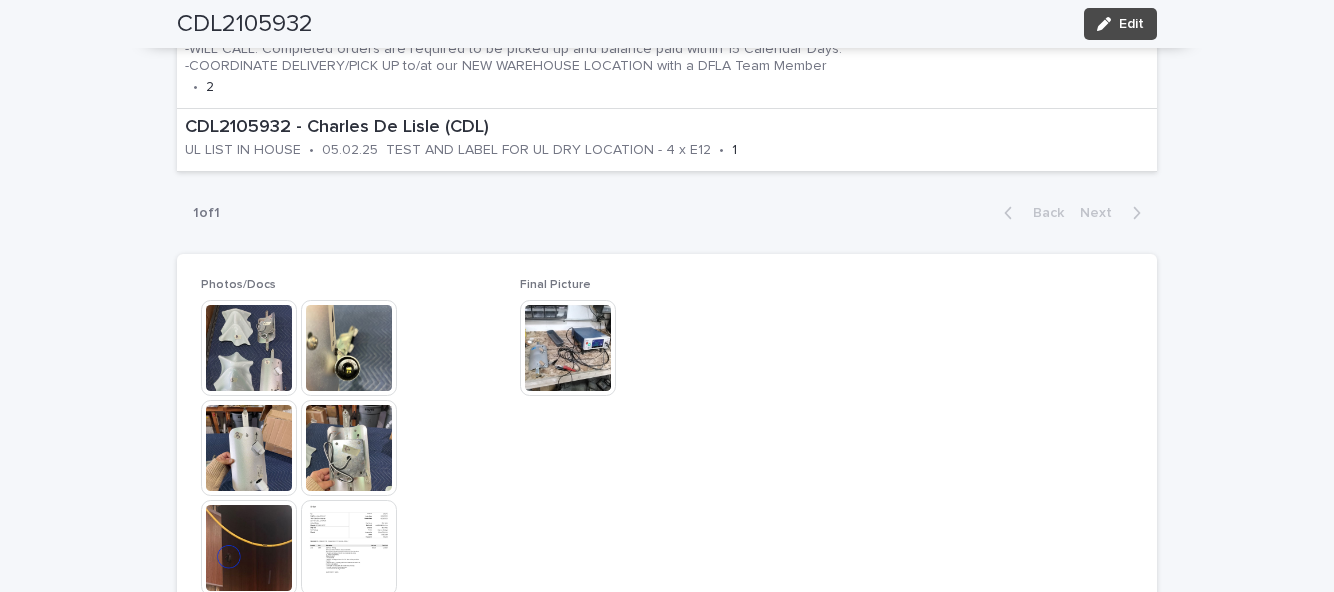 scroll, scrollTop: 1026, scrollLeft: 0, axis: vertical 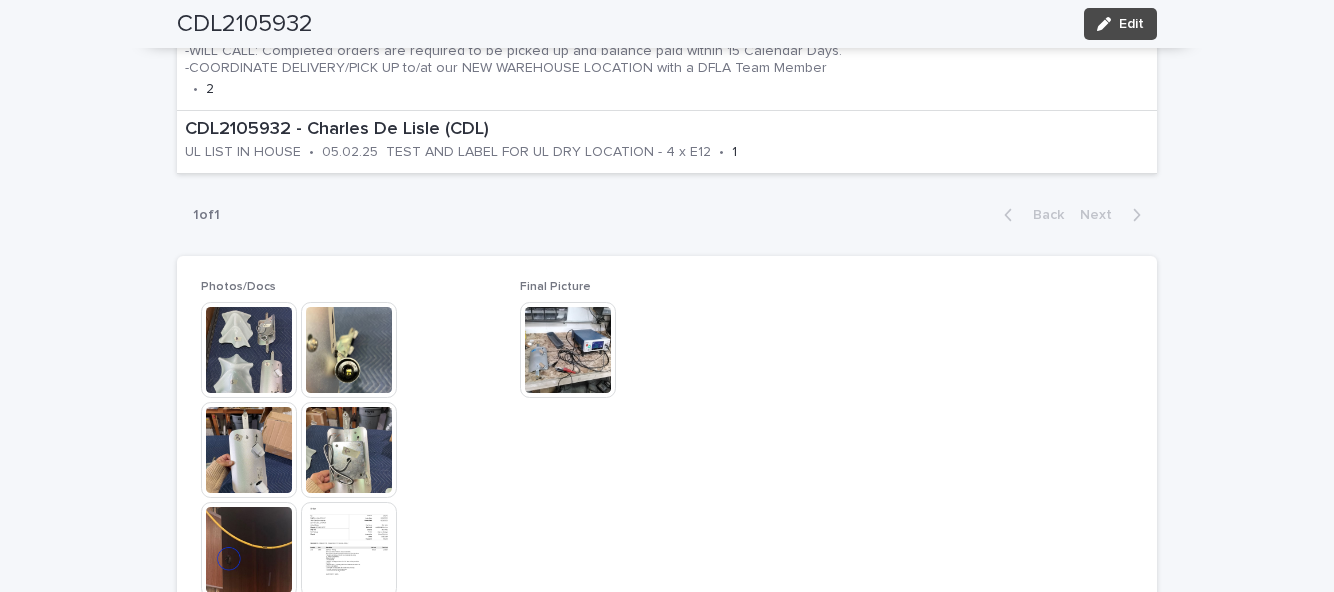 click at bounding box center [249, 550] 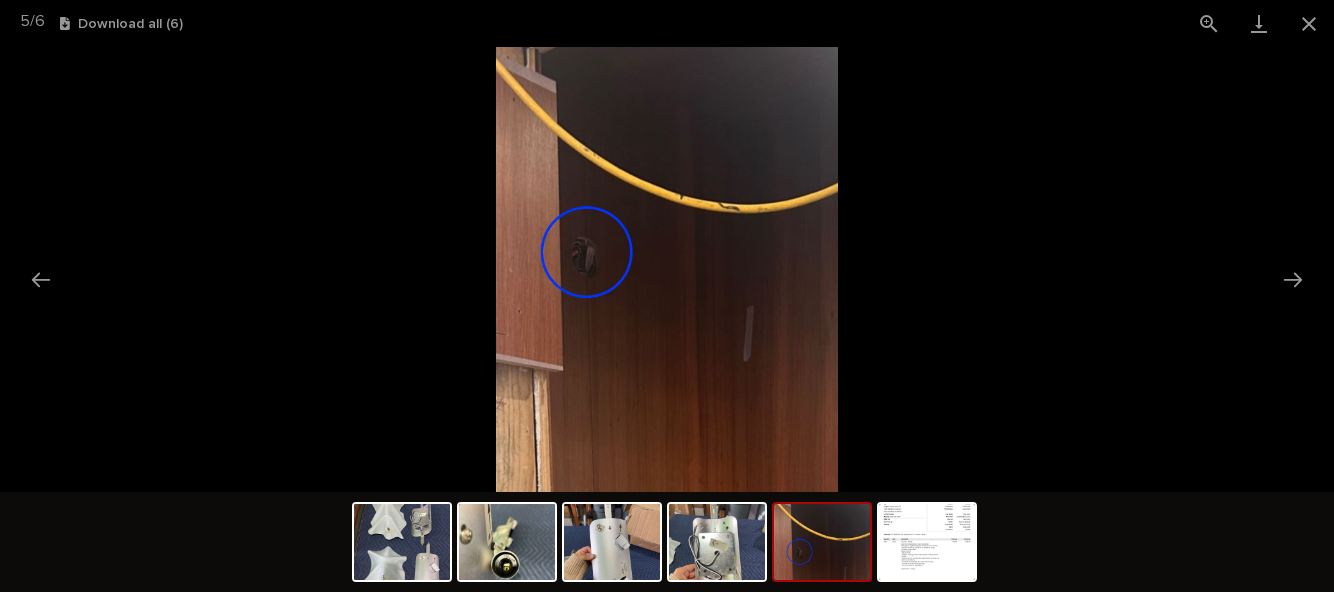 click at bounding box center [1309, 23] 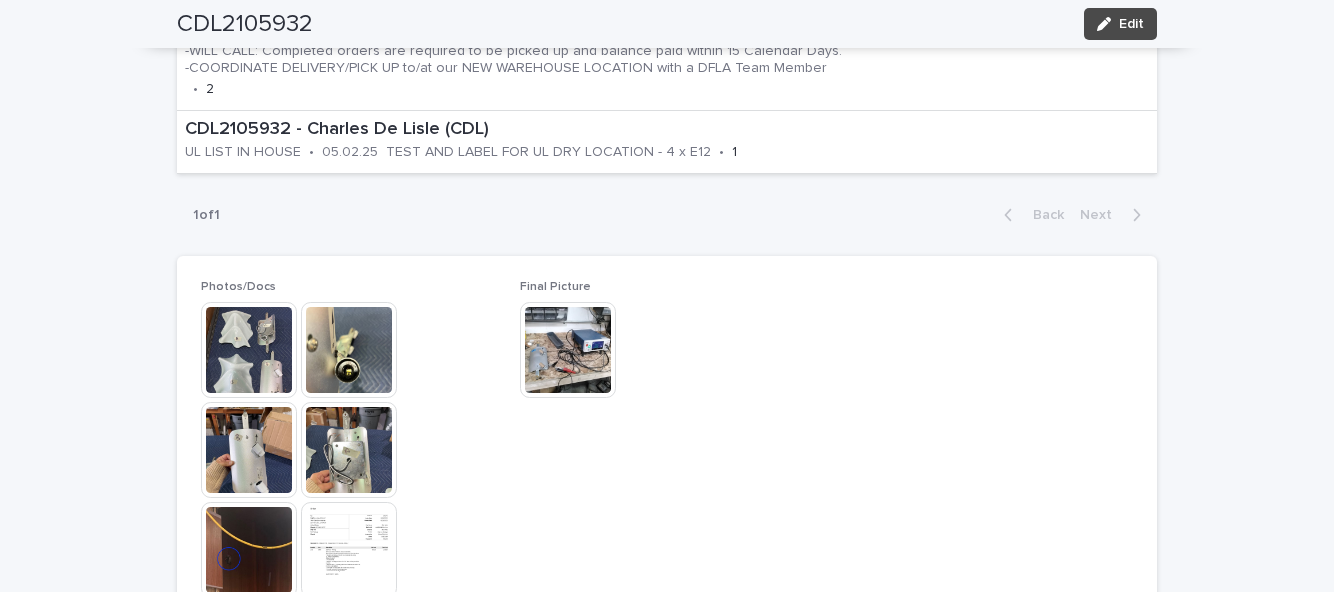 click at bounding box center [249, 350] 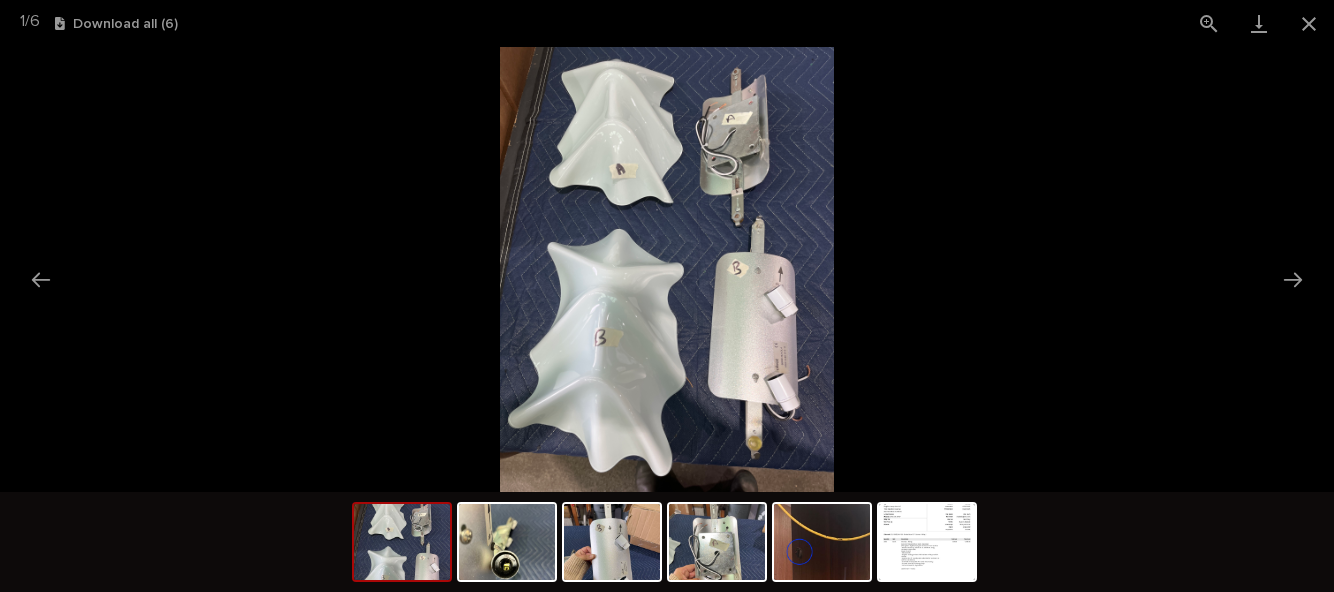 click at bounding box center (1309, 23) 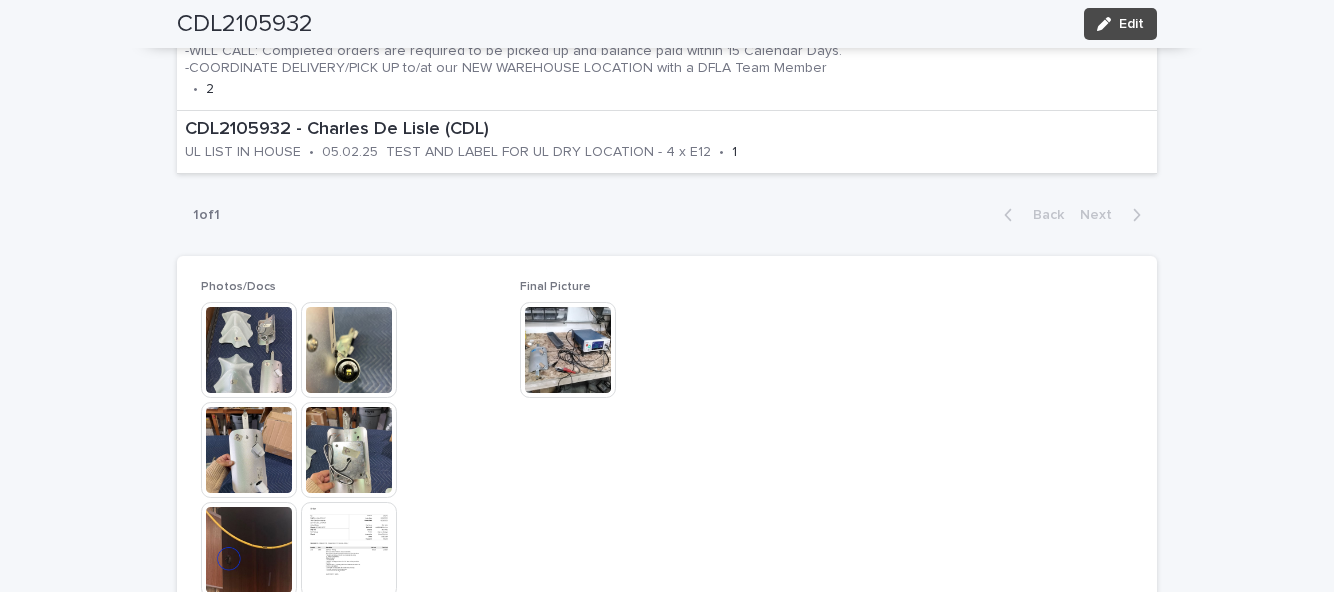 click on "Edit" at bounding box center (1131, 24) 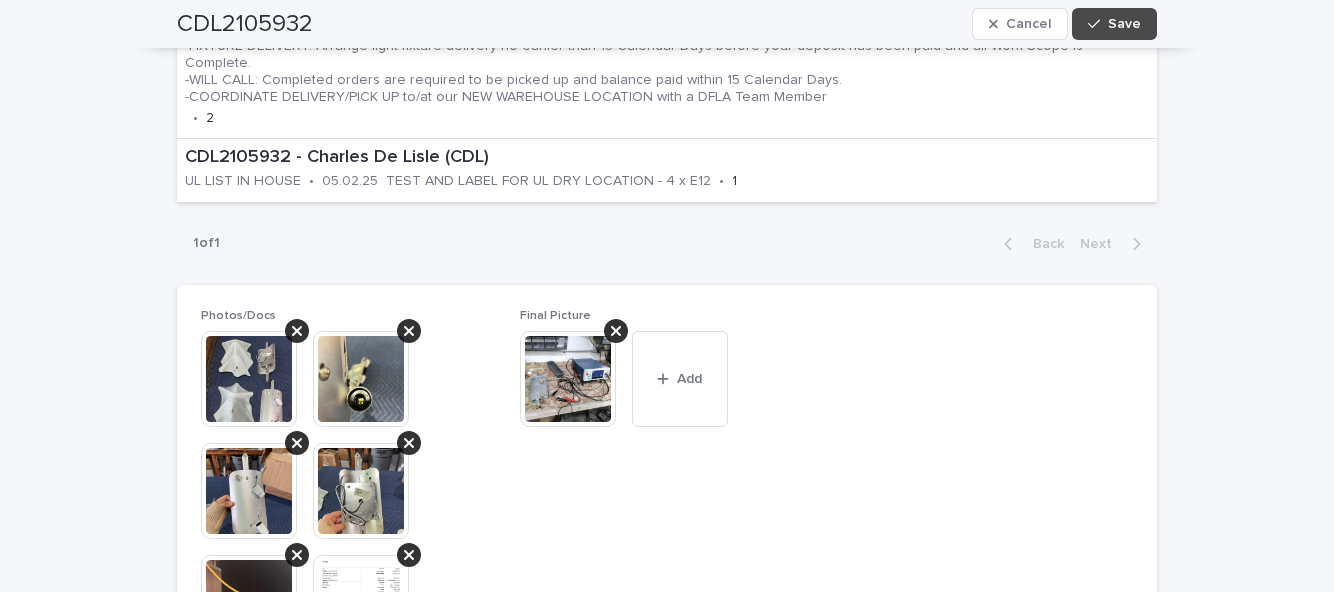 scroll, scrollTop: 1120, scrollLeft: 0, axis: vertical 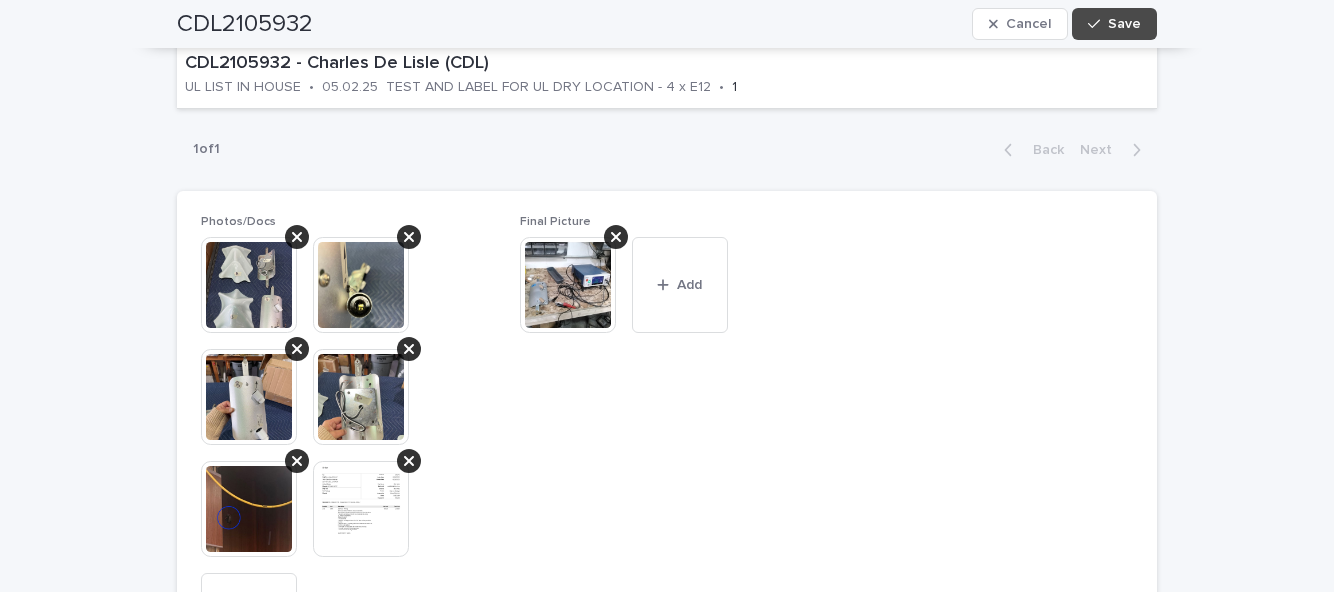 click on "Add" at bounding box center [680, 285] 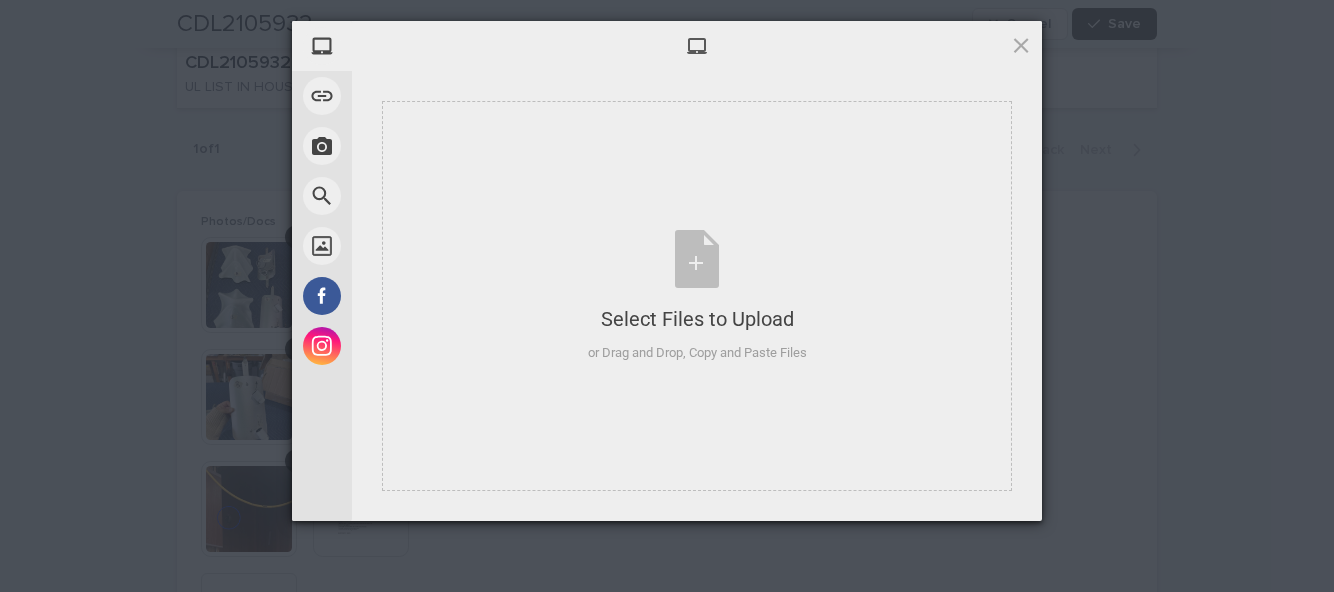 click on "Select Files to Upload
or Drag and Drop, Copy and Paste Files" at bounding box center (697, 296) 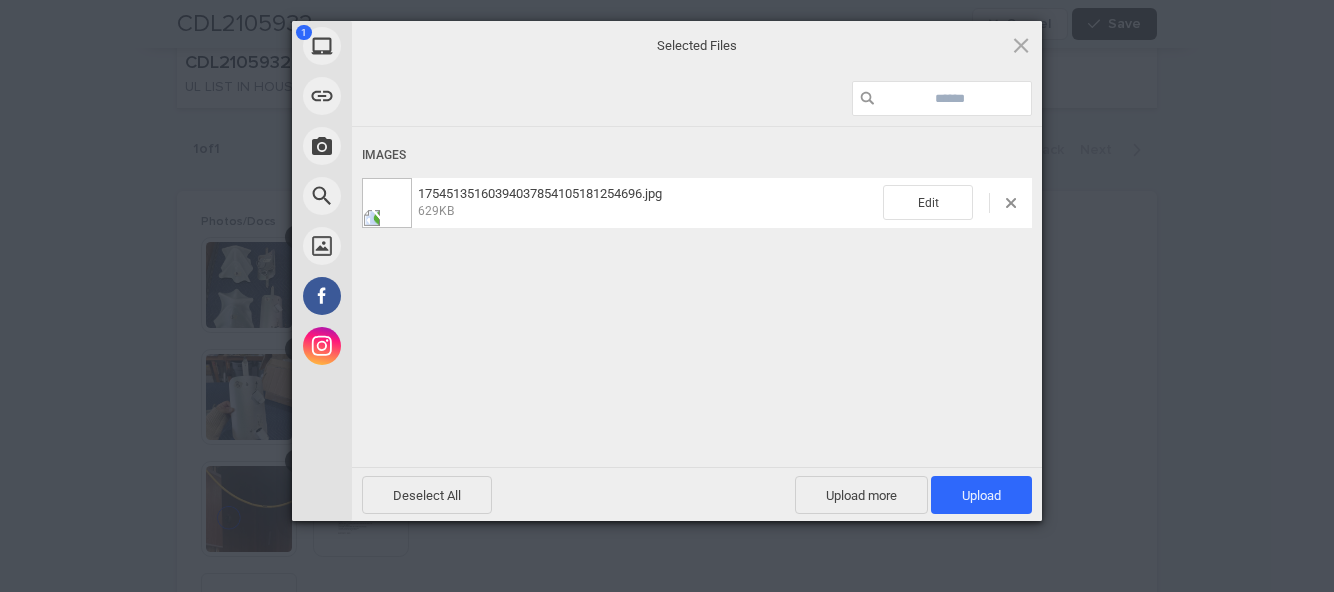 click on "Upload
1" at bounding box center (981, 495) 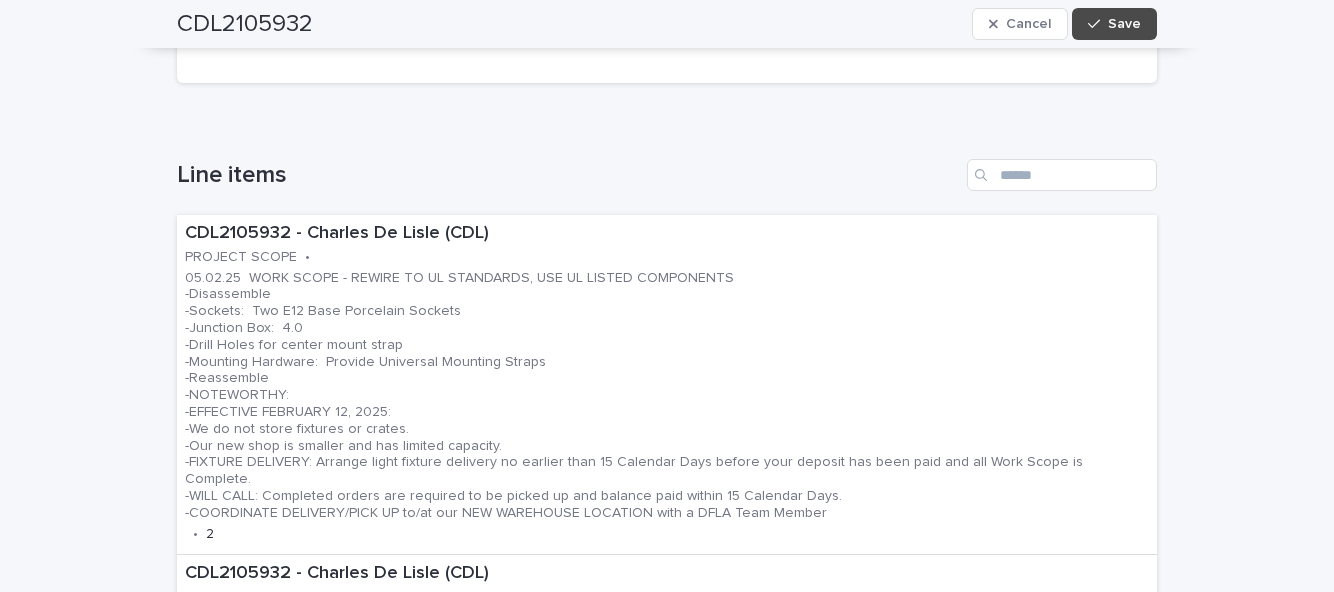 scroll, scrollTop: 610, scrollLeft: 0, axis: vertical 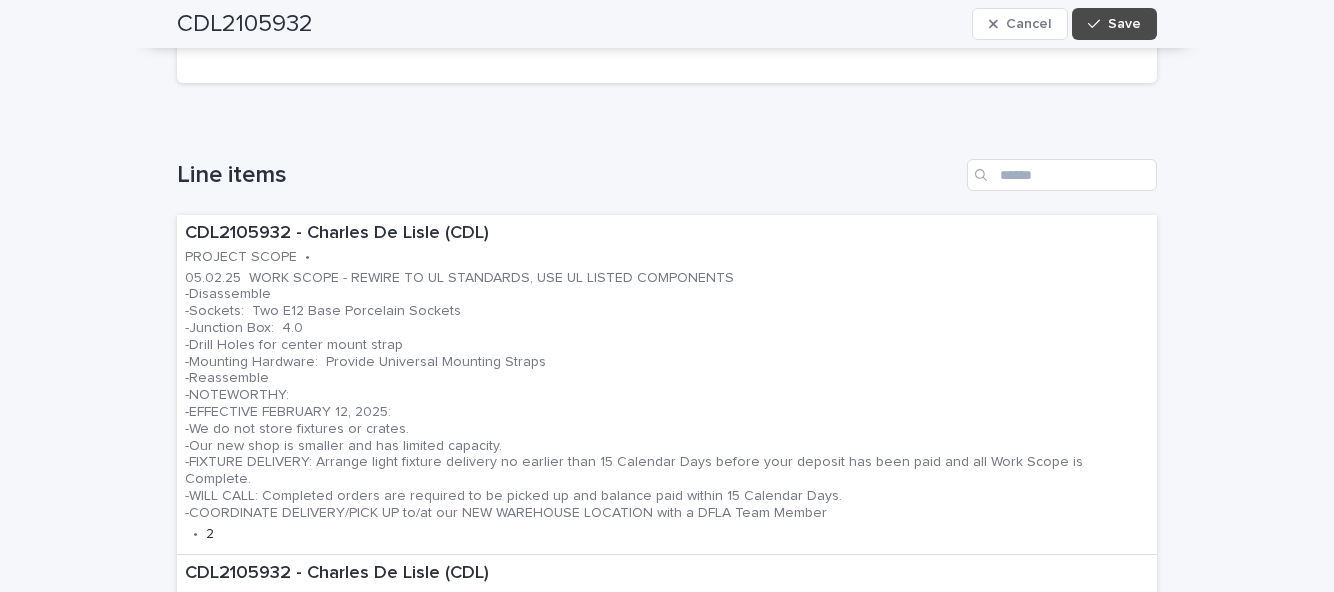 click on "Save" at bounding box center [1124, 24] 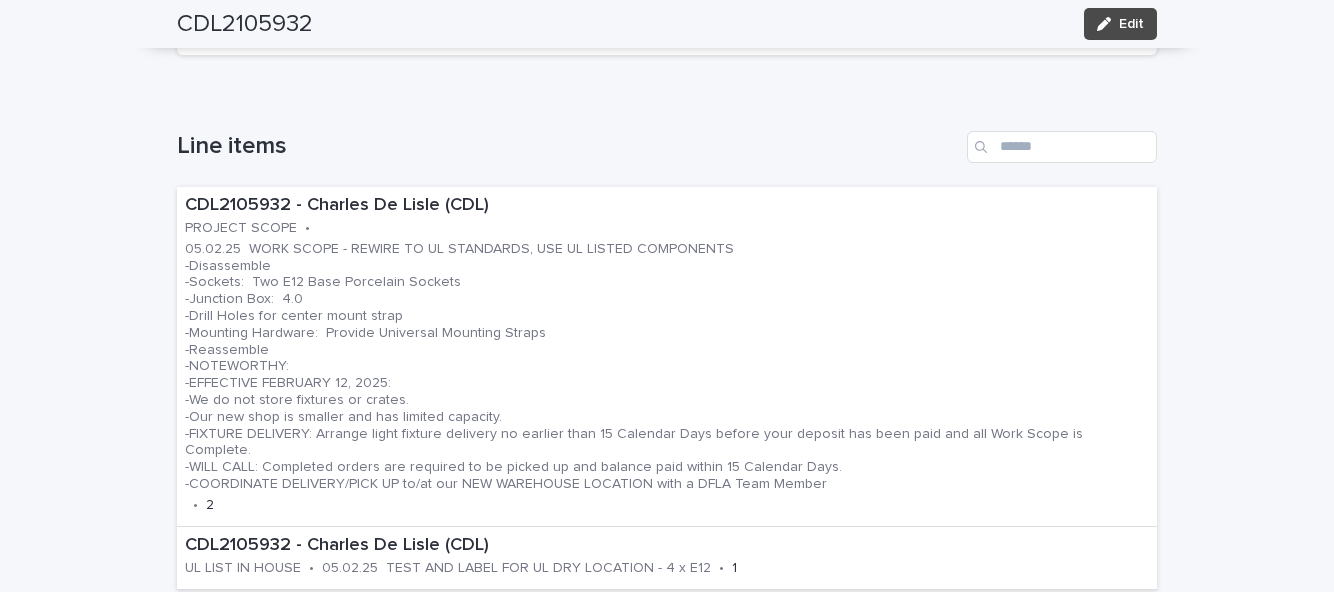 scroll, scrollTop: 0, scrollLeft: 0, axis: both 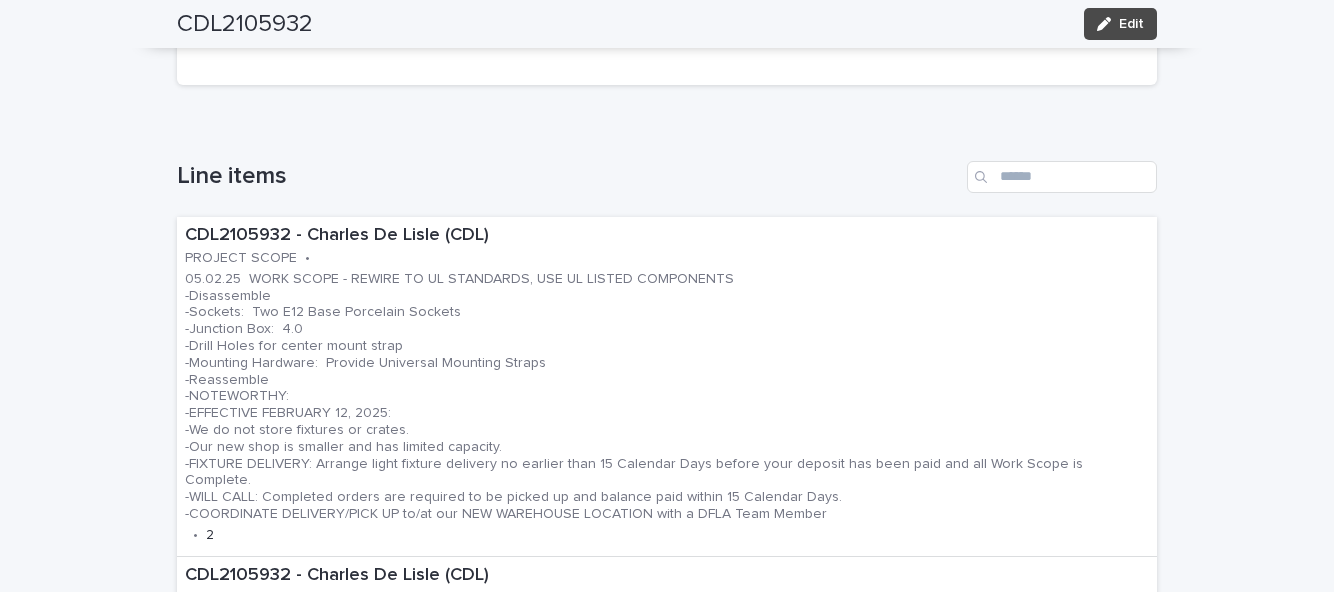 click on "Edit" at bounding box center [1131, 24] 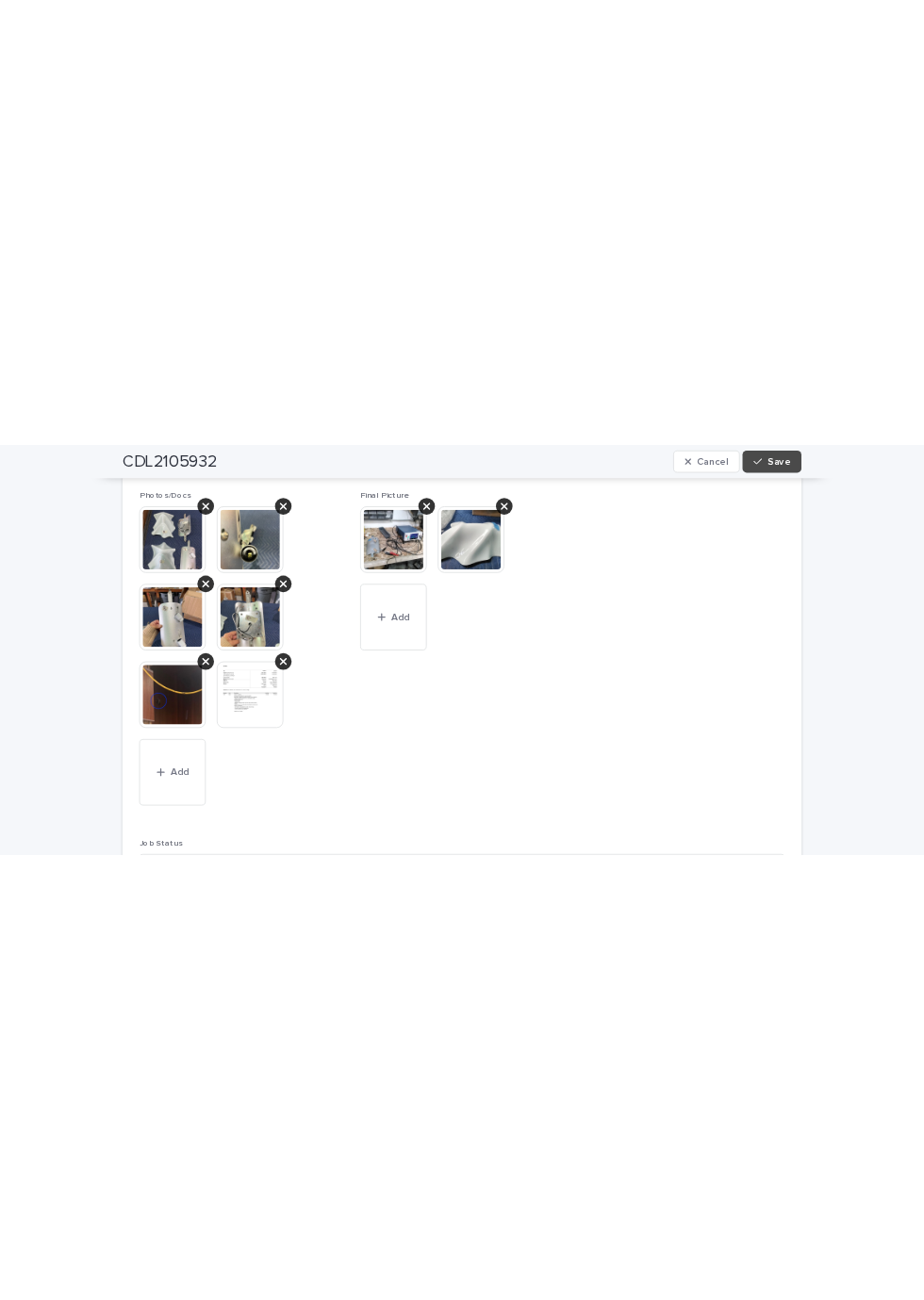 scroll, scrollTop: 1286, scrollLeft: 0, axis: vertical 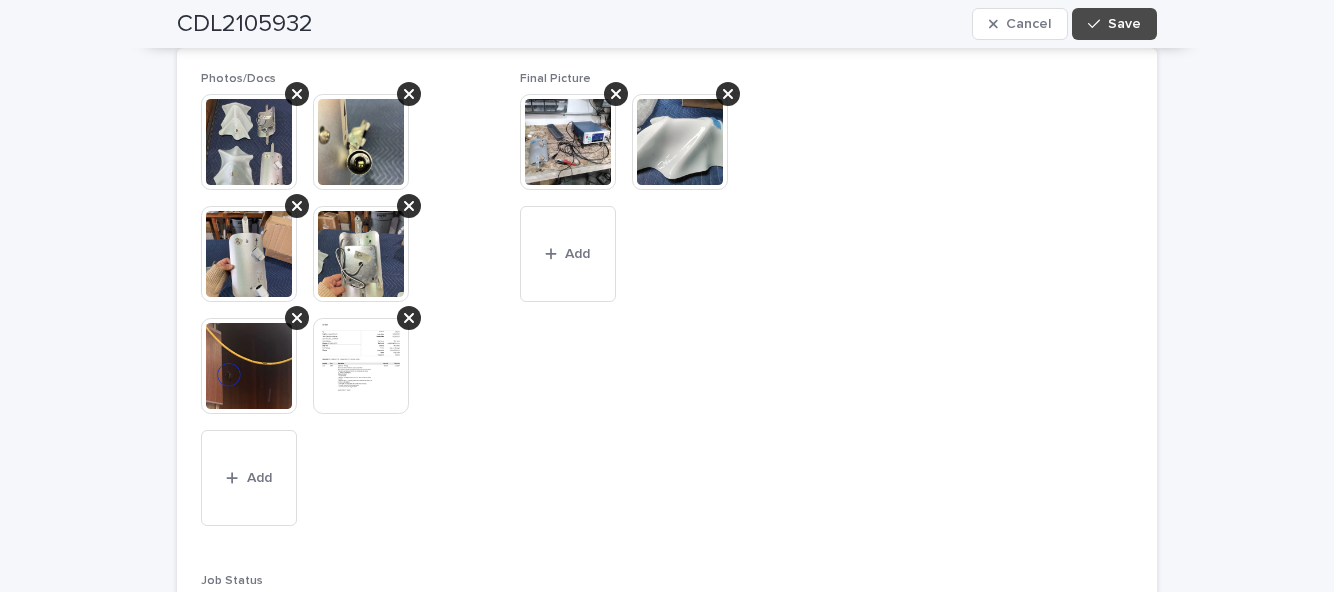 click on "Add" at bounding box center [577, 254] 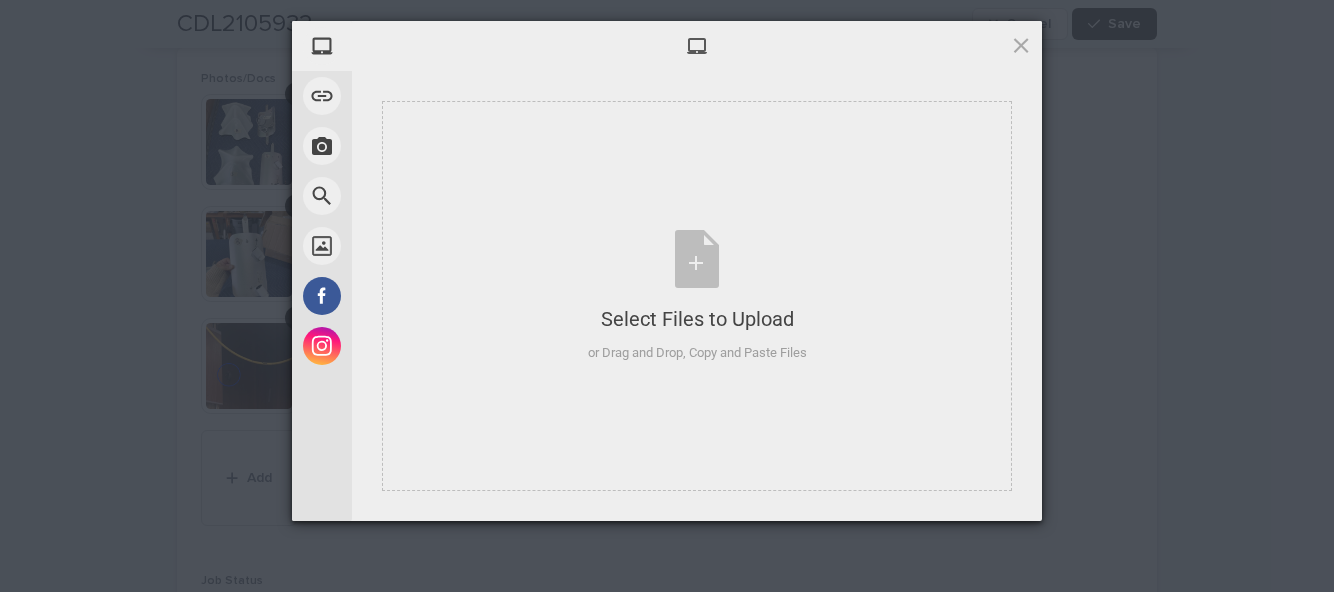 click on "Select Files to Upload
or Drag and Drop, Copy and Paste Files" at bounding box center [697, 296] 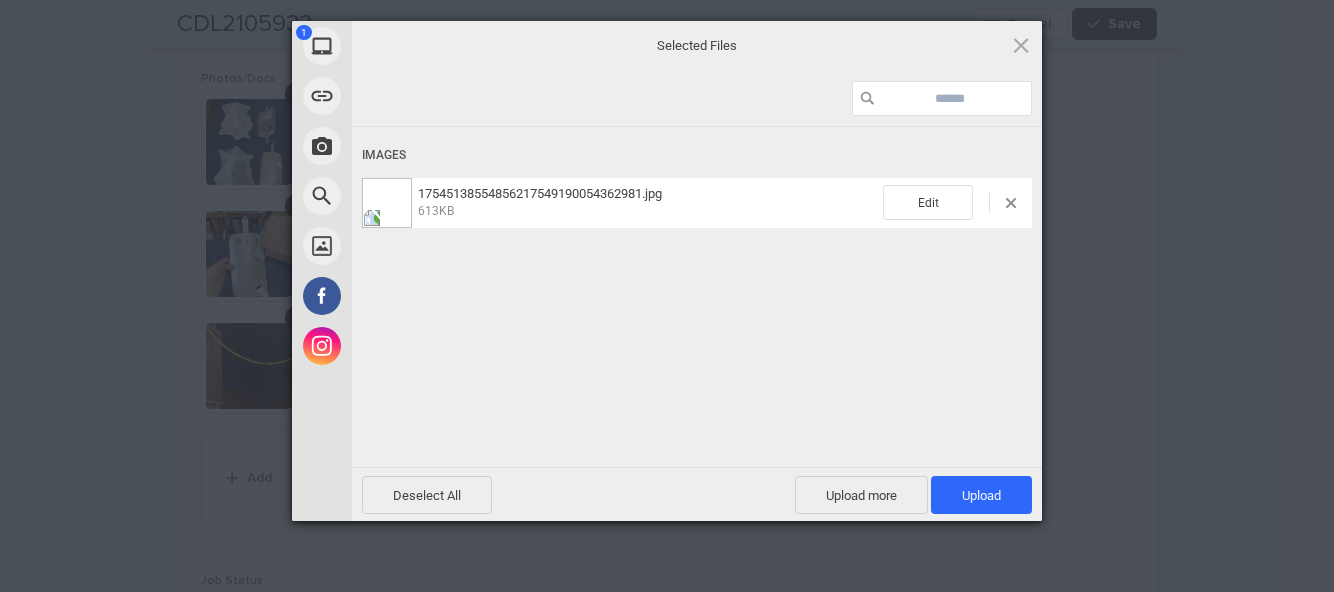 click on "Upload
1" at bounding box center [981, 495] 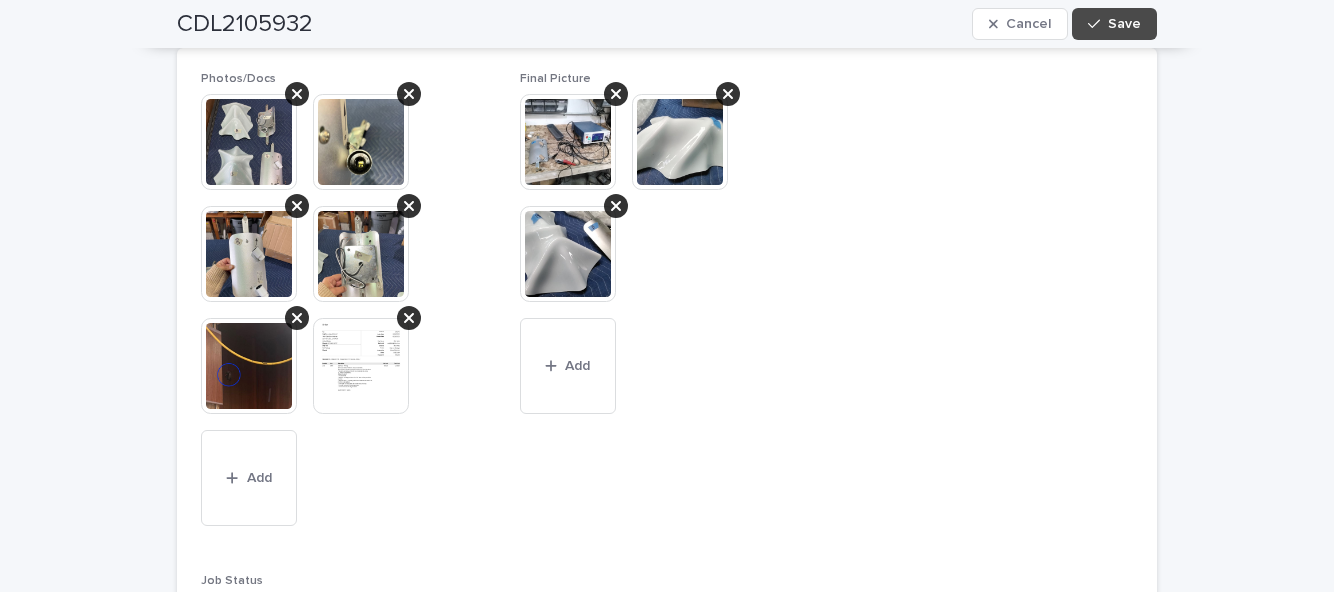 click on "**********" at bounding box center (667, -100) 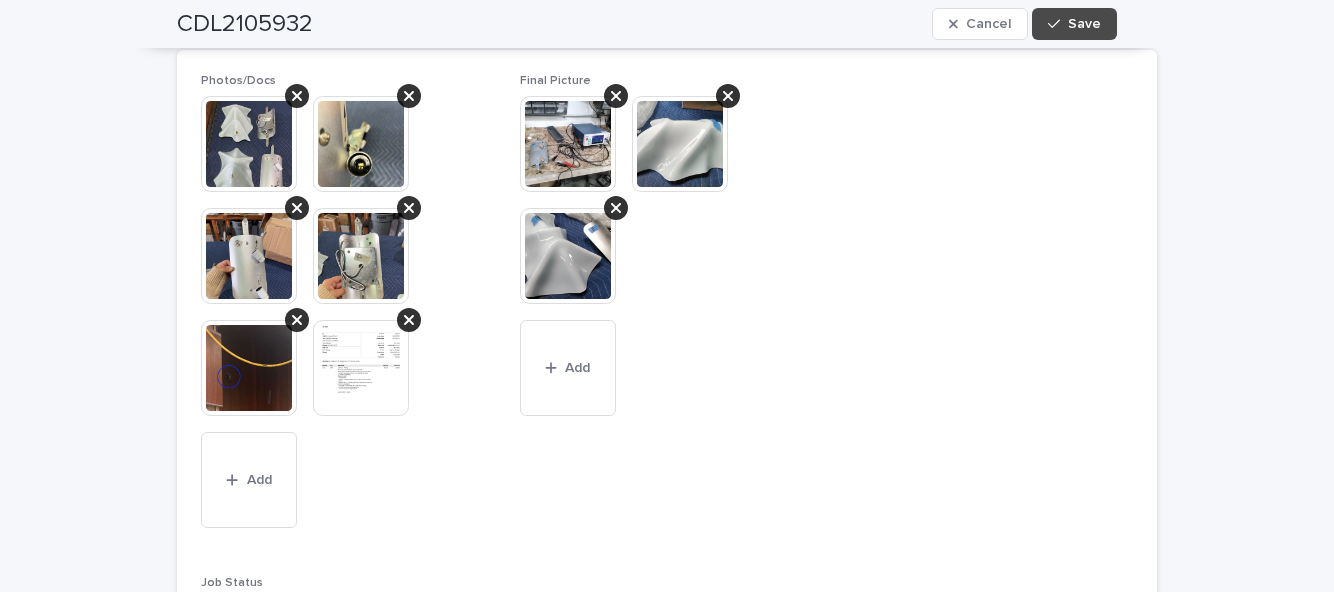 click on "Unsaved Changes You’re about to leave this page with unsaved record changes. Would you like to save the changes? Save and continue Discard and continue Stay on this page" at bounding box center [667, 296] 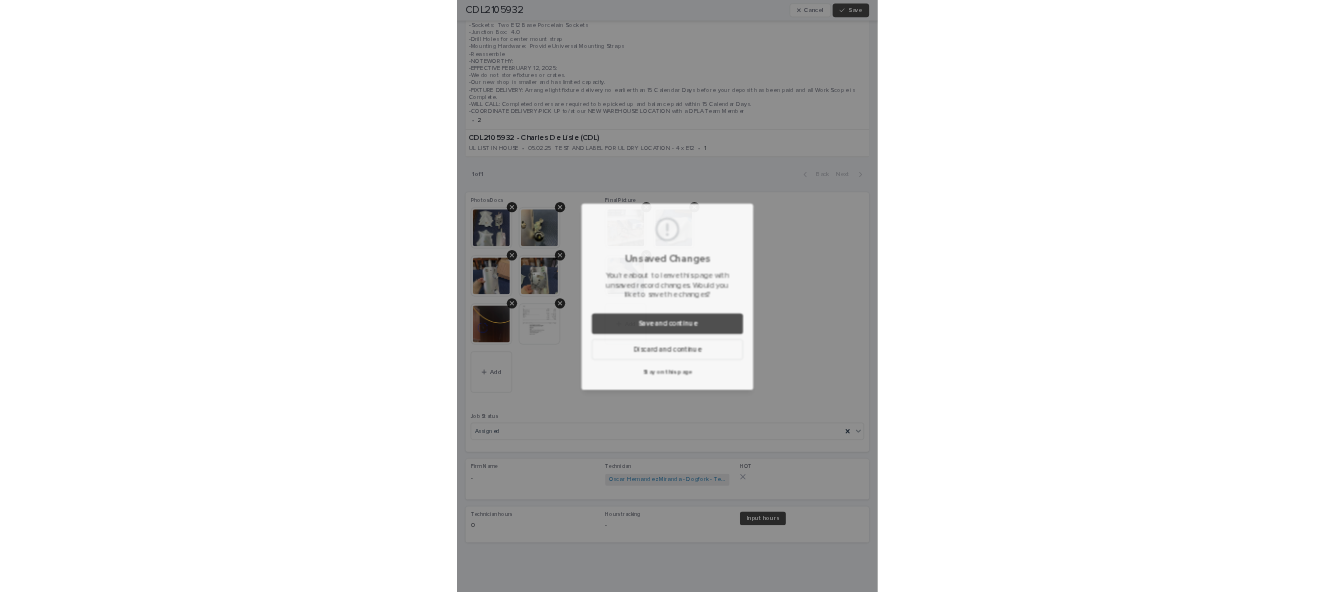scroll, scrollTop: 748, scrollLeft: 0, axis: vertical 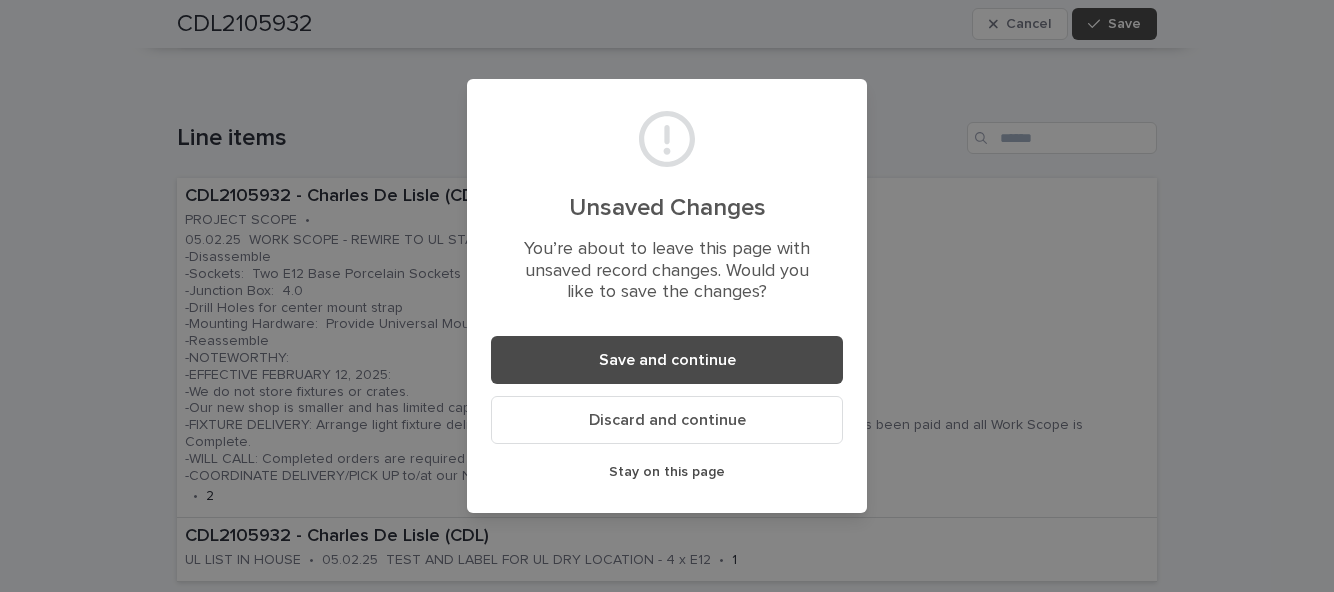 click on "Save and continue" at bounding box center (667, 360) 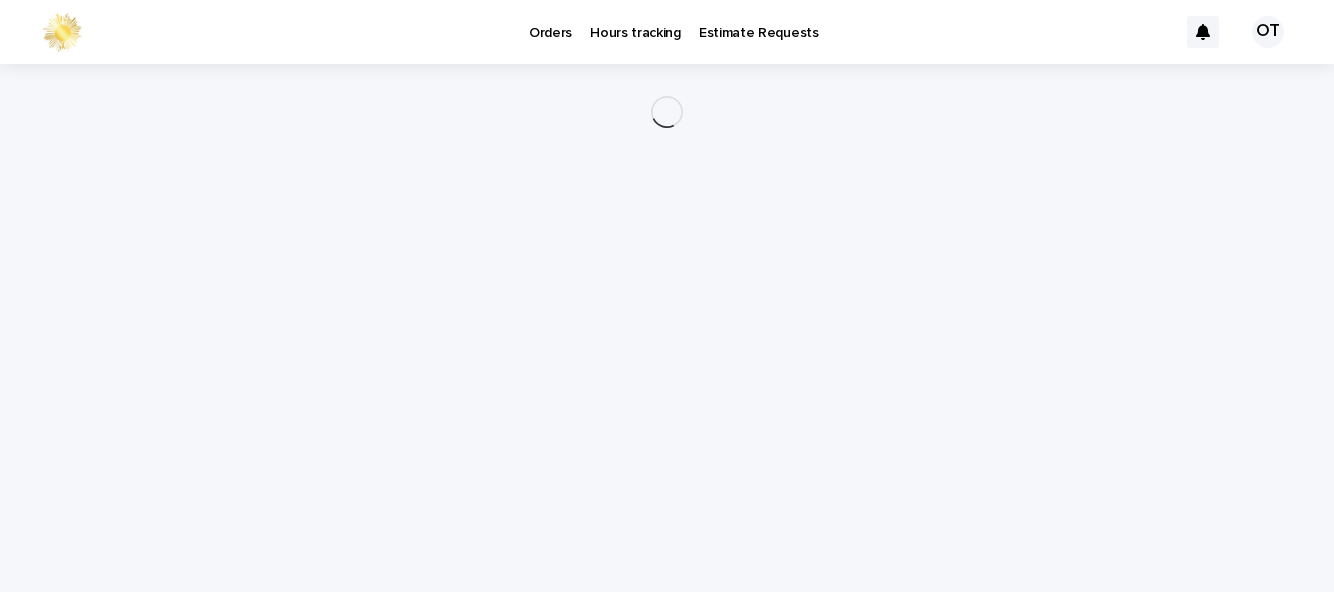 scroll, scrollTop: 0, scrollLeft: 0, axis: both 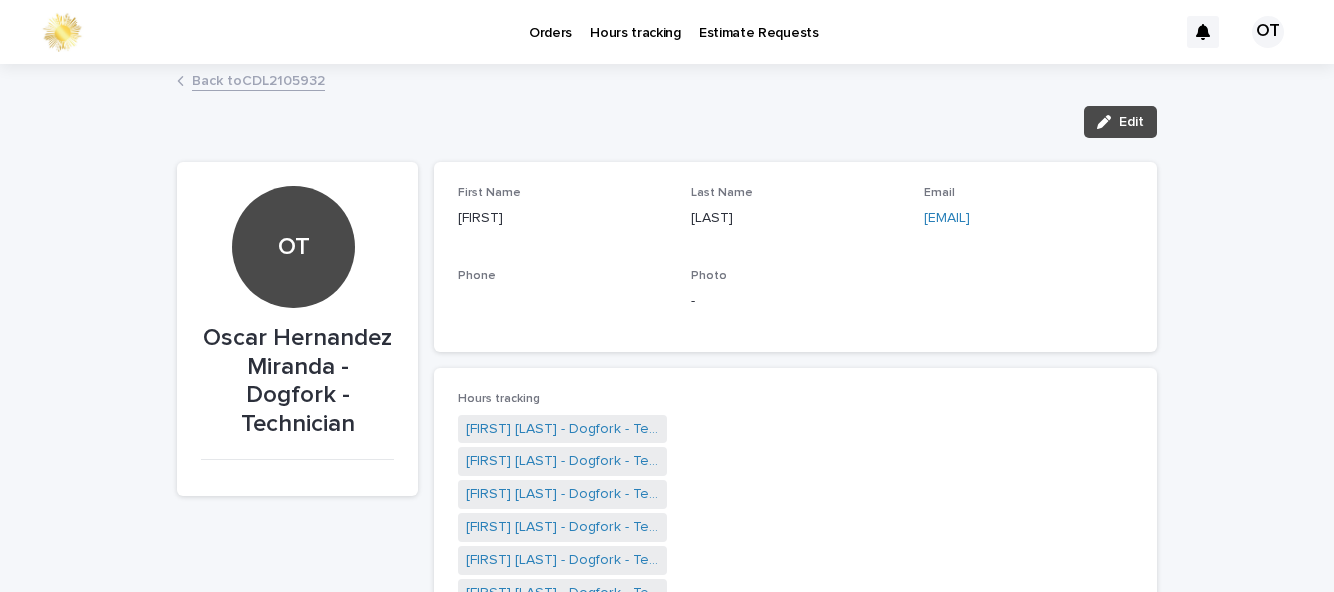 click on "Orders" at bounding box center [550, 21] 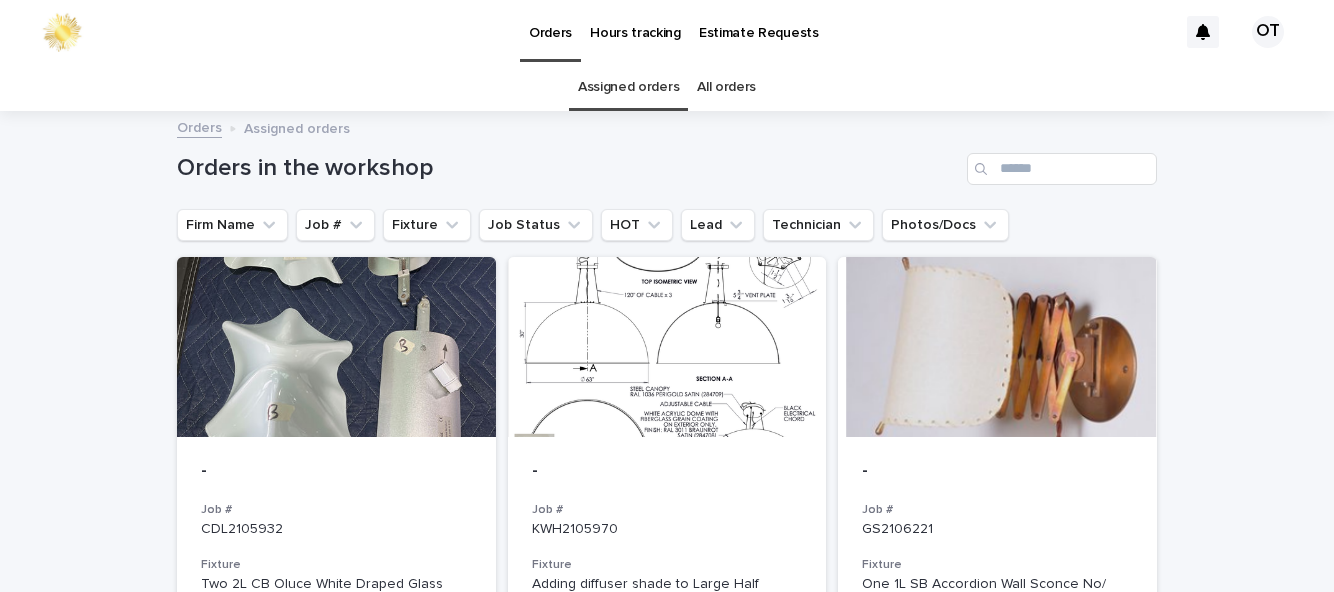 click on "- Job # CDL2105932 Fixture Two 2L CB Oluce White Draped Glass Sconces w Nickel Backplates
Job Status Assigned HOT Lead Mike Donnelly - Dogfork   + 0 Technician Oscar Hernandez Miranda - Dogfork - Technician   + 0" at bounding box center (336, 652) 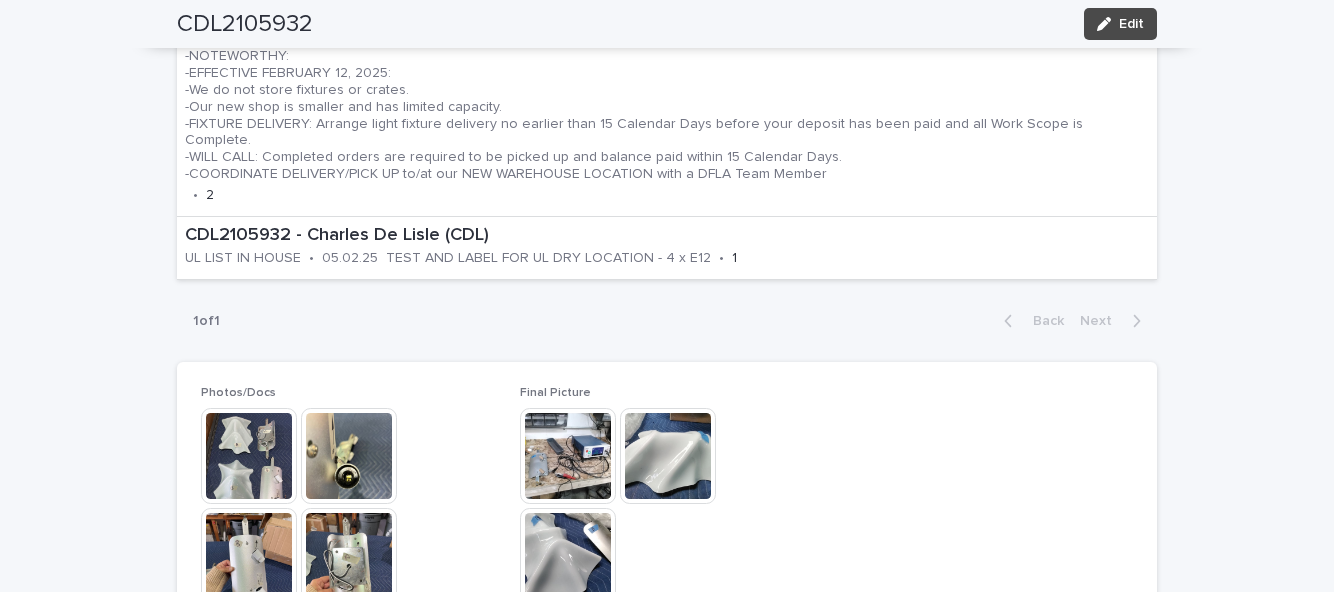 scroll, scrollTop: 1036, scrollLeft: 0, axis: vertical 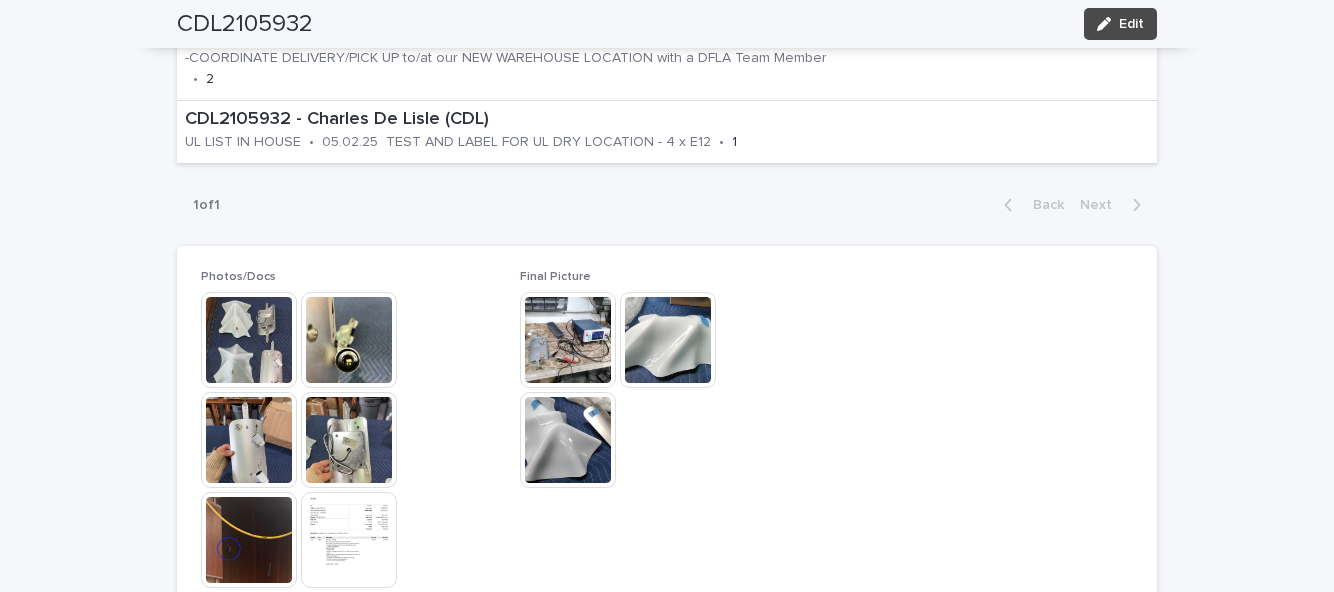 click on "Edit" at bounding box center [1120, 24] 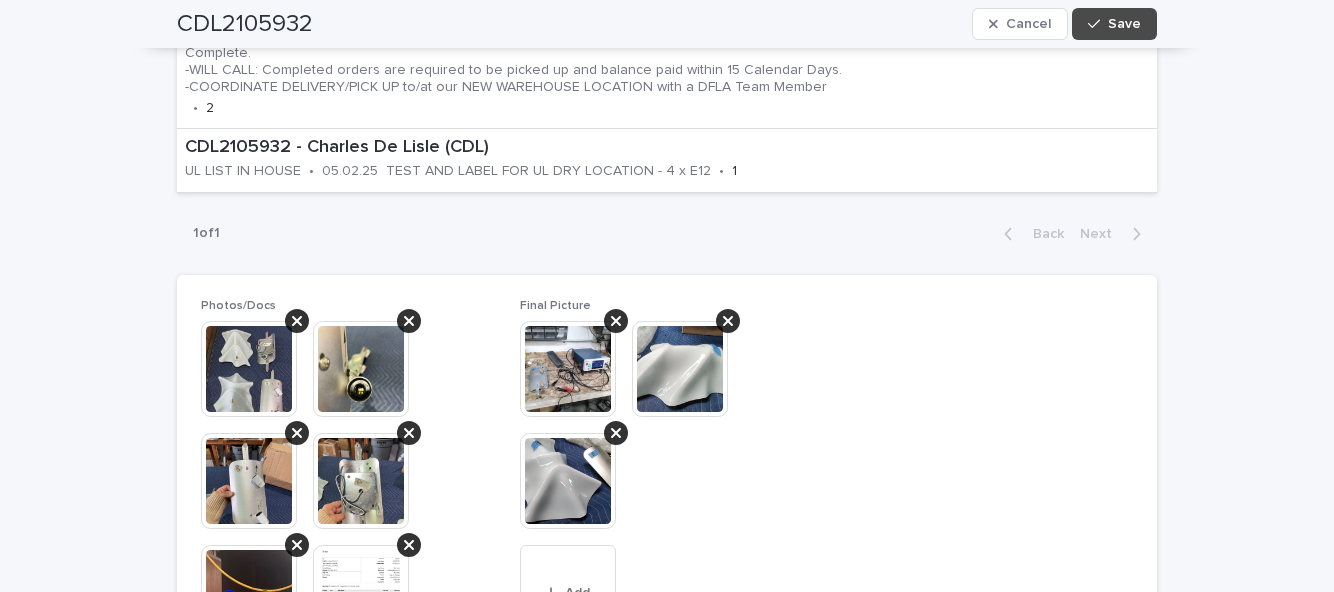 scroll, scrollTop: 1130, scrollLeft: 0, axis: vertical 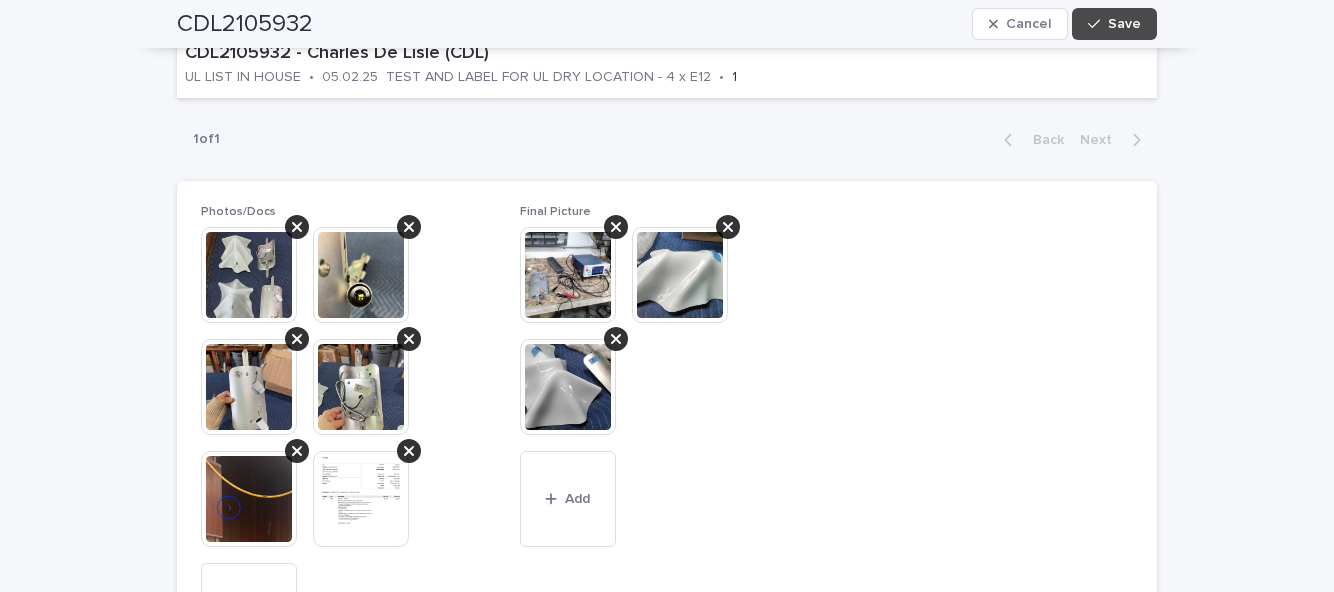 click on "Add" at bounding box center [568, 499] 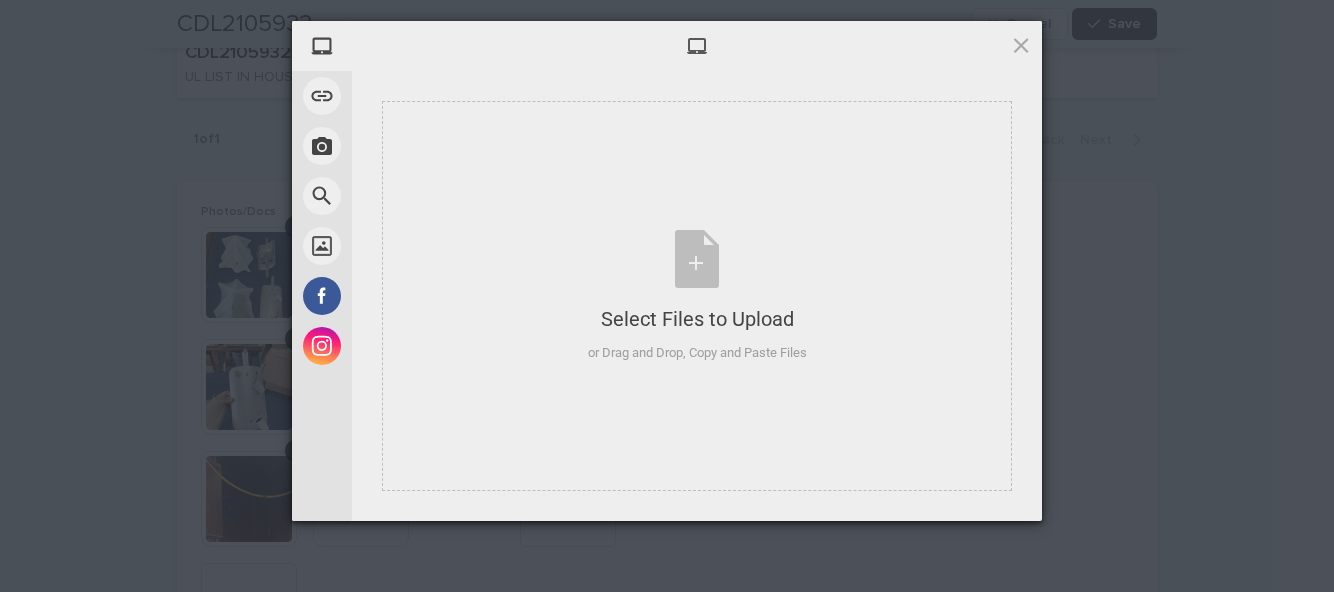 click on "Select Files to Upload
or Drag and Drop, Copy and Paste Files" at bounding box center (697, 296) 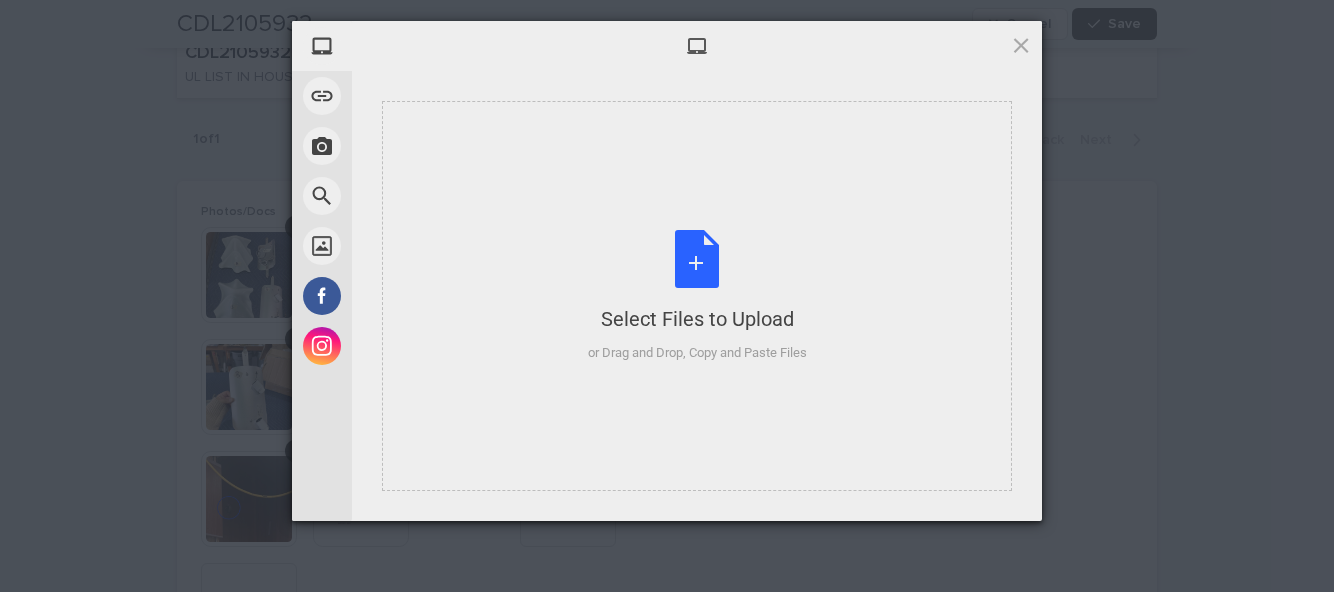 click at bounding box center [1021, 45] 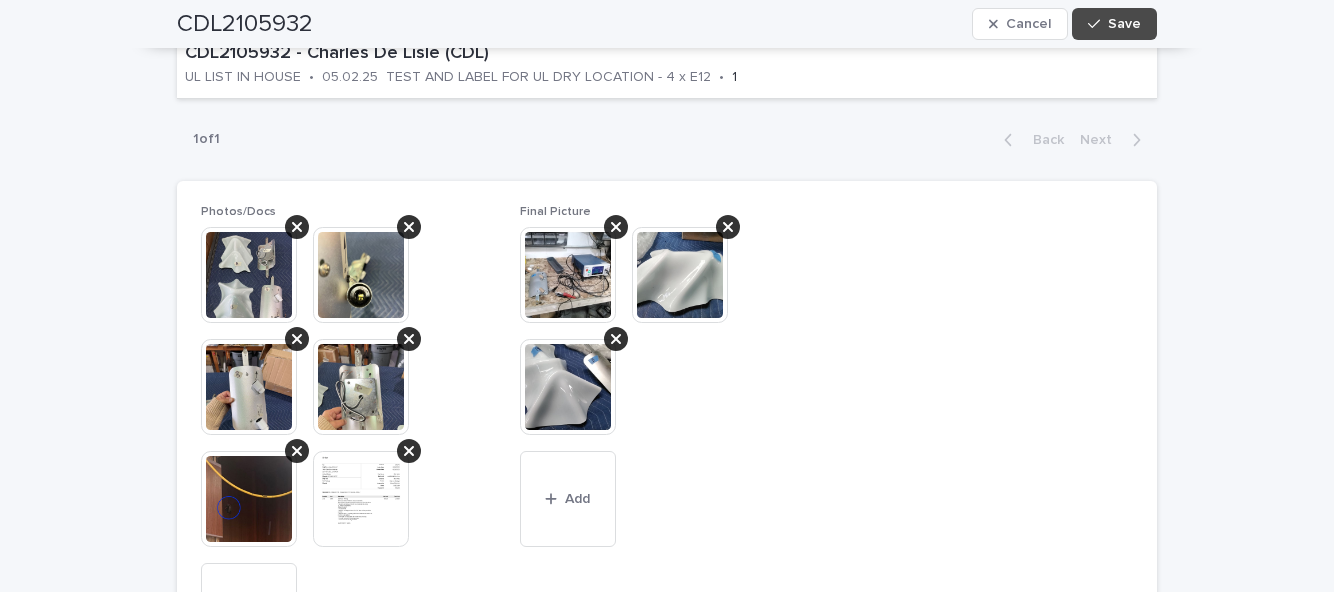 click on "Save" at bounding box center (1124, 24) 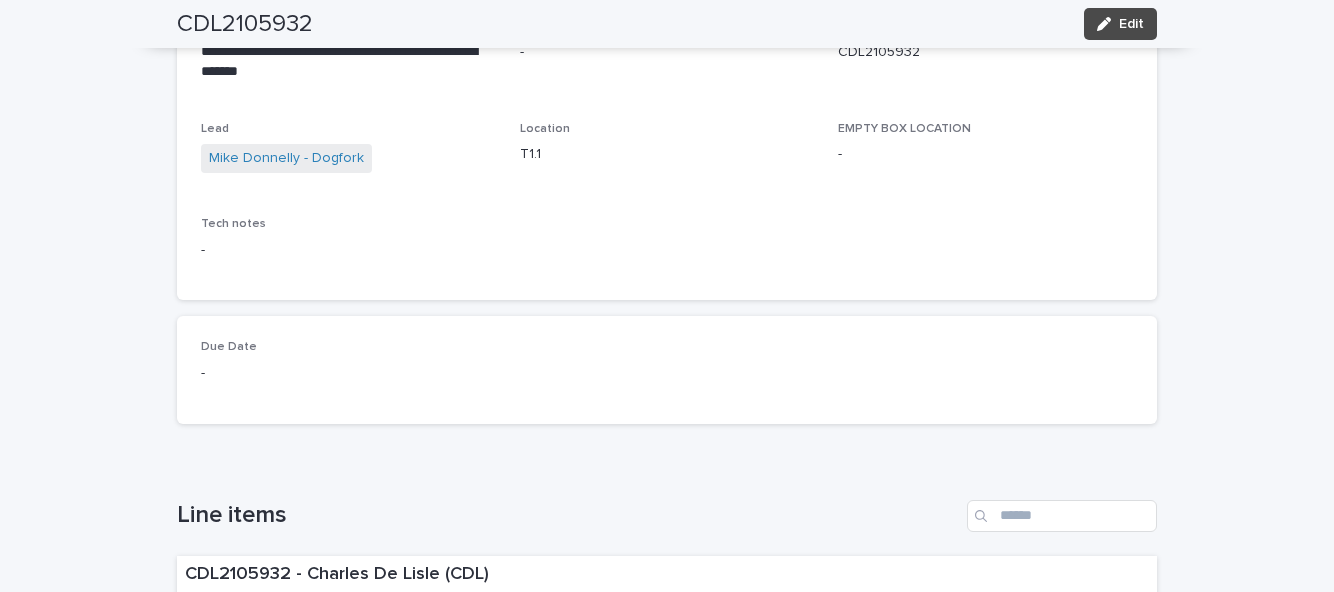 scroll, scrollTop: 0, scrollLeft: 0, axis: both 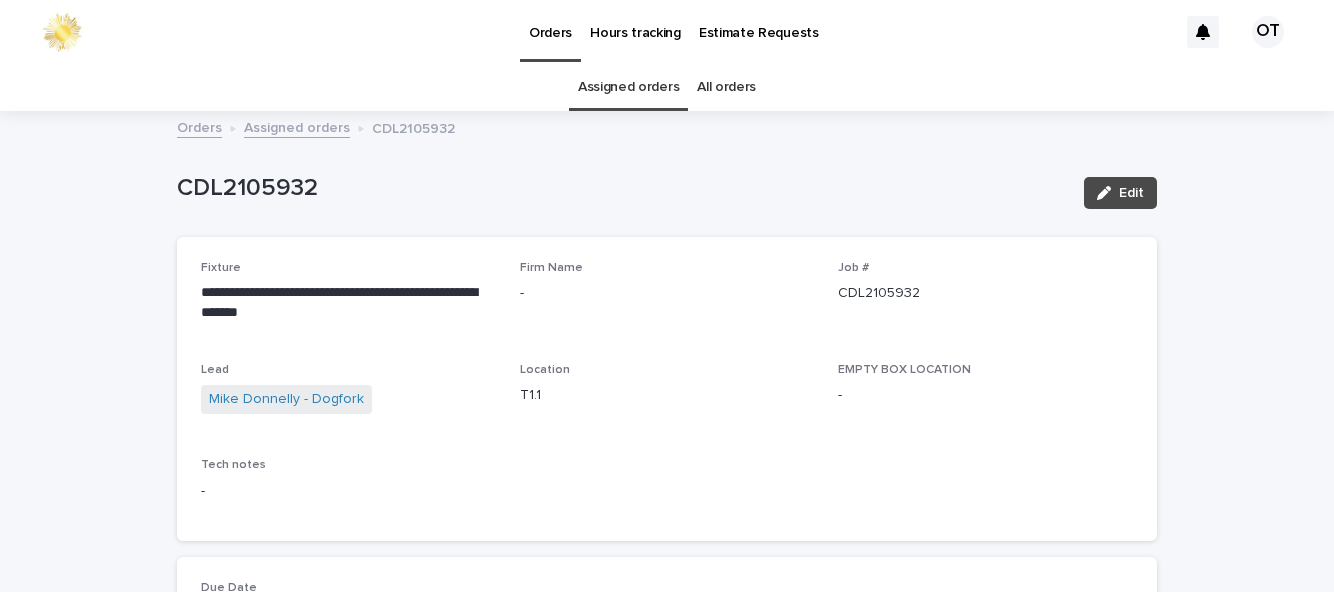 click on "Assigned orders" at bounding box center [628, 87] 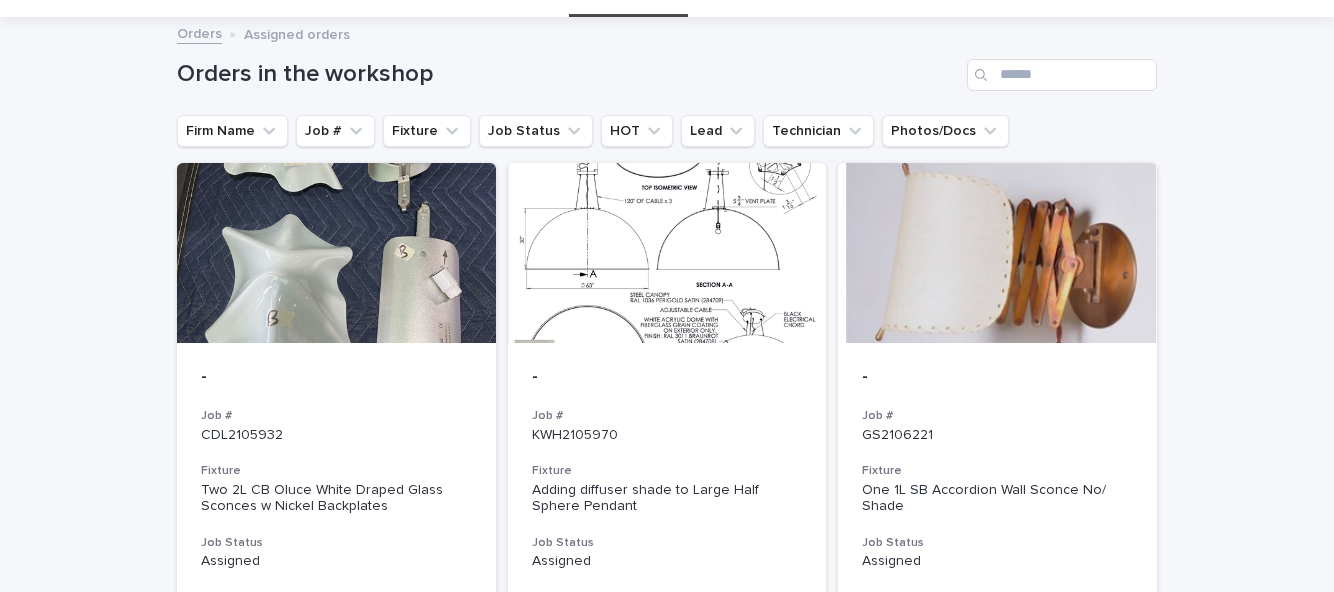 scroll, scrollTop: 3, scrollLeft: 0, axis: vertical 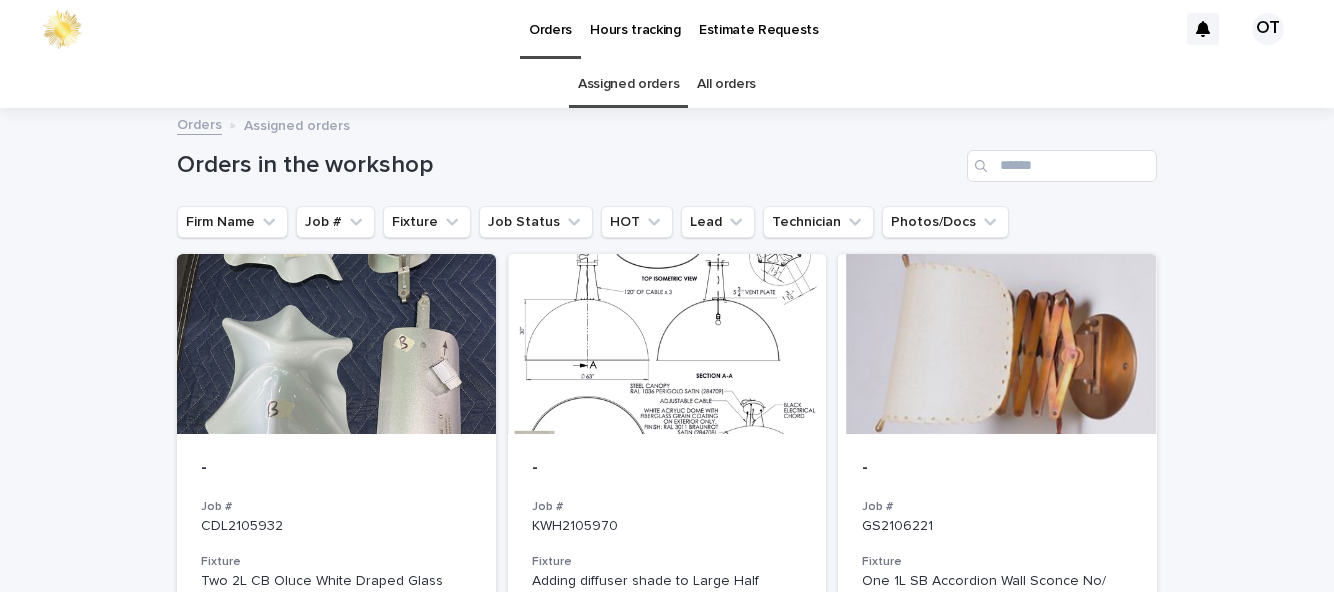 click at bounding box center [336, 344] 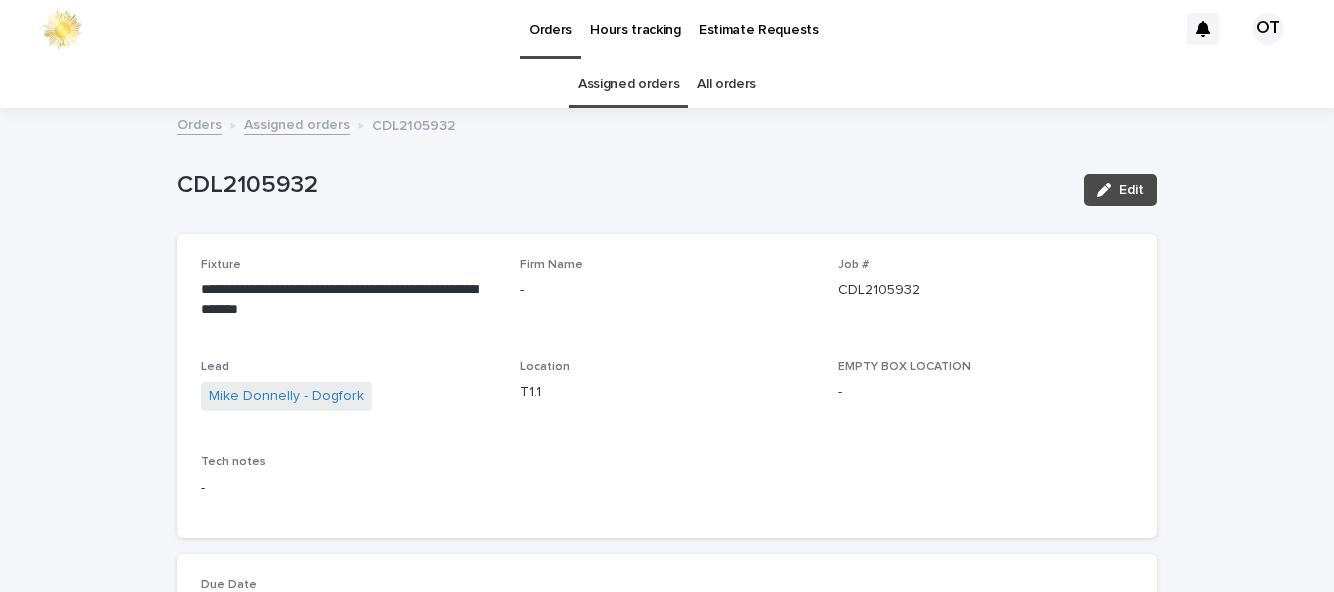 scroll, scrollTop: 0, scrollLeft: 0, axis: both 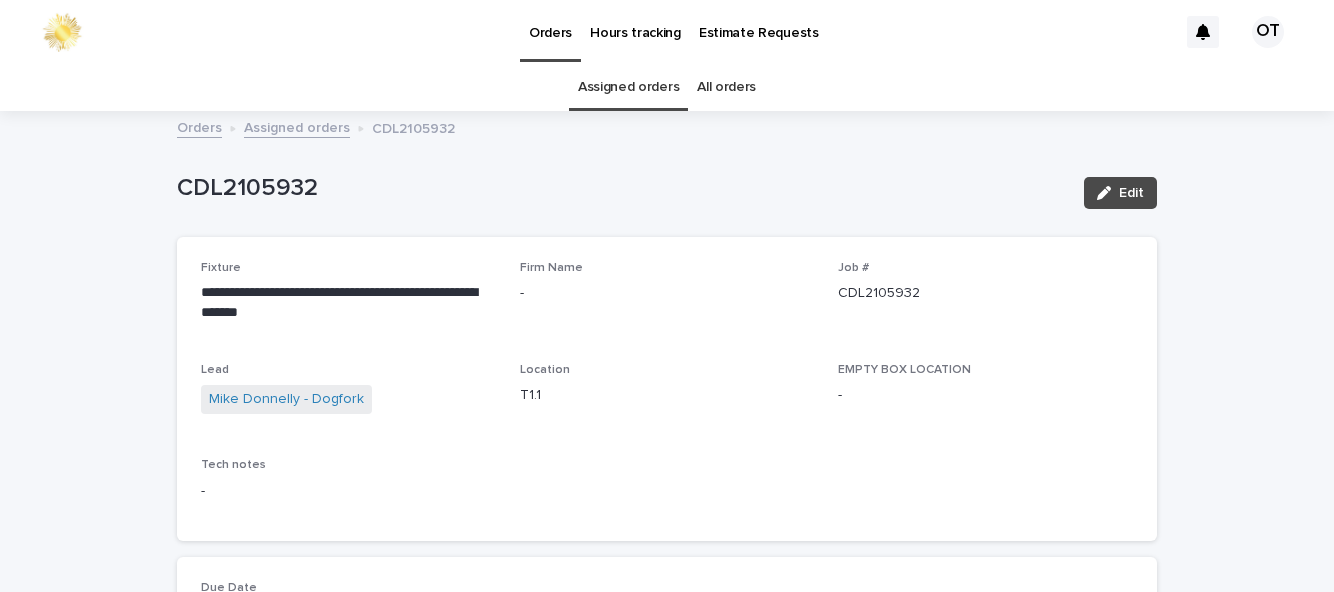 click on "Edit" at bounding box center [1131, 193] 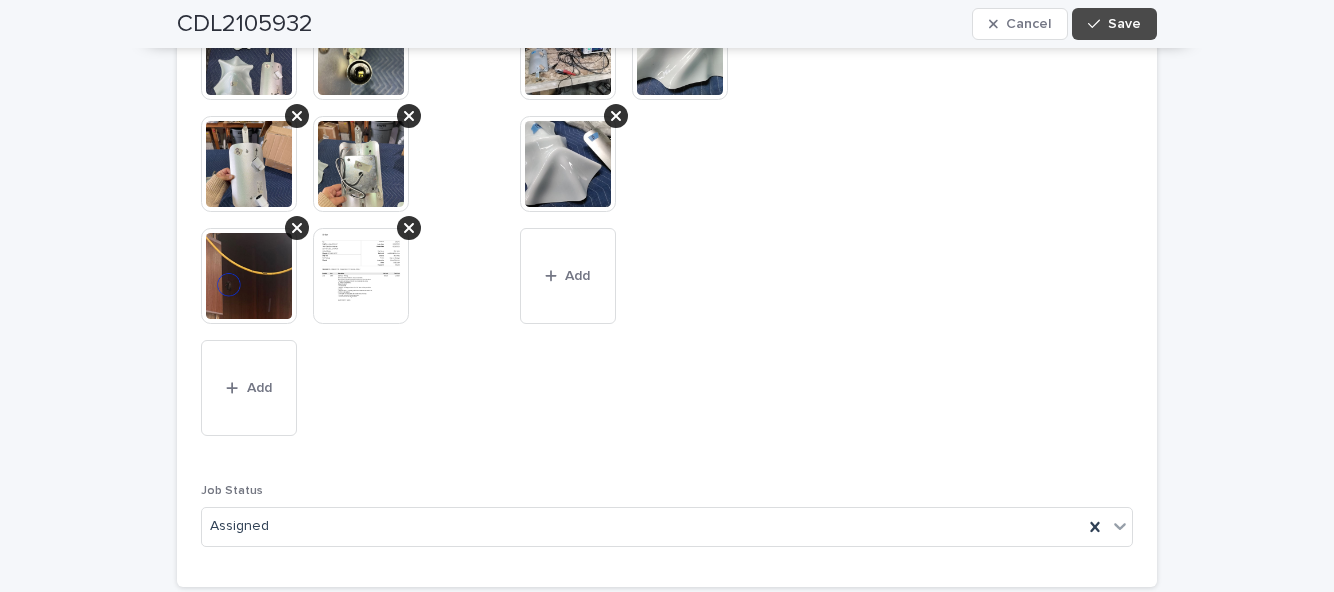 scroll, scrollTop: 1546, scrollLeft: 0, axis: vertical 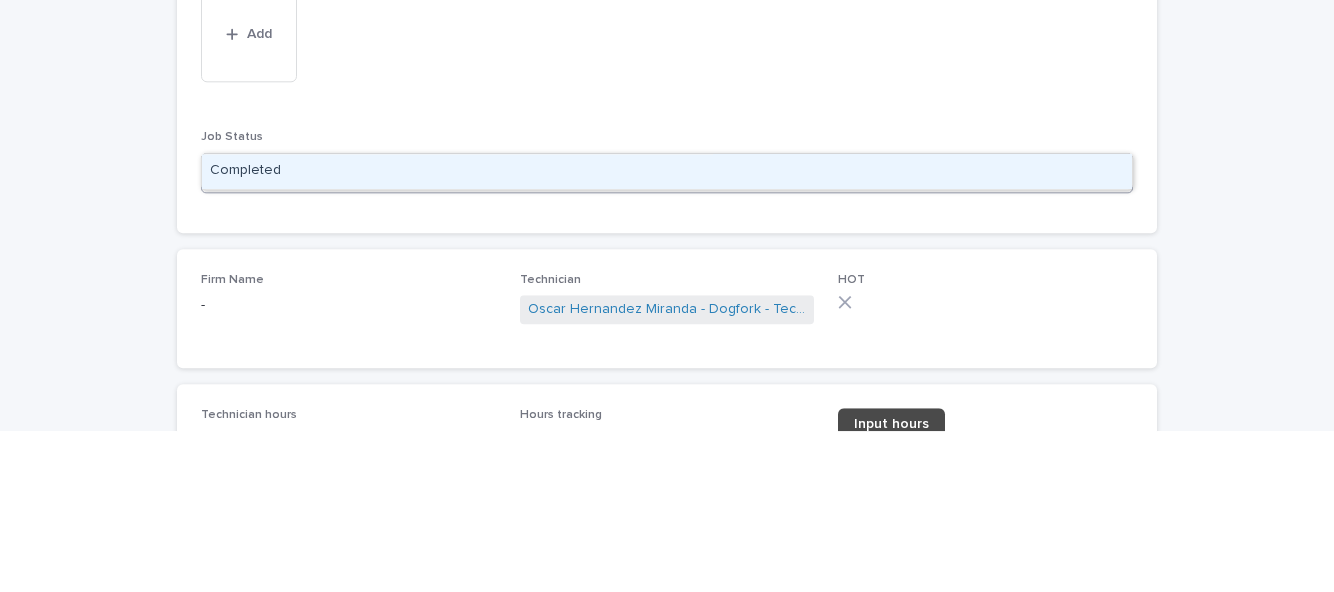 click on "Completed" at bounding box center [667, 332] 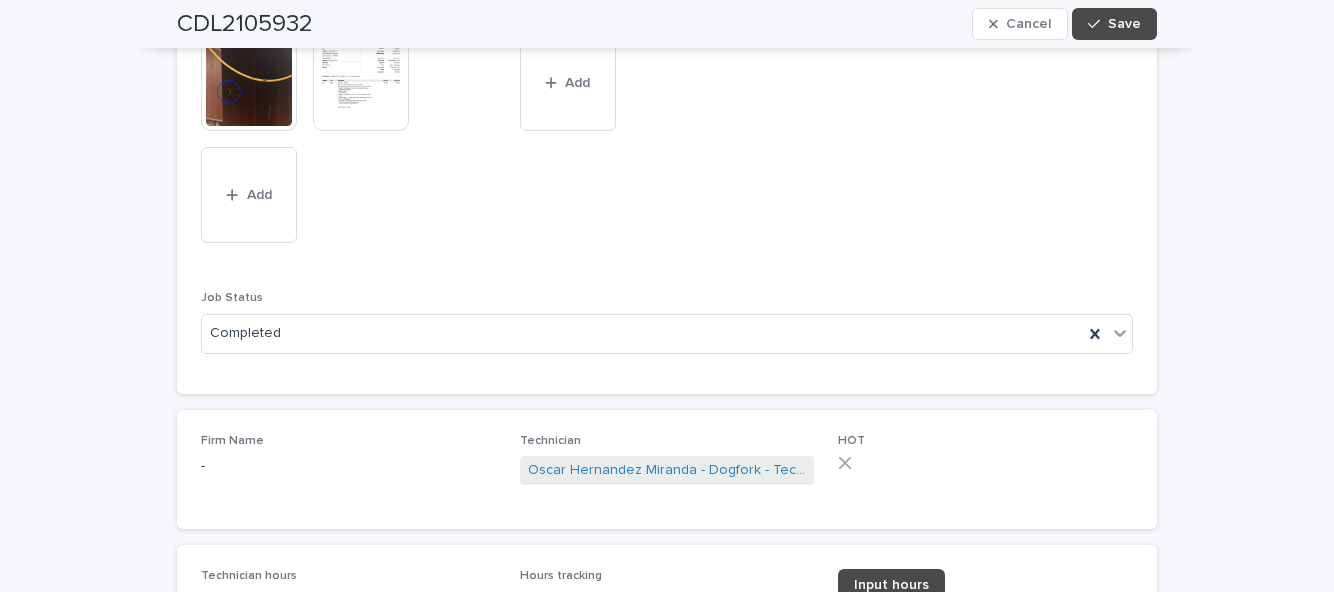click on "Input hours" at bounding box center [891, 585] 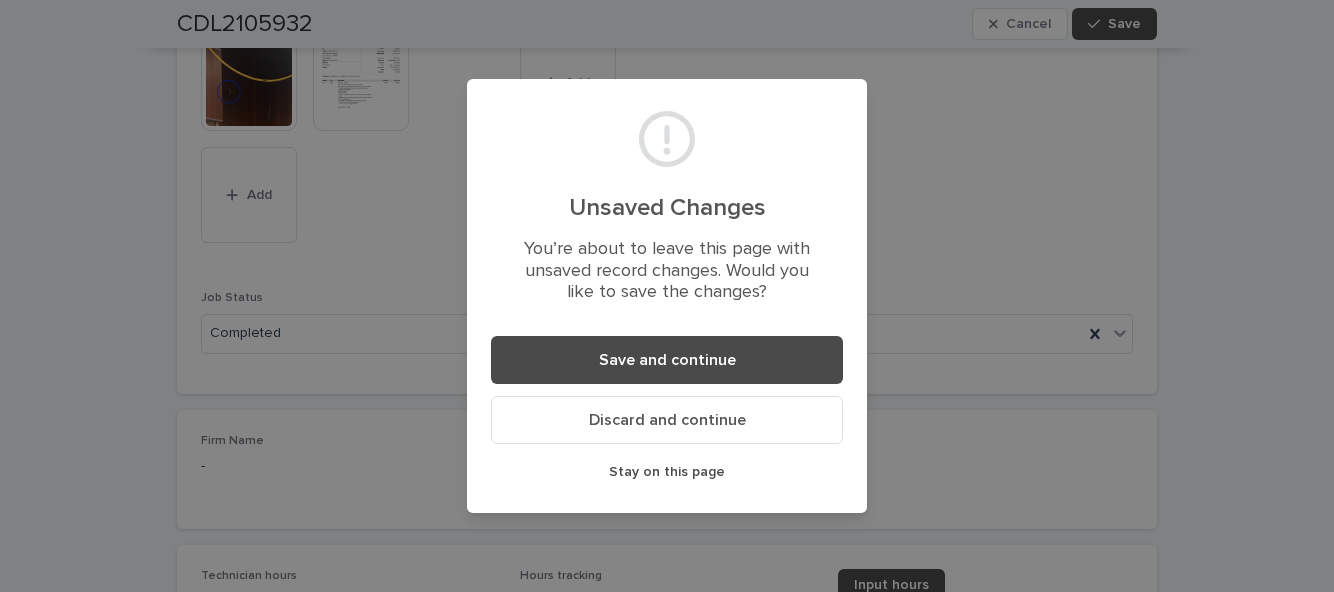 click on "Save and continue" at bounding box center (667, 360) 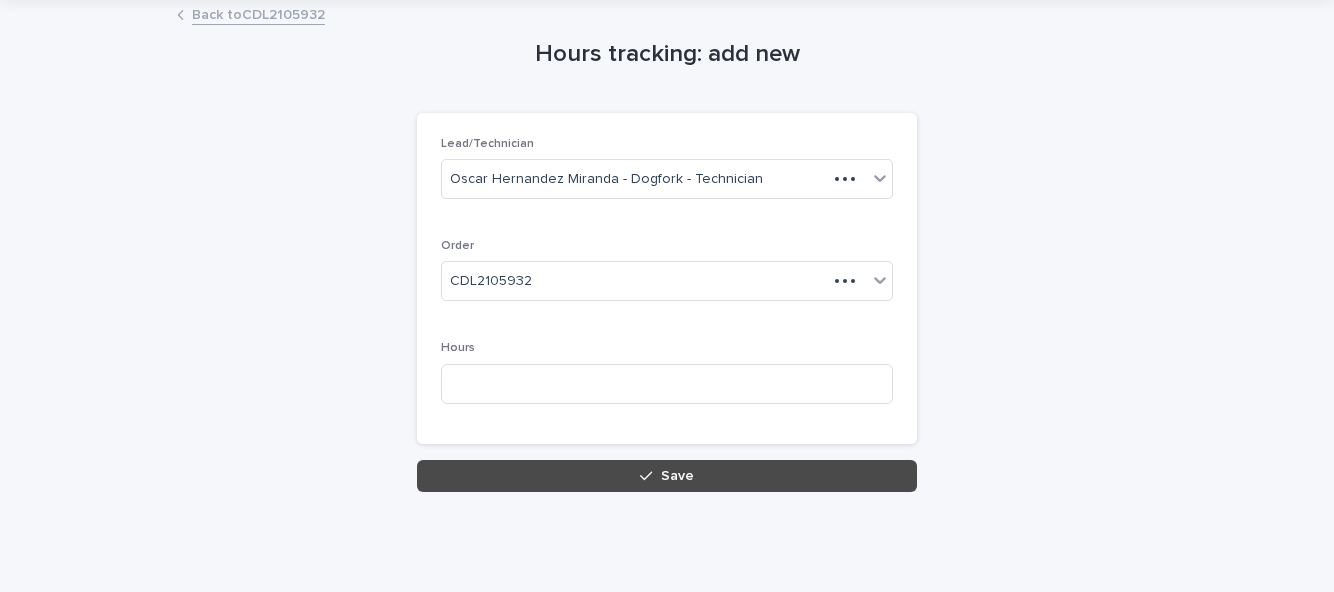 scroll, scrollTop: 0, scrollLeft: 0, axis: both 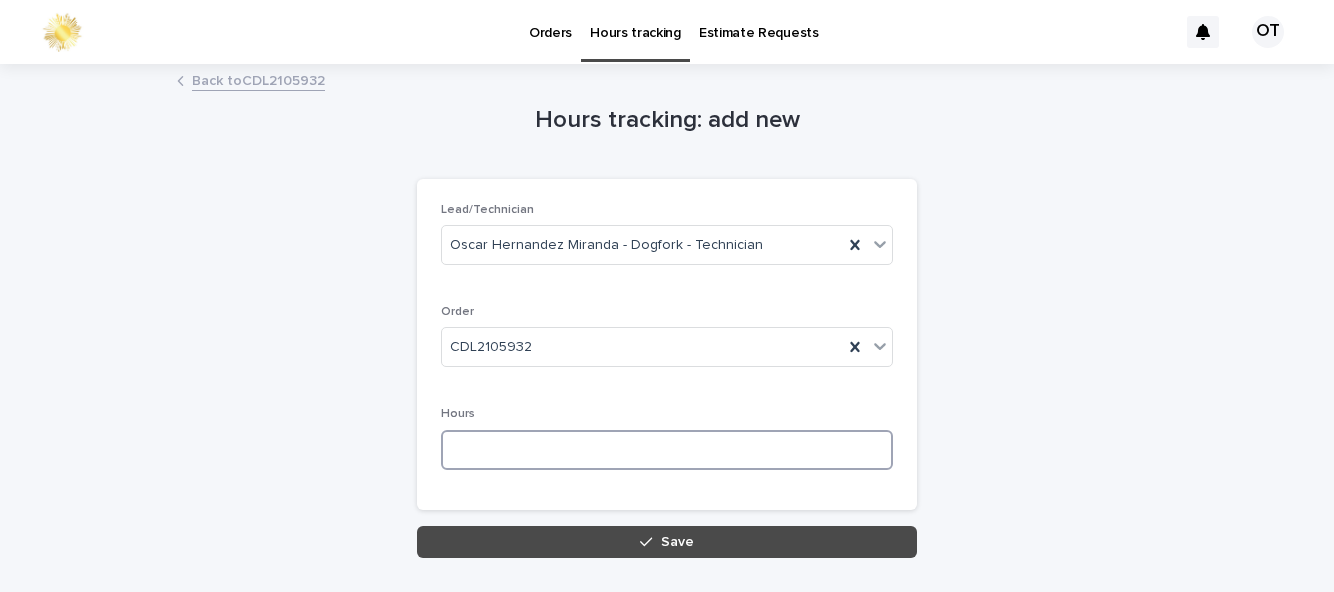 click at bounding box center (667, 450) 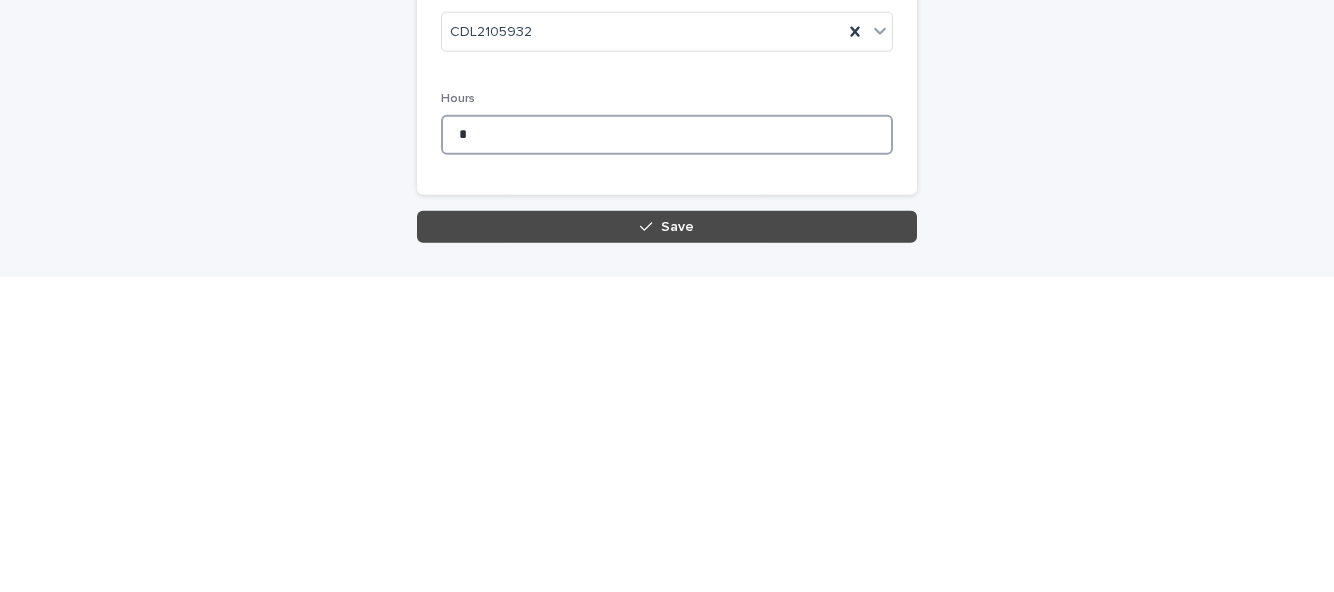 type on "*" 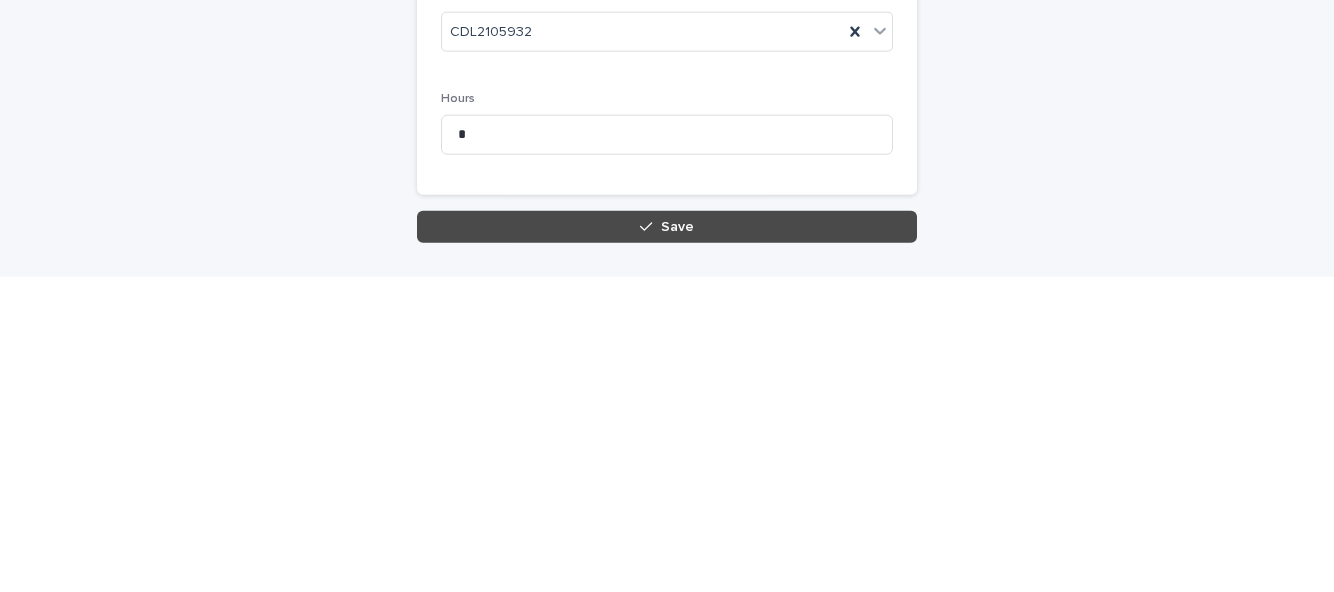 click on "Save" at bounding box center [667, 542] 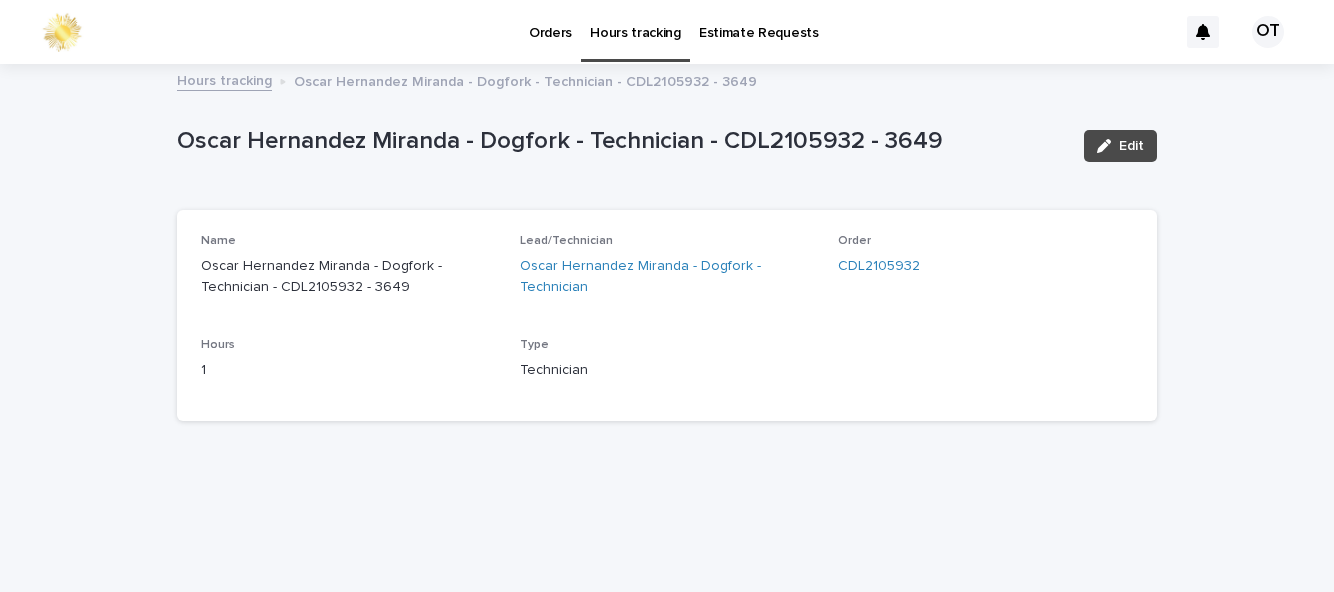click on "Orders" at bounding box center [550, 31] 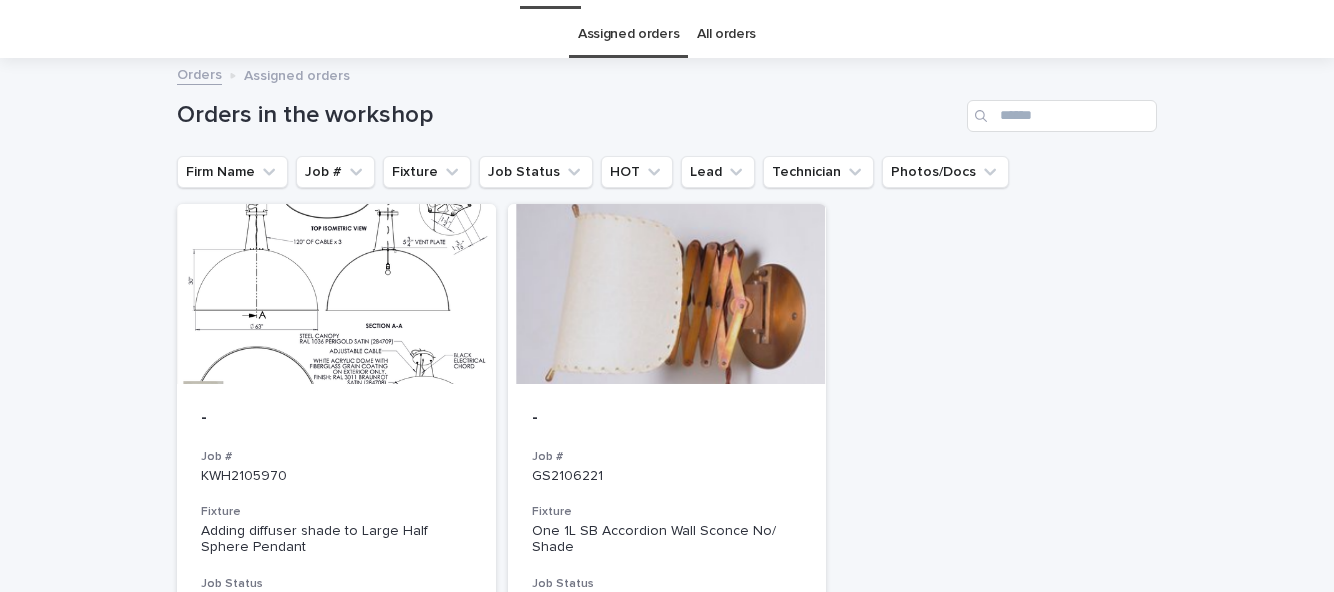 scroll, scrollTop: 0, scrollLeft: 0, axis: both 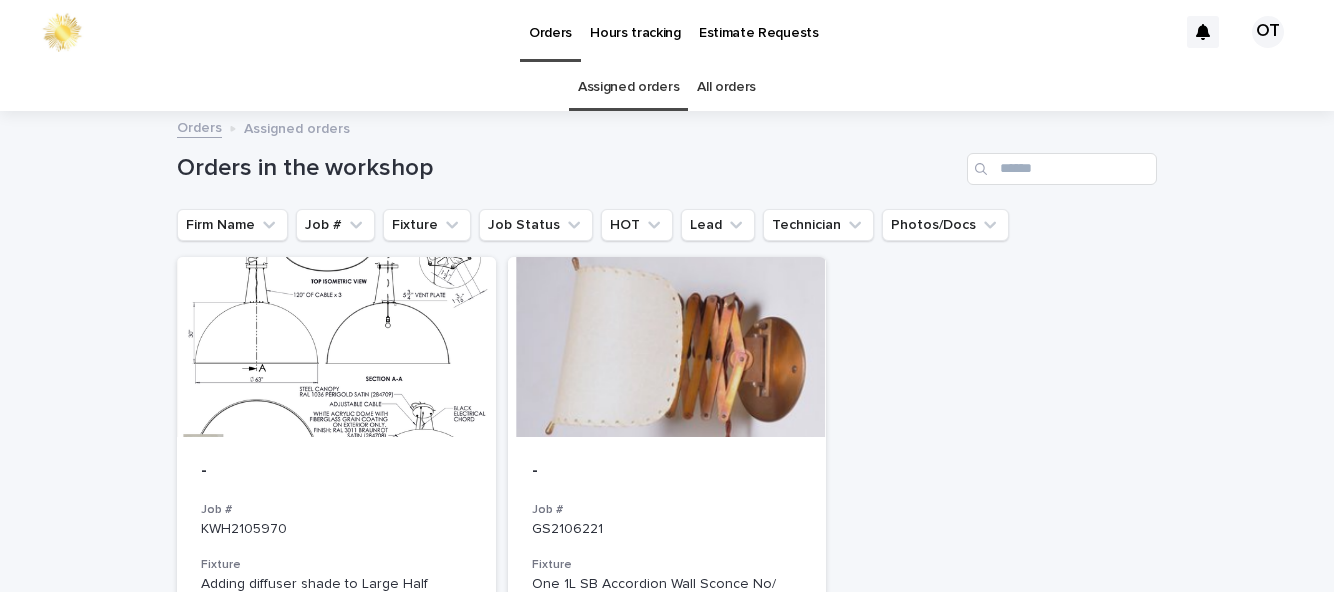 click on "Assigned orders" at bounding box center (628, 87) 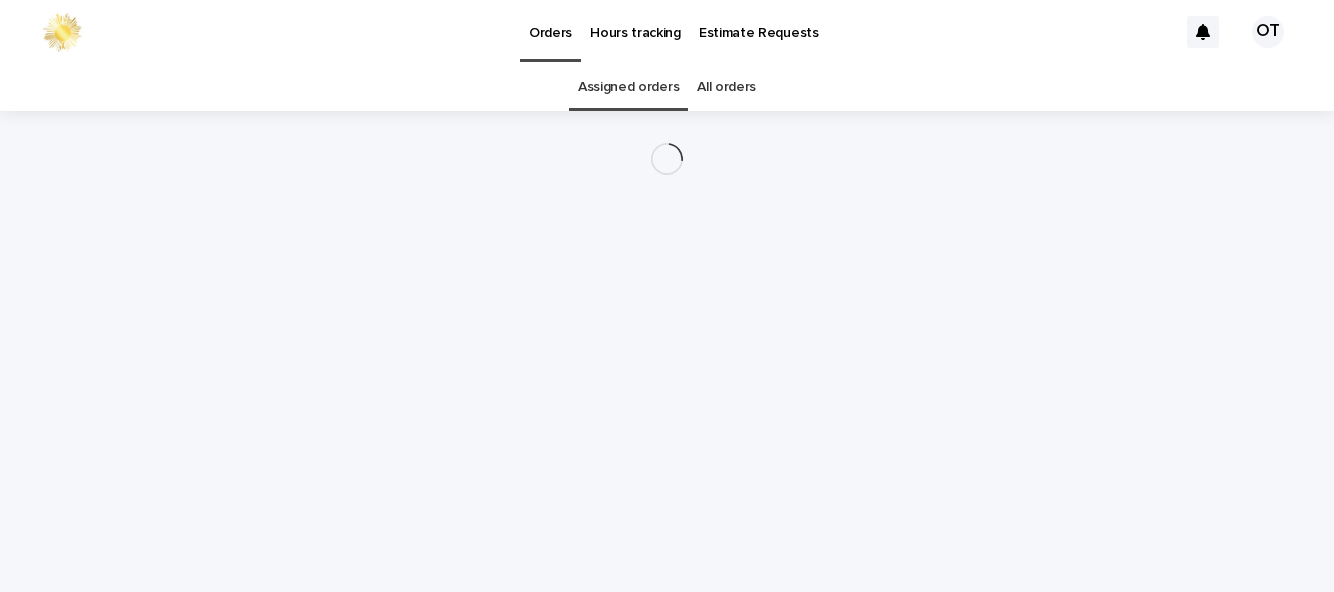 scroll, scrollTop: 64, scrollLeft: 0, axis: vertical 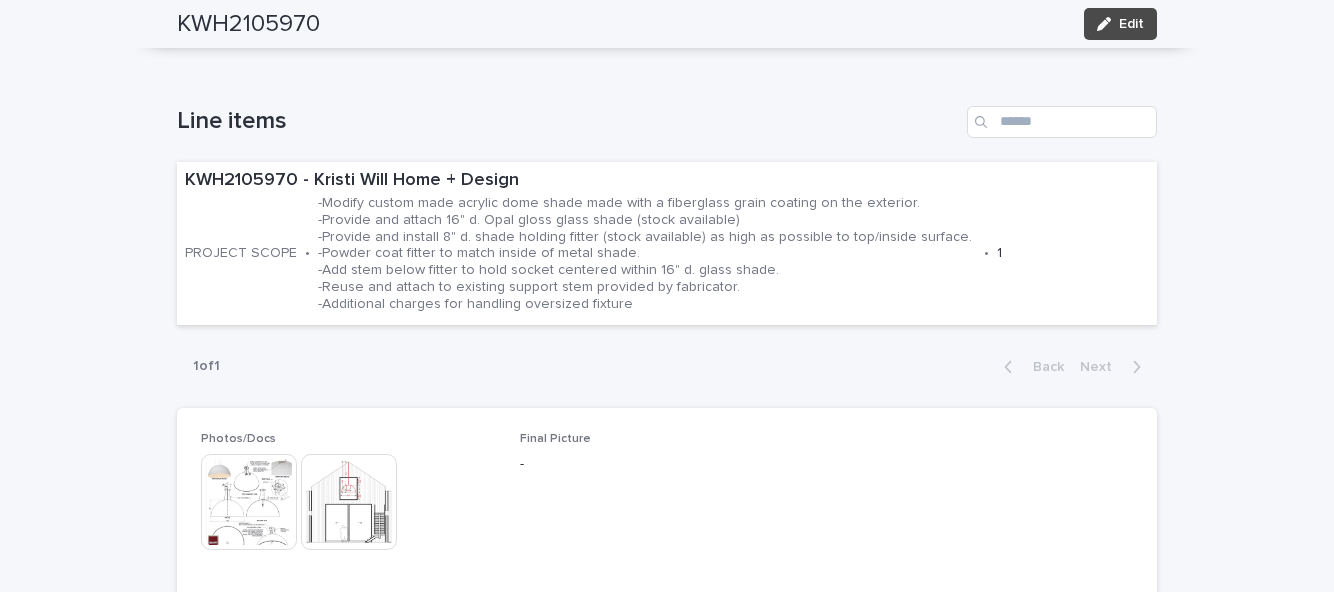 click at bounding box center [349, 502] 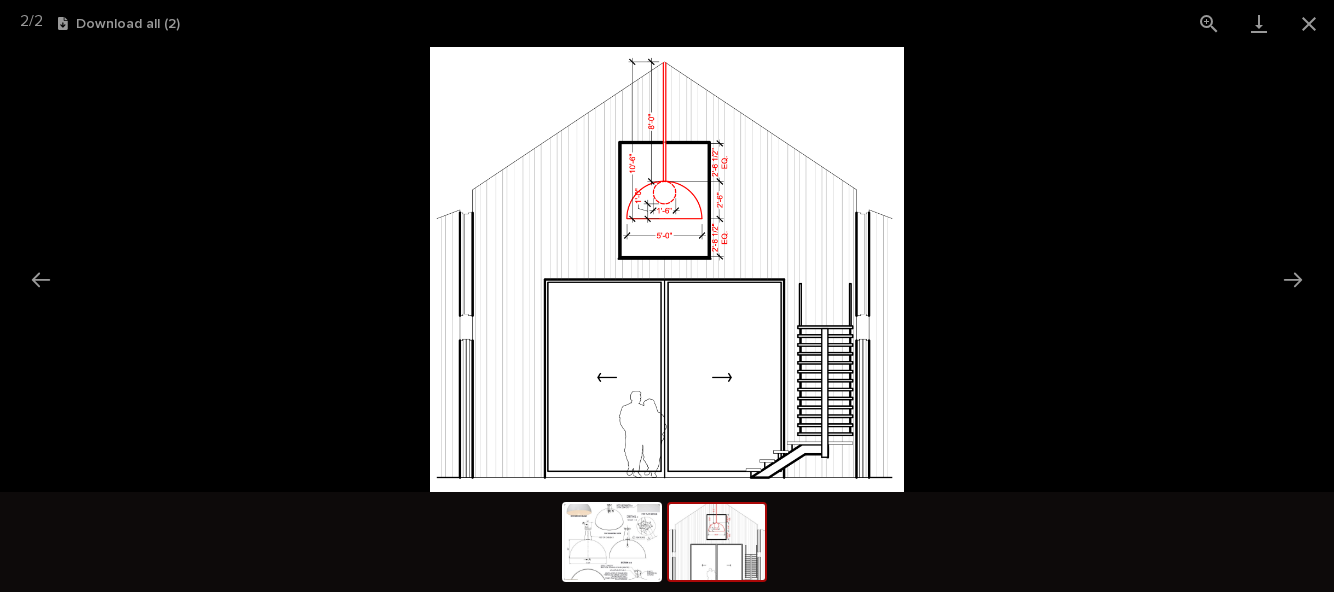 click at bounding box center [1309, 23] 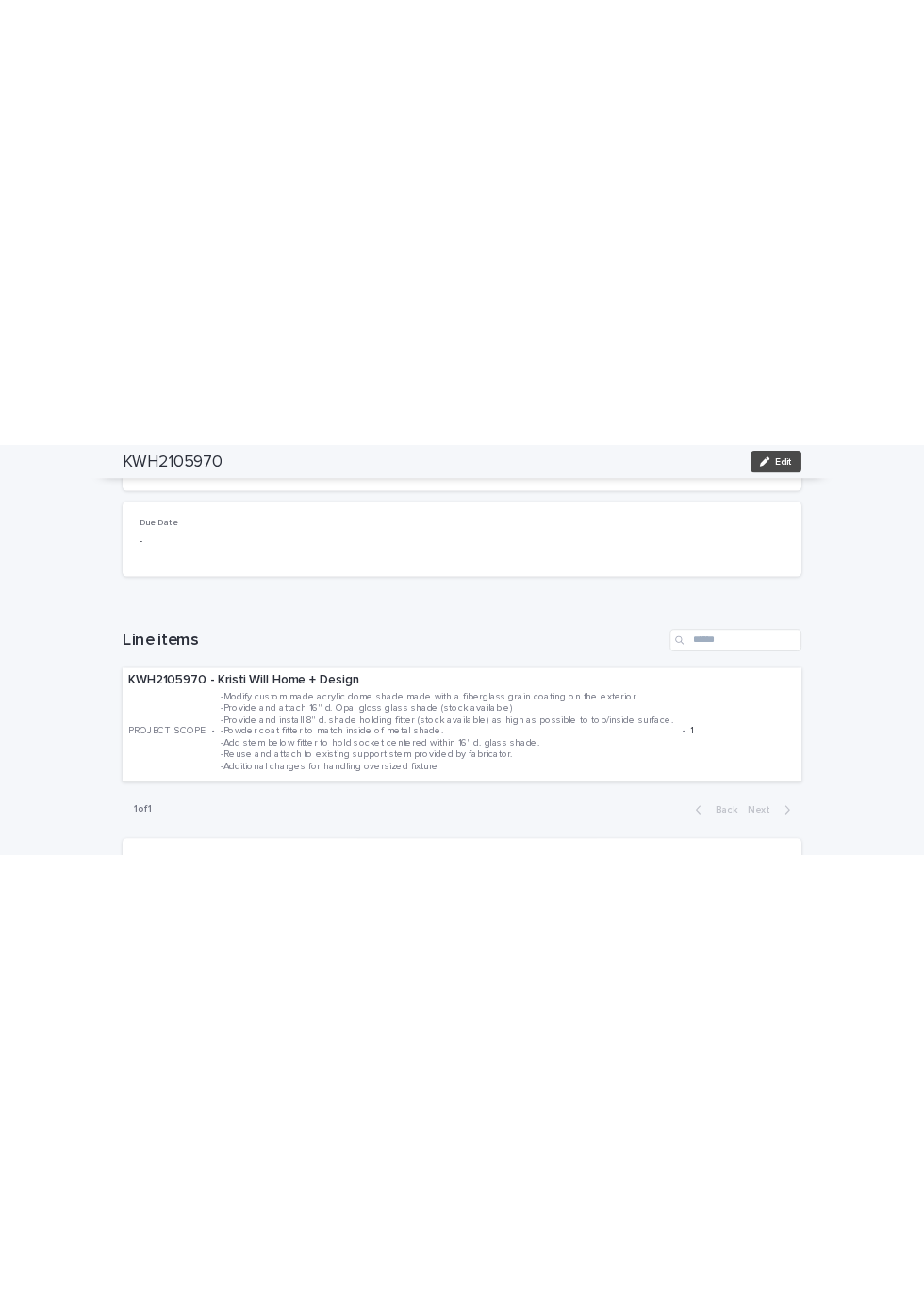 scroll, scrollTop: 549, scrollLeft: 0, axis: vertical 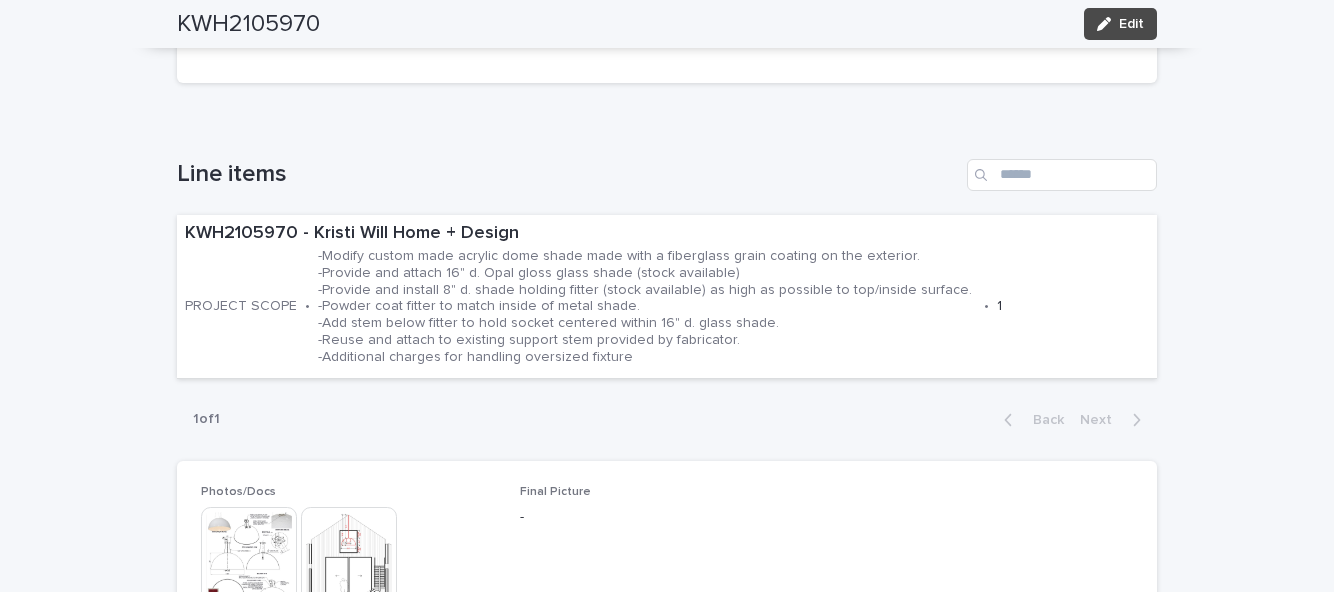 click on "Line items KWH2105970 - Kristi Will Home + Design PROJECT SCOPE • -Modify custom made acrylic dome shade made with a fiberglass grain coating on the exterior.
-Provide and attach 16" d. Opal gloss glass shade (stock available)
-Provide and install 8" d. shade holding fitter (stock available) as high as possible to top/inside surface.
-Powder coat fitter to match inside of metal shade.
-Add stem below fitter to hold socket centered within 16" d. glass shade.
-Reuse and attach to existing support stem provided by fabricator.
-Additional charges for handling oversized fixture
• 1 1  of  1 Back Next" at bounding box center [667, 302] 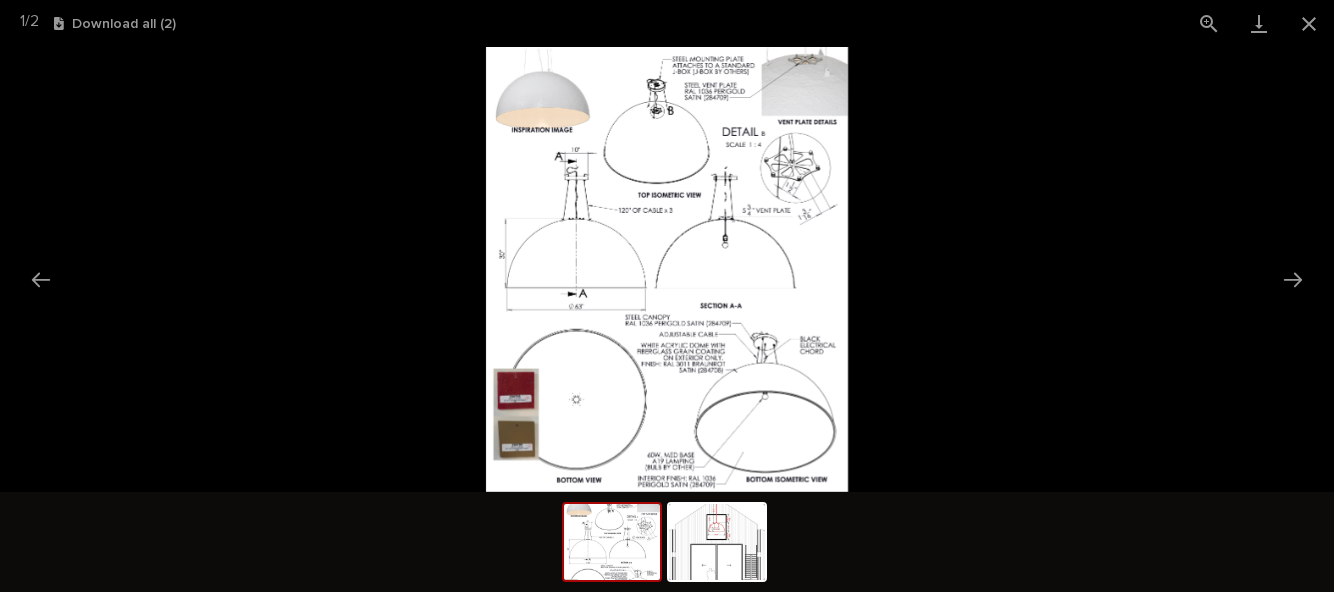 click at bounding box center [717, 542] 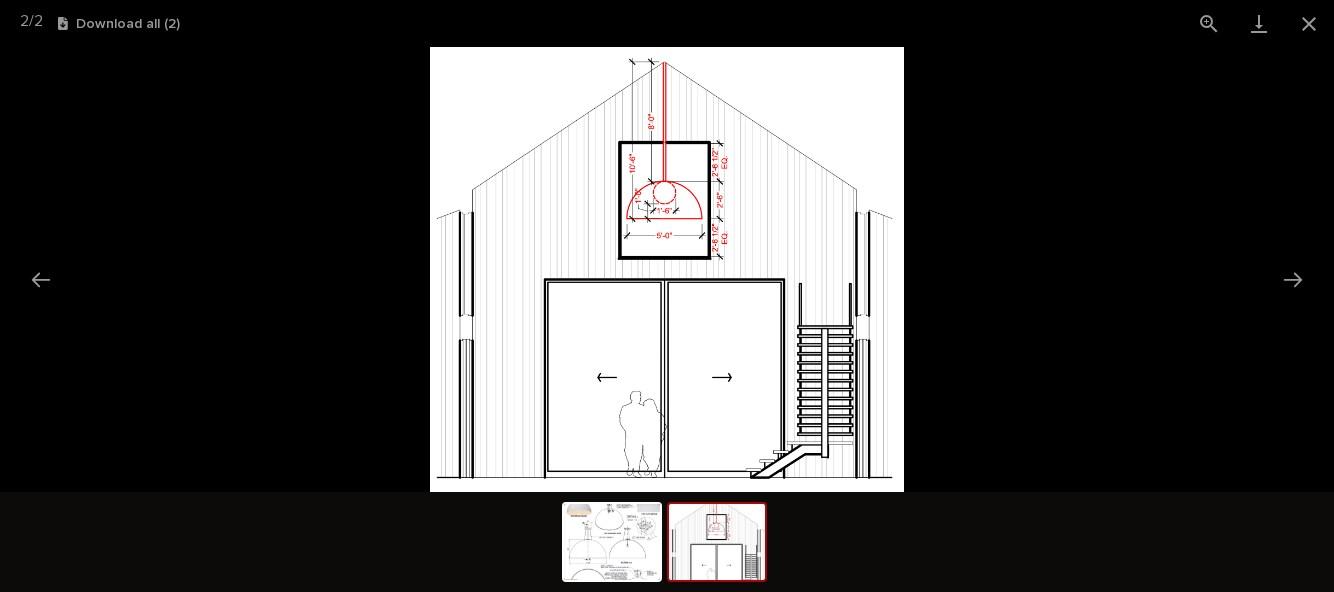 click at bounding box center (1309, 23) 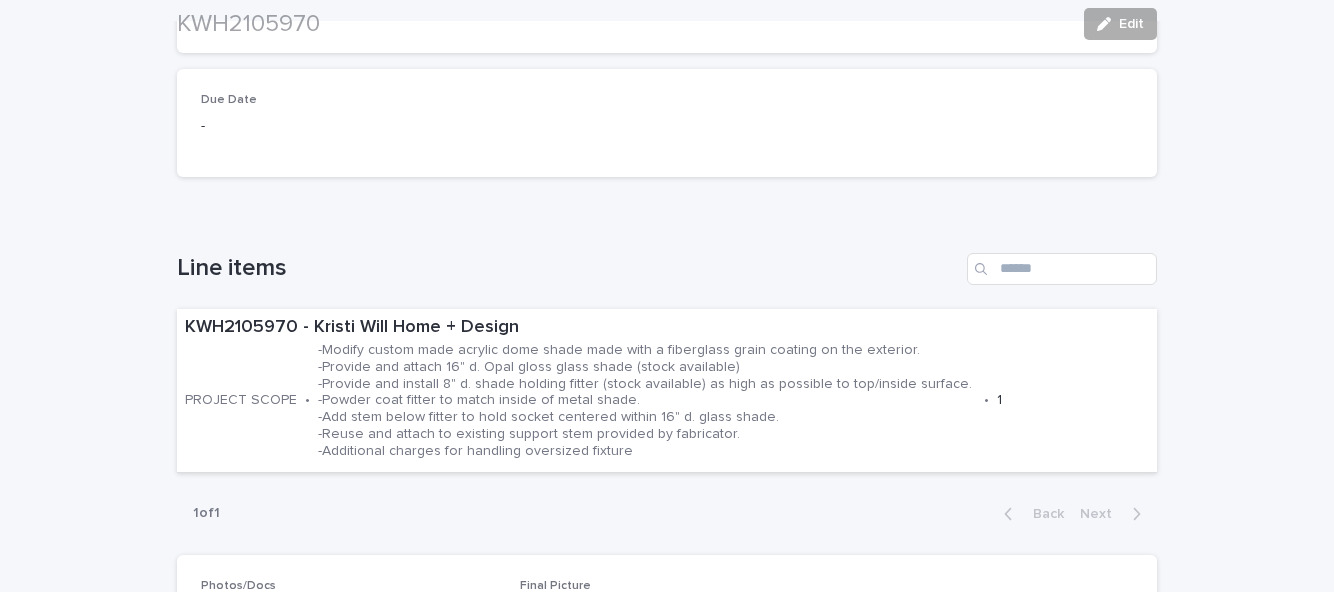 scroll, scrollTop: 704, scrollLeft: 0, axis: vertical 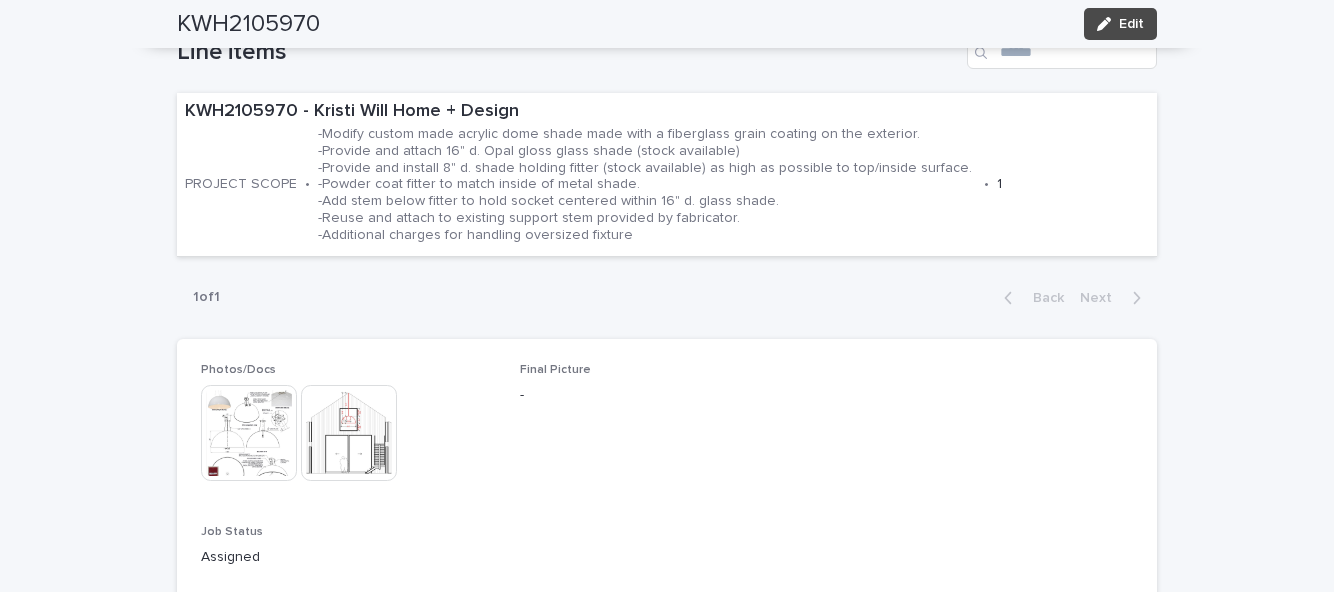 click on "**********" at bounding box center [667, 196] 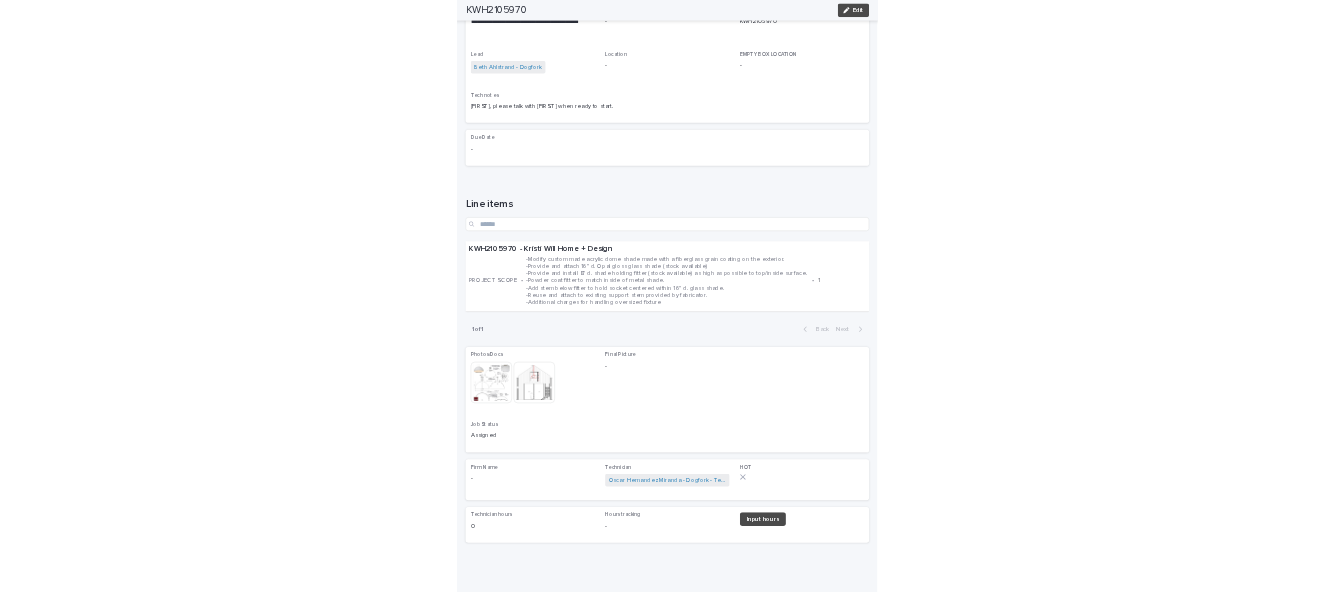 scroll, scrollTop: 38, scrollLeft: 0, axis: vertical 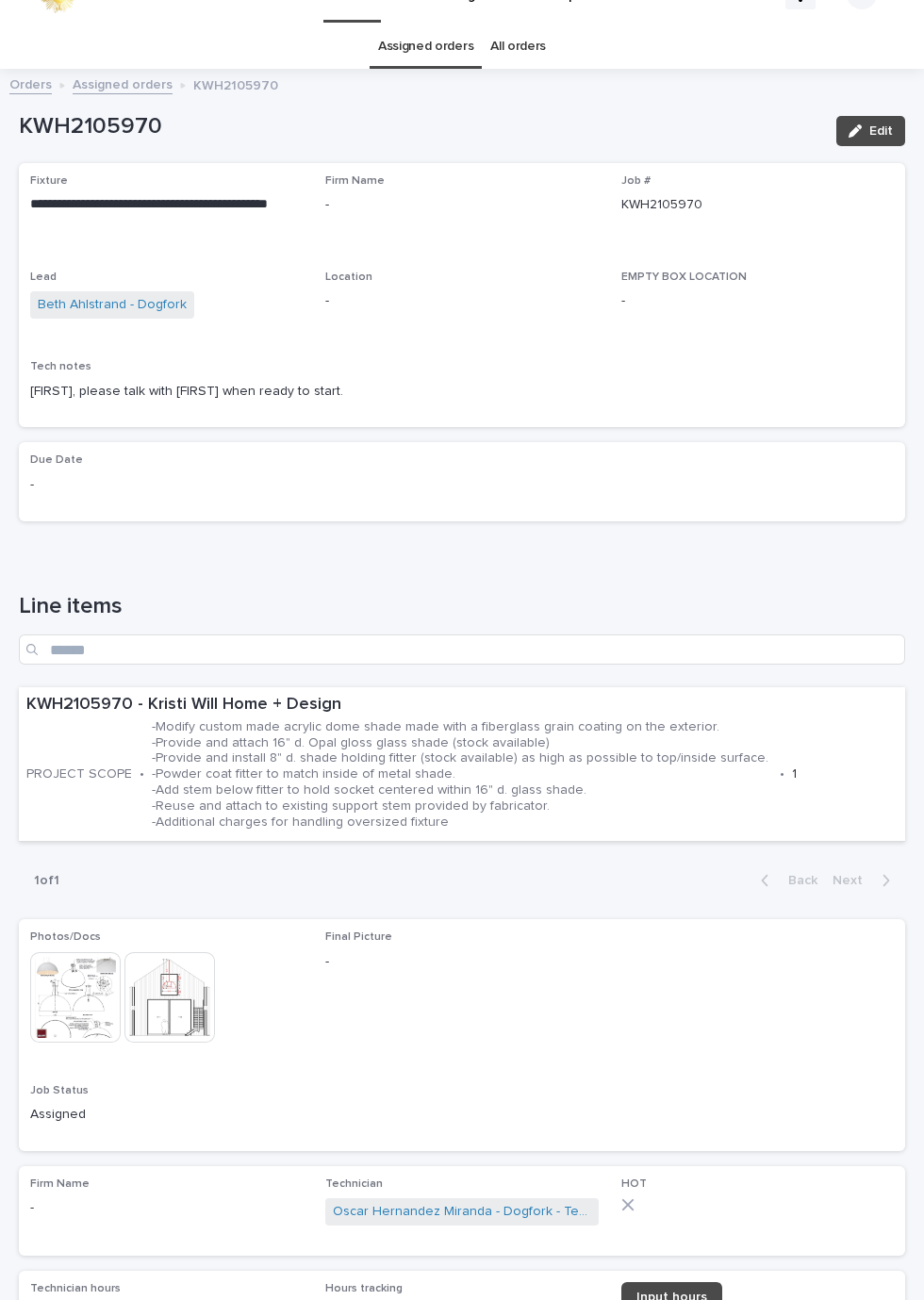 click on "**********" at bounding box center (462, 650) 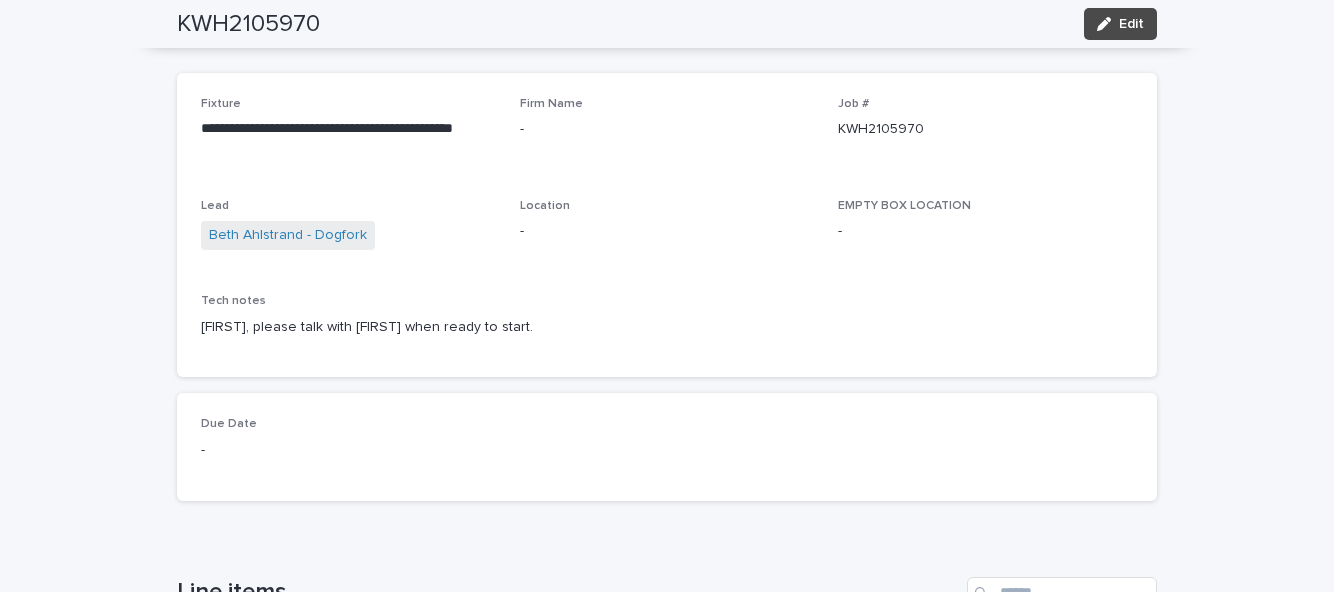 scroll, scrollTop: 0, scrollLeft: 0, axis: both 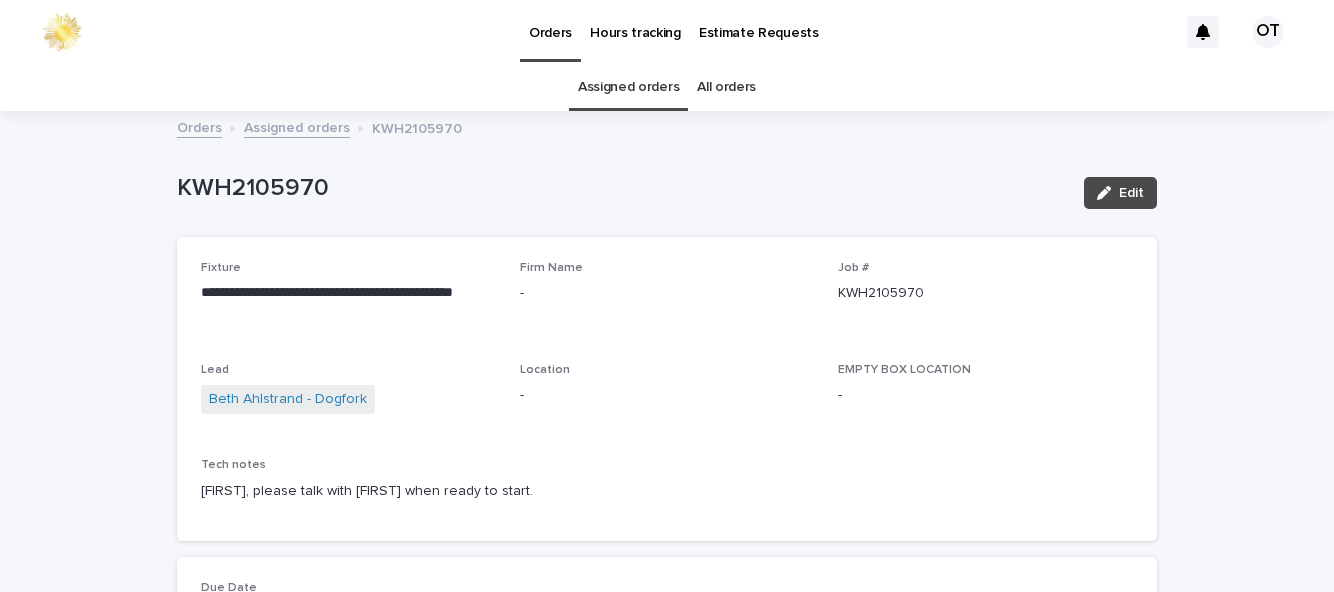 click on "Assigned orders" at bounding box center (628, 87) 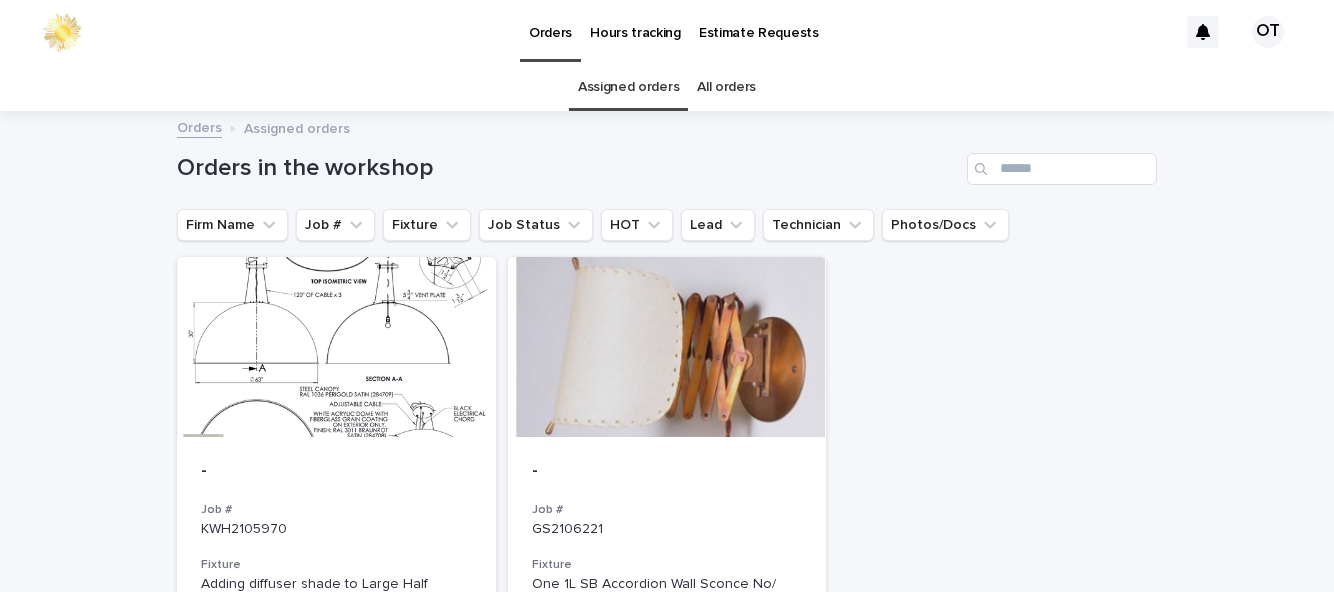 click on "Loading... Saving… Loading... Saving… Orders in the workshop Firm Name Job # Fixture Job Status HOT Lead Technician Photos/Docs - Job # KWH2105970 Fixture Adding diffuser shade to Large Half Sphere Pendant
Job Status Assigned HOT Lead Beth Ahlstrand - Dogfork   + 0 Technician Oscar Hernandez Miranda - Dogfork - Technician   + 0 - Job # GS2106221 Fixture One 1L SB Accordion Wall Sconce
No/ Shade
Job Status Assigned HOT Lead Mike Donnelly - Dogfork   + 0 Technician Oscar Hernandez Miranda - Dogfork - Technician   + 0 1  of  1 Show 36 records per page Back Next" at bounding box center [667, 565] 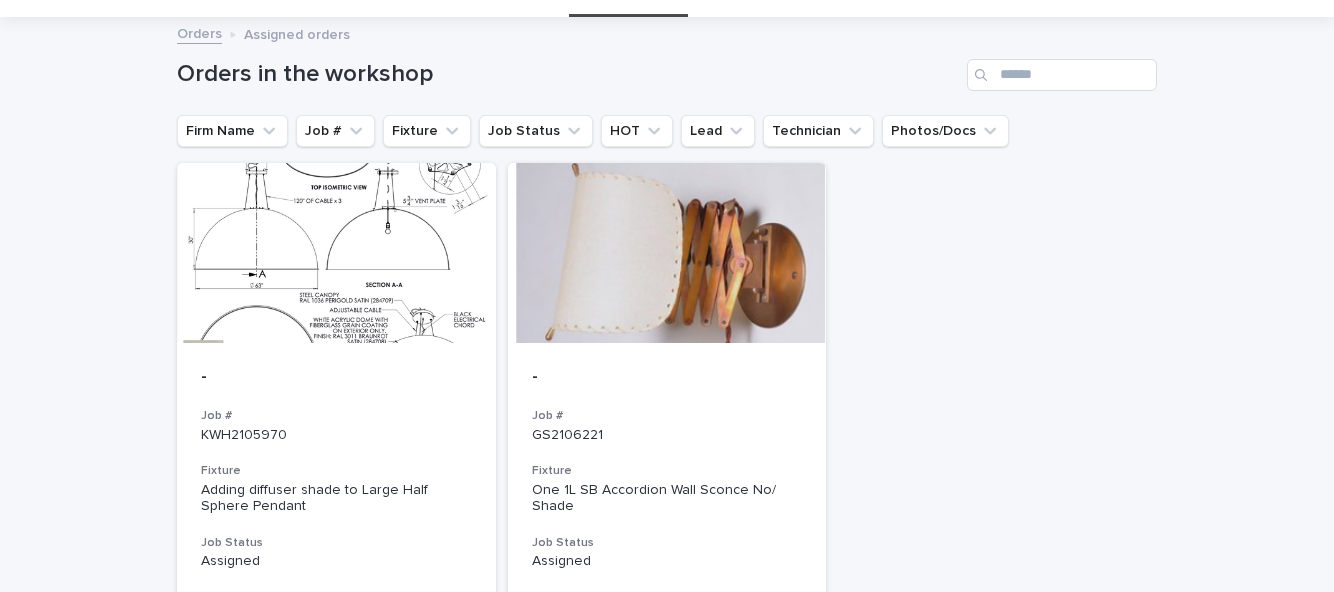 scroll, scrollTop: 0, scrollLeft: 0, axis: both 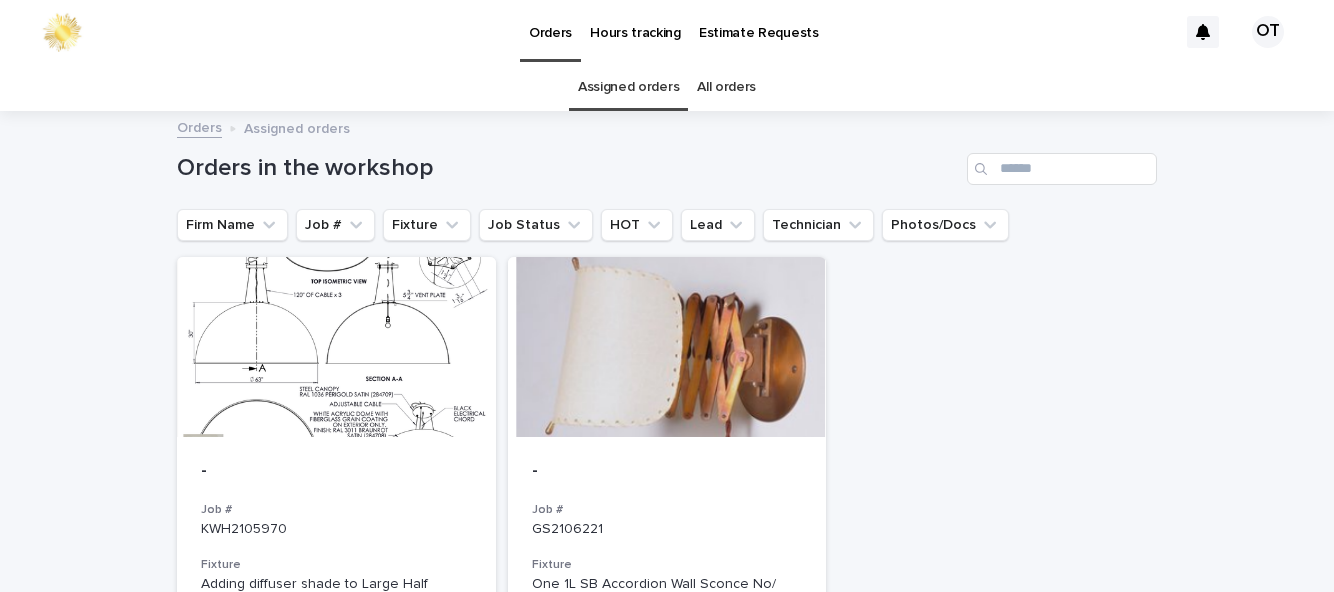 click on "Assigned orders" at bounding box center (628, 87) 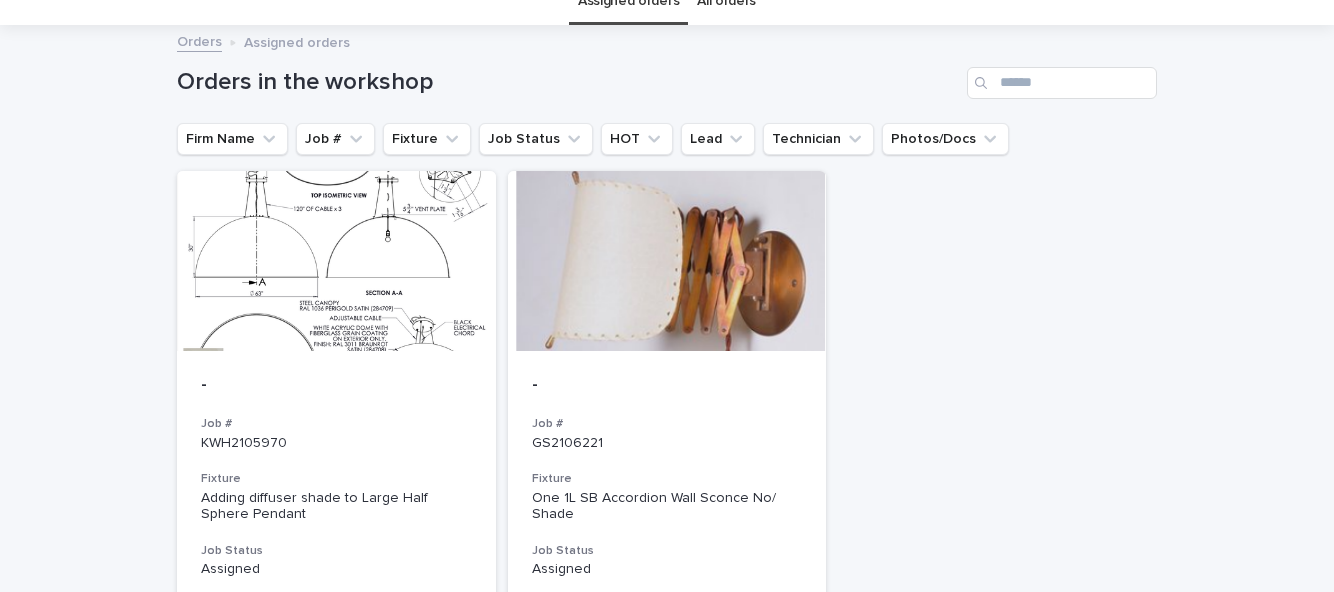 scroll, scrollTop: 88, scrollLeft: 0, axis: vertical 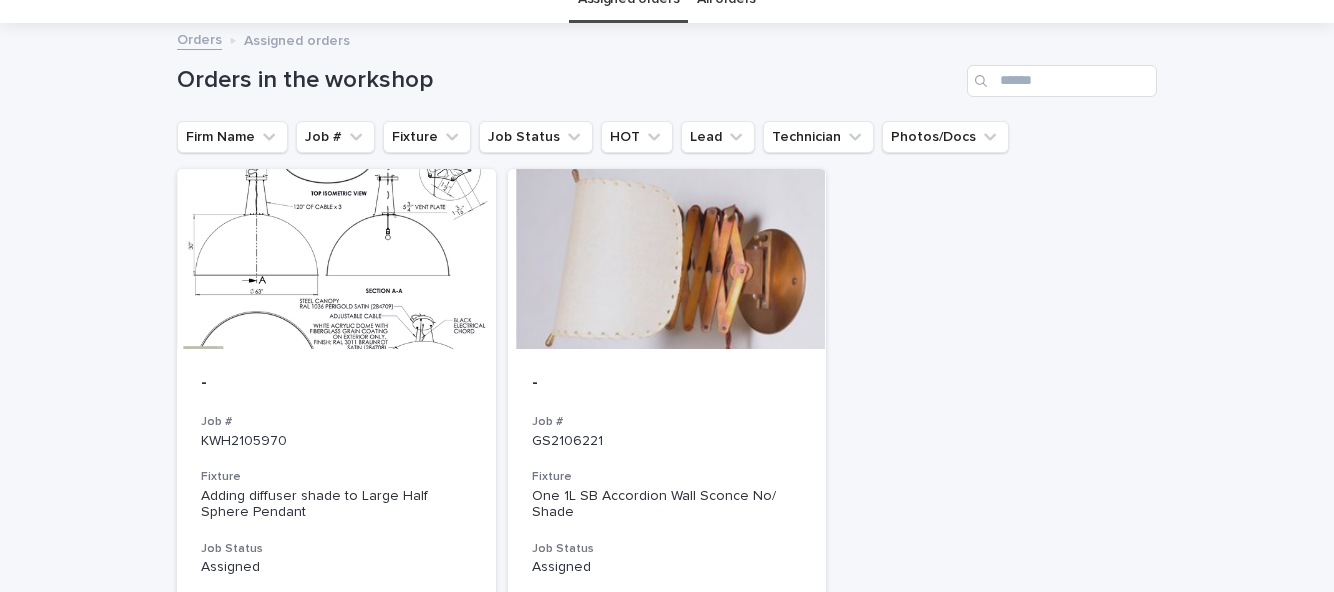click on "- Job # KWH2105970 Fixture Adding diffuser shade to Large Half Sphere Pendant
Job Status Assigned HOT Lead Beth Ahlstrand - Dogfork   + 0 Technician Oscar Hernandez Miranda - Dogfork - Technician   + 0" at bounding box center [336, 564] 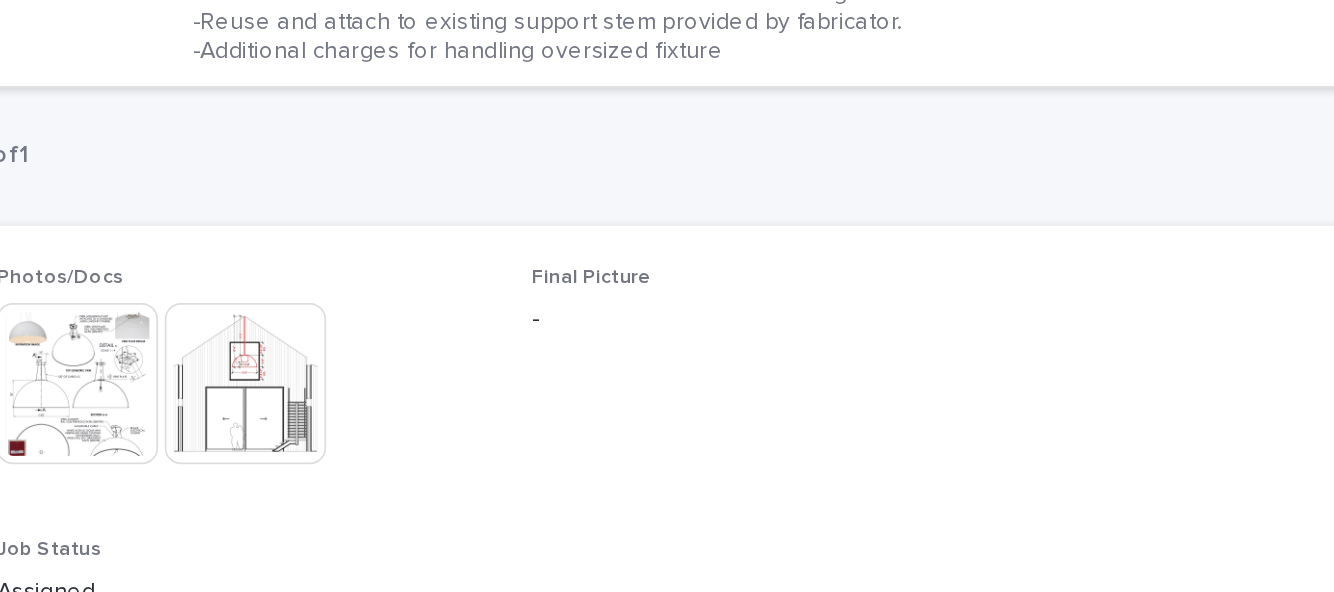 scroll, scrollTop: 768, scrollLeft: 0, axis: vertical 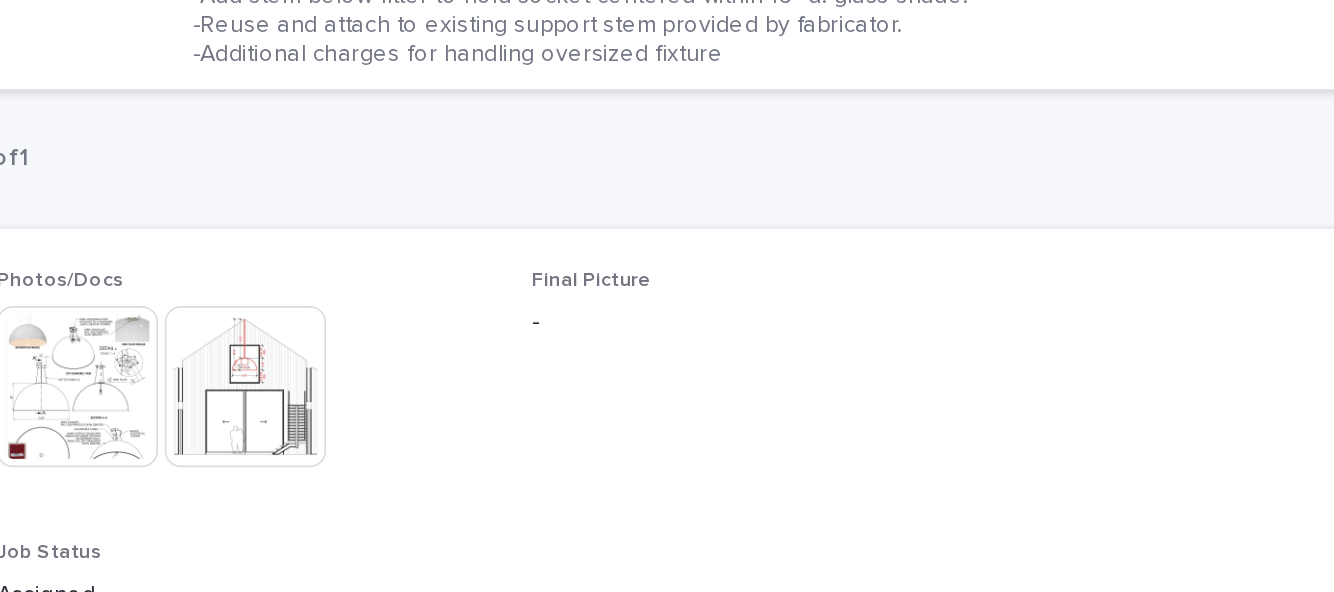 click at bounding box center [349, 369] 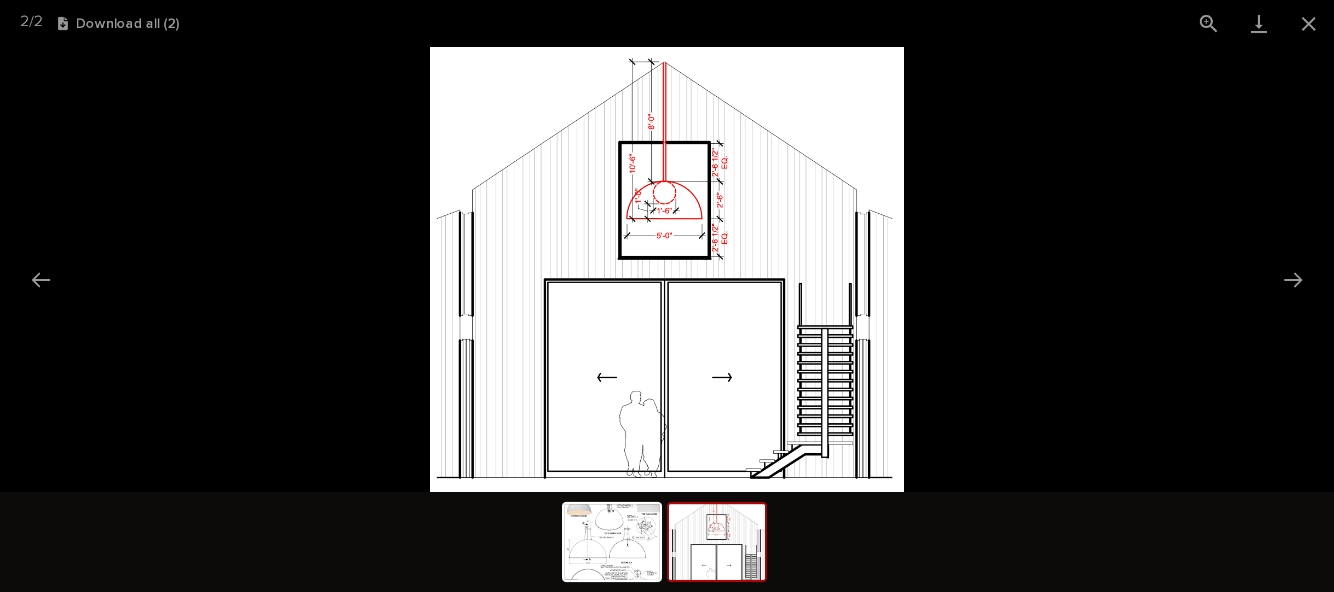 click at bounding box center [1309, 23] 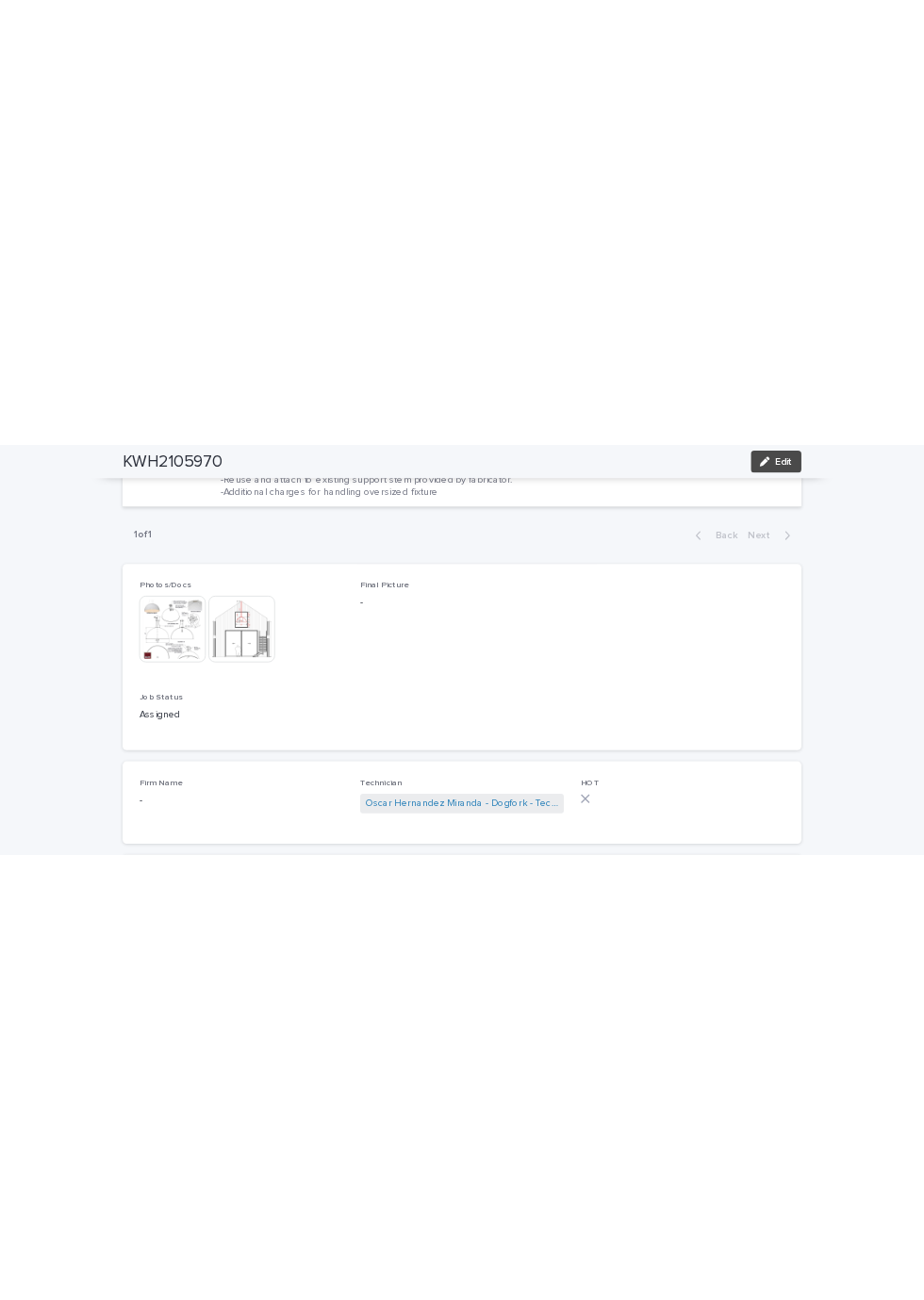scroll, scrollTop: 716, scrollLeft: 0, axis: vertical 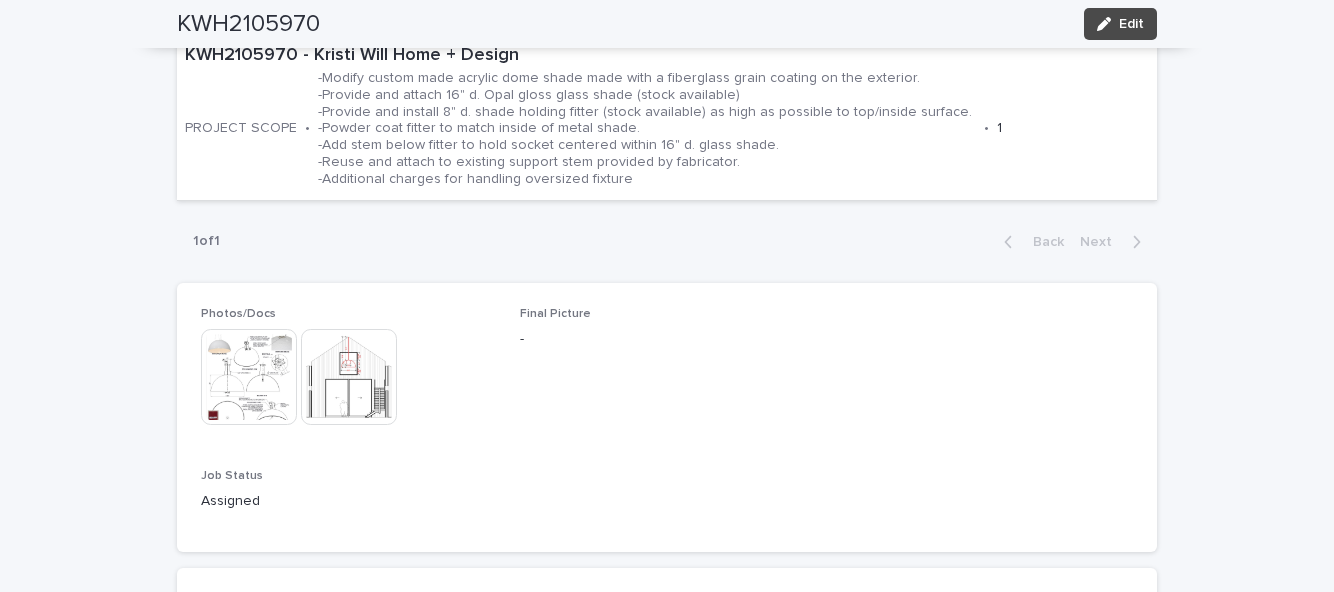 click at bounding box center (249, 377) 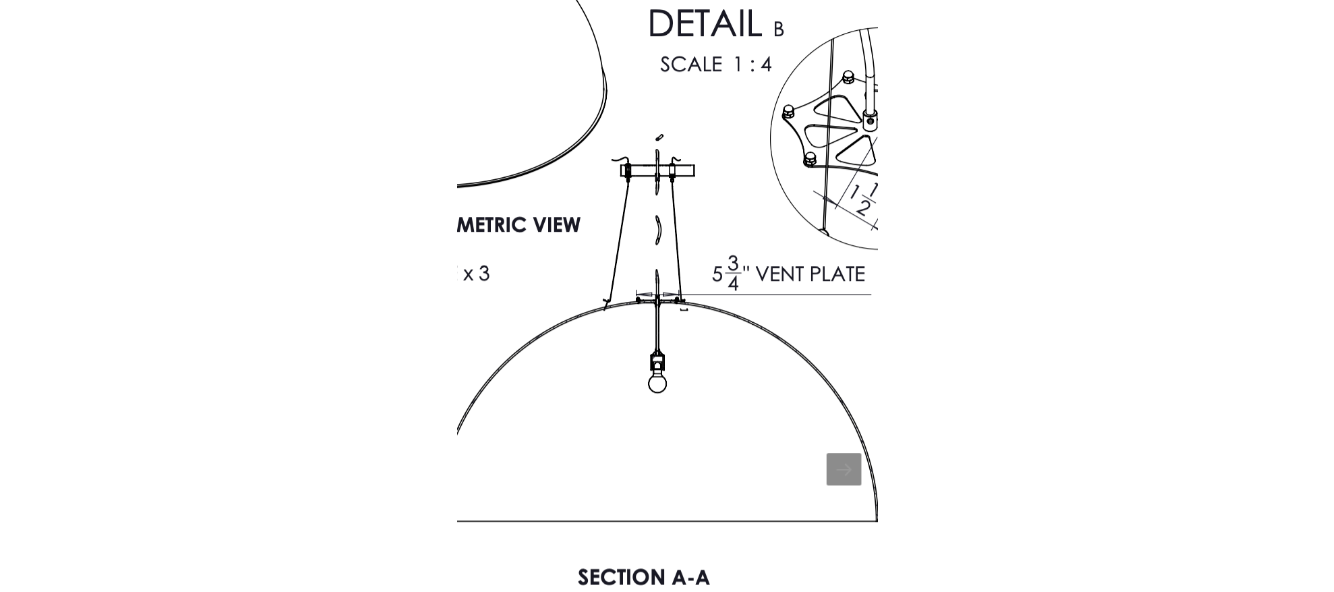 scroll, scrollTop: 38, scrollLeft: 0, axis: vertical 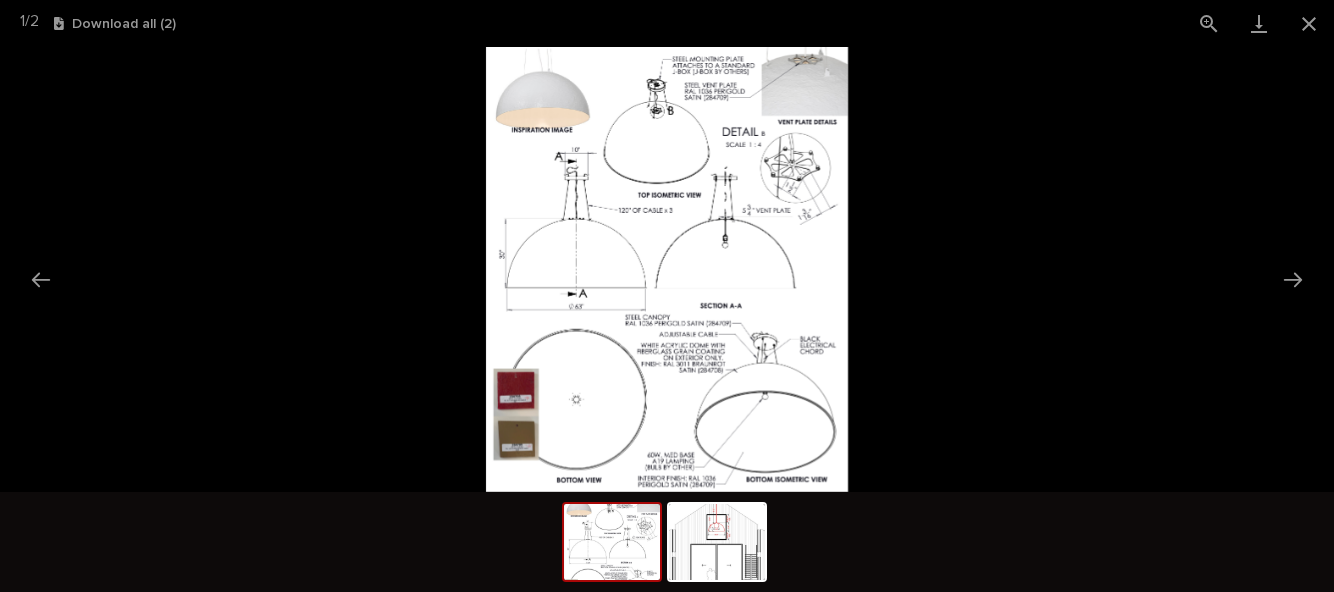 click at bounding box center [1309, 23] 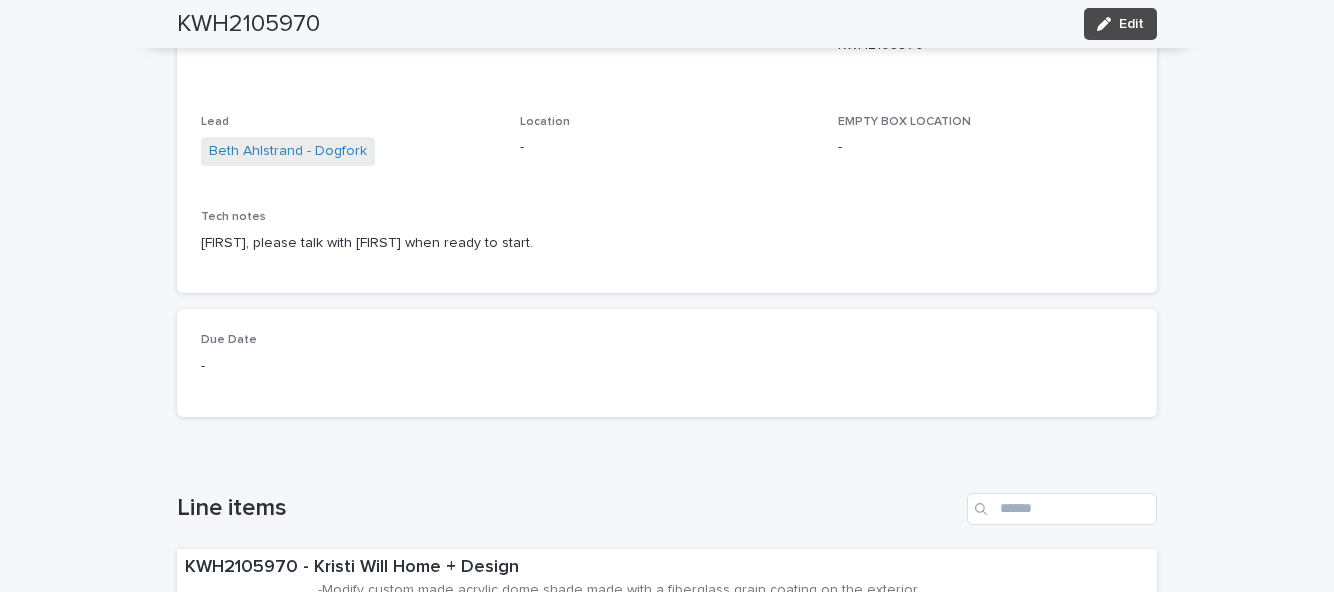 scroll, scrollTop: 0, scrollLeft: 0, axis: both 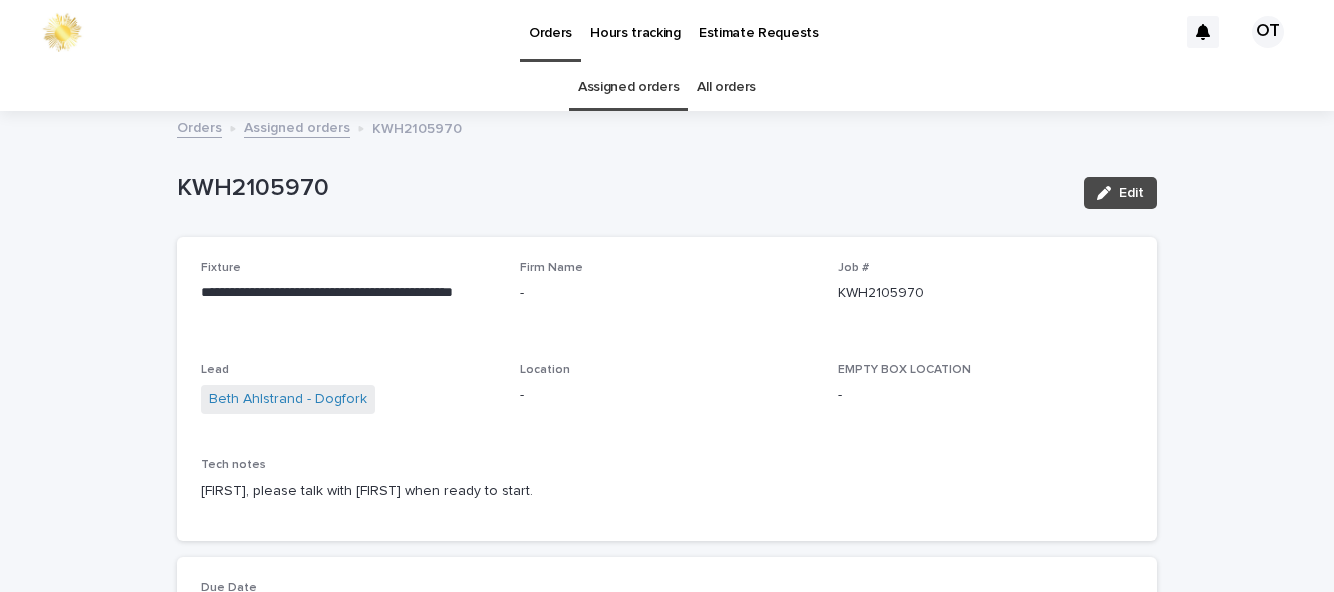 click on "Assigned orders" at bounding box center [628, 87] 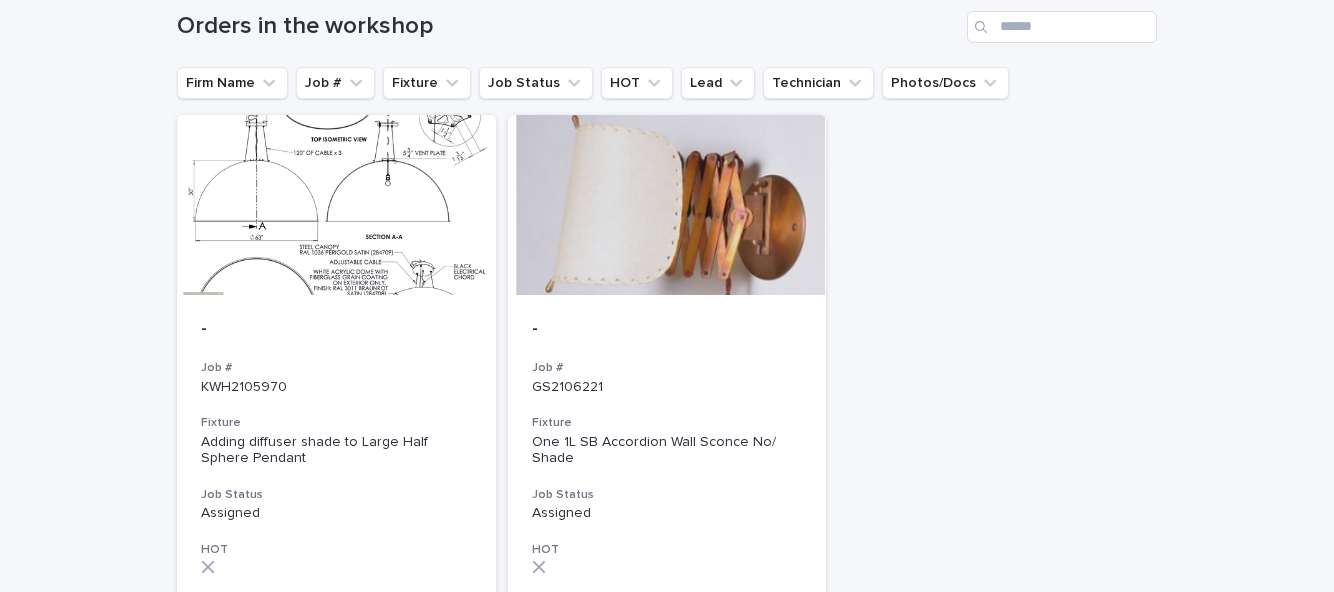 scroll, scrollTop: 138, scrollLeft: 0, axis: vertical 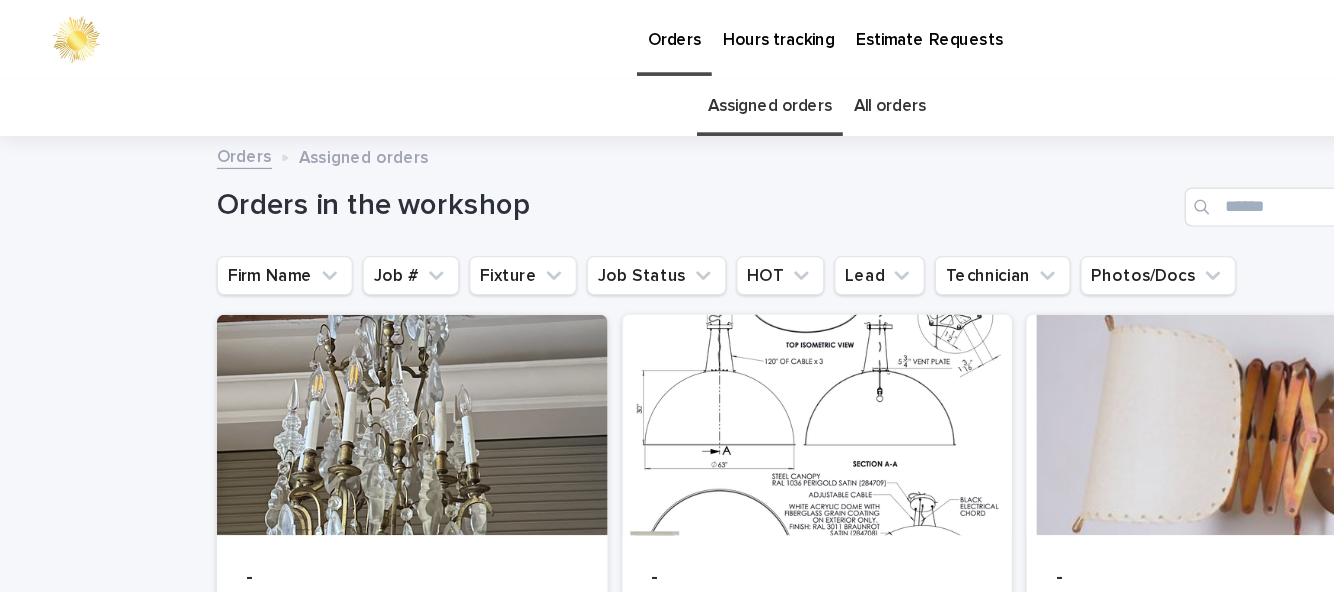 click at bounding box center (336, 347) 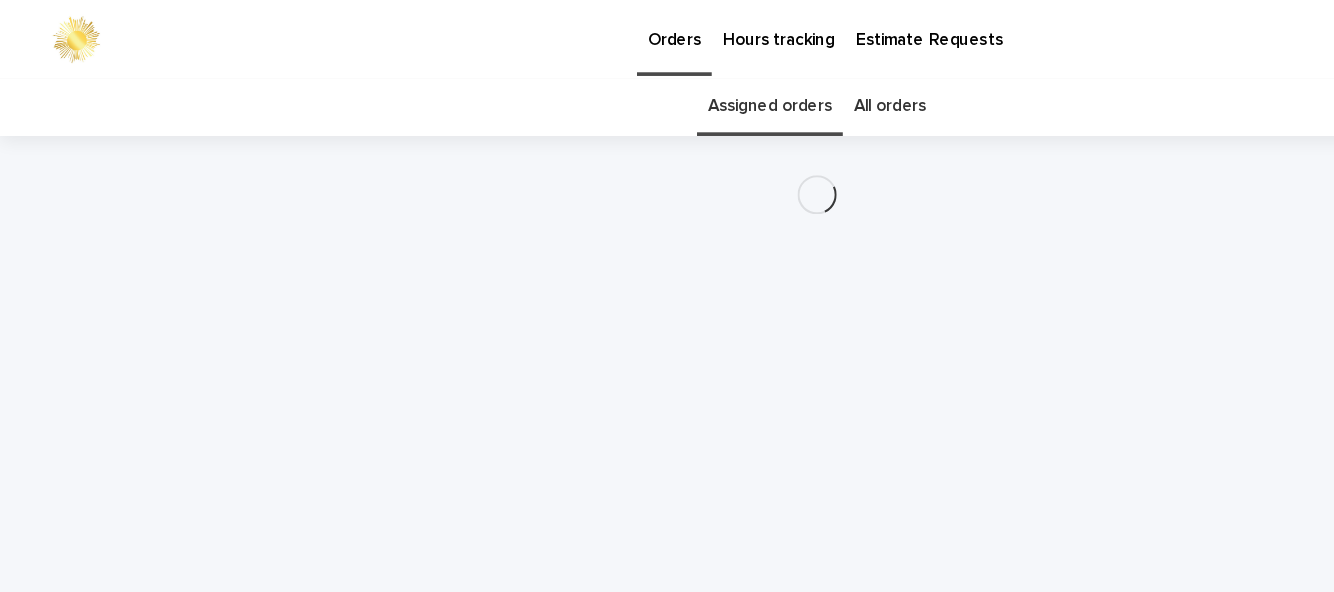 scroll, scrollTop: 0, scrollLeft: 0, axis: both 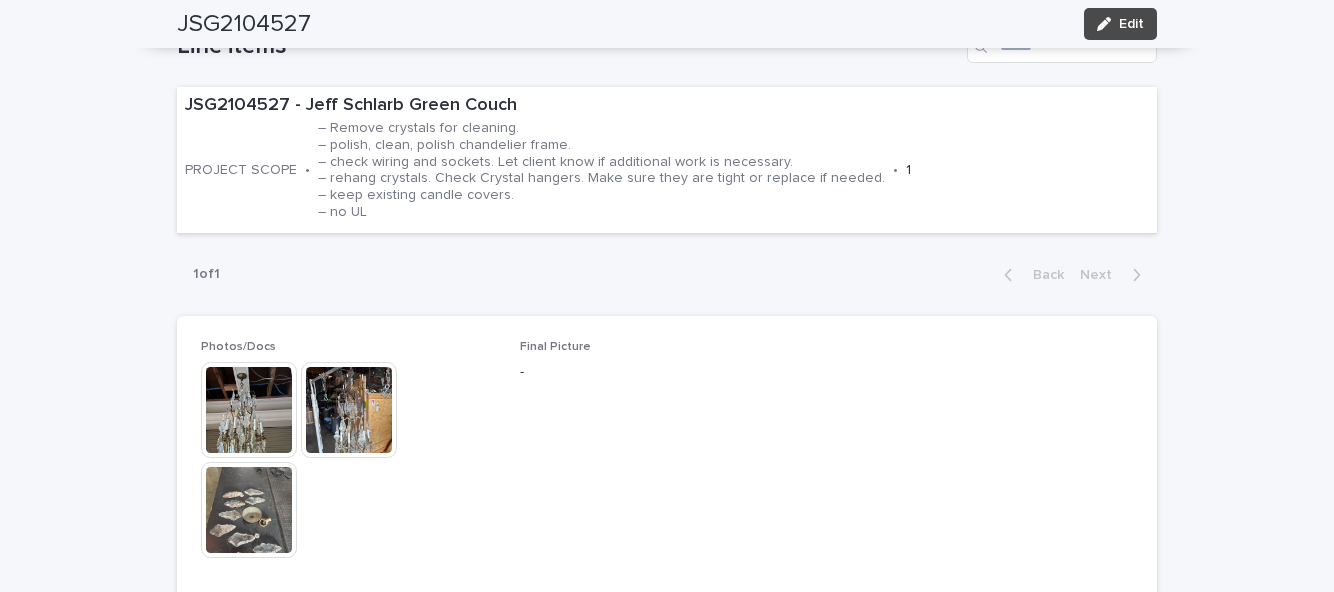 click at bounding box center [249, 410] 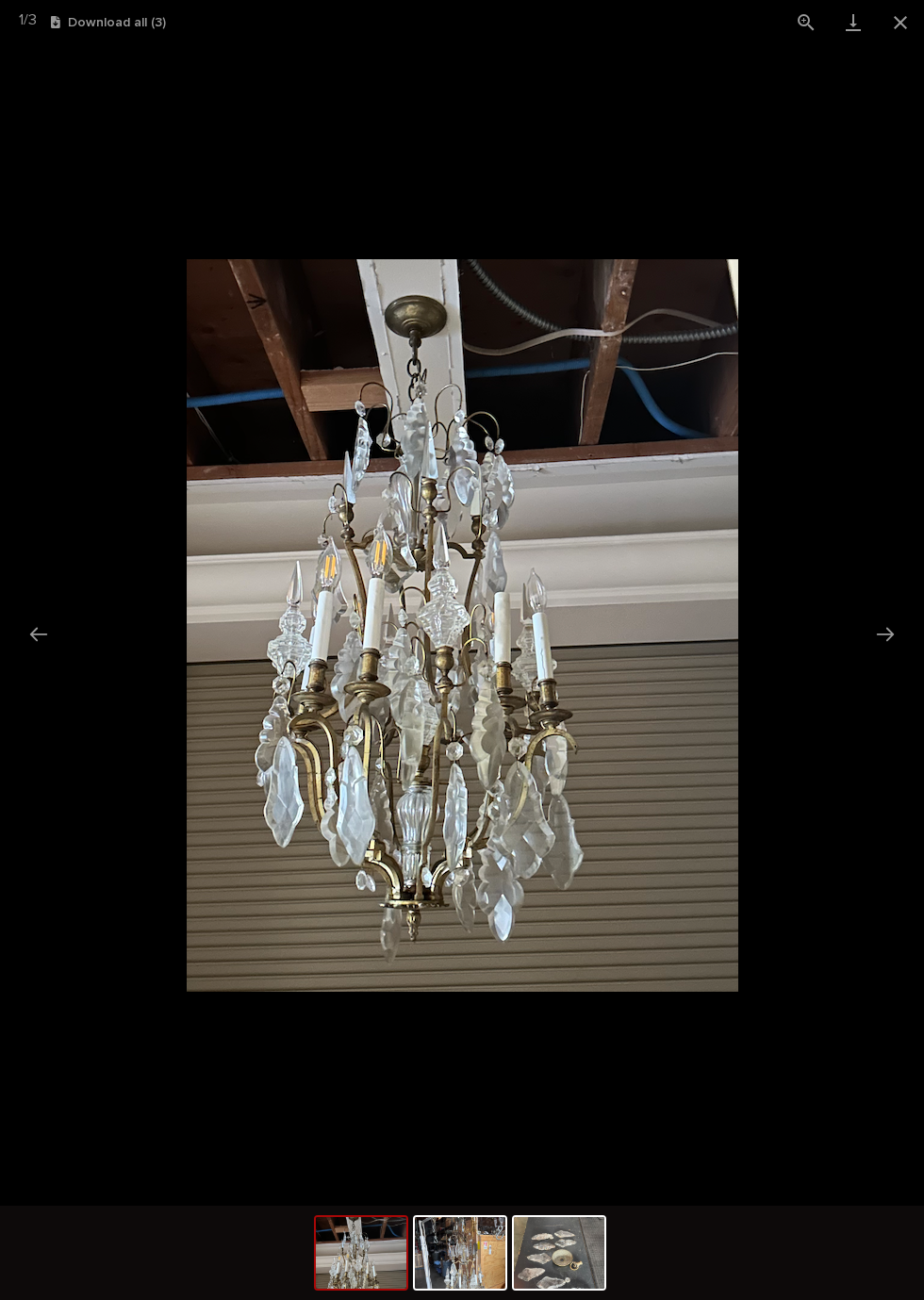 scroll, scrollTop: 115, scrollLeft: 0, axis: vertical 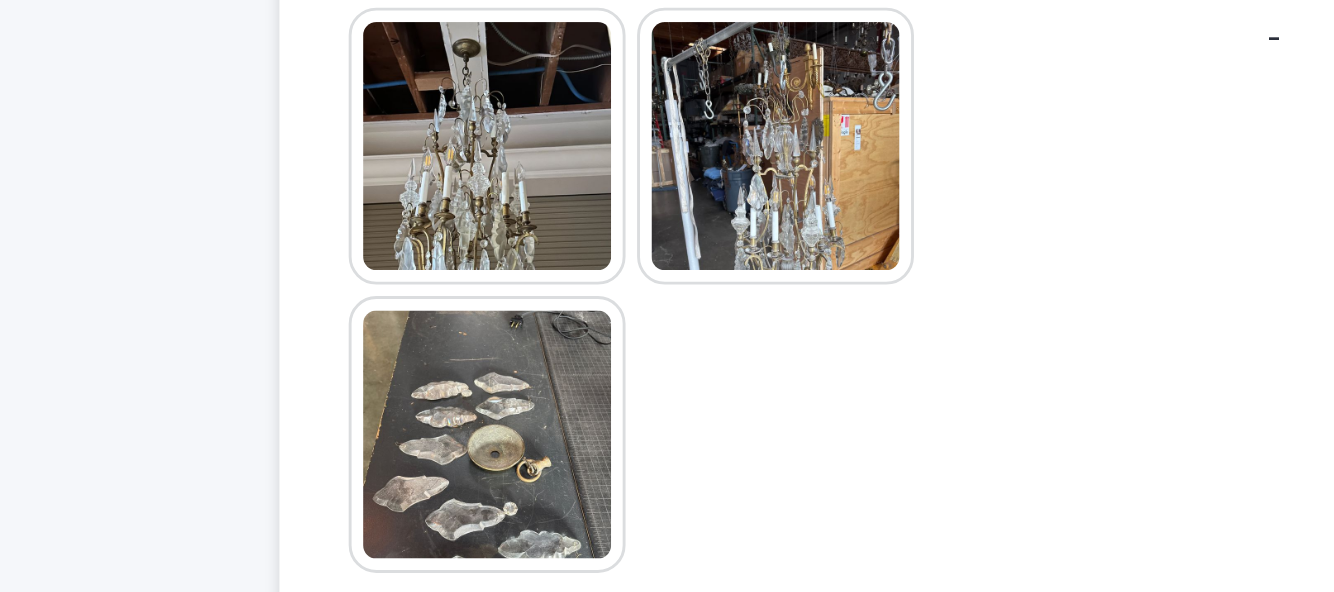 click at bounding box center (249, 342) 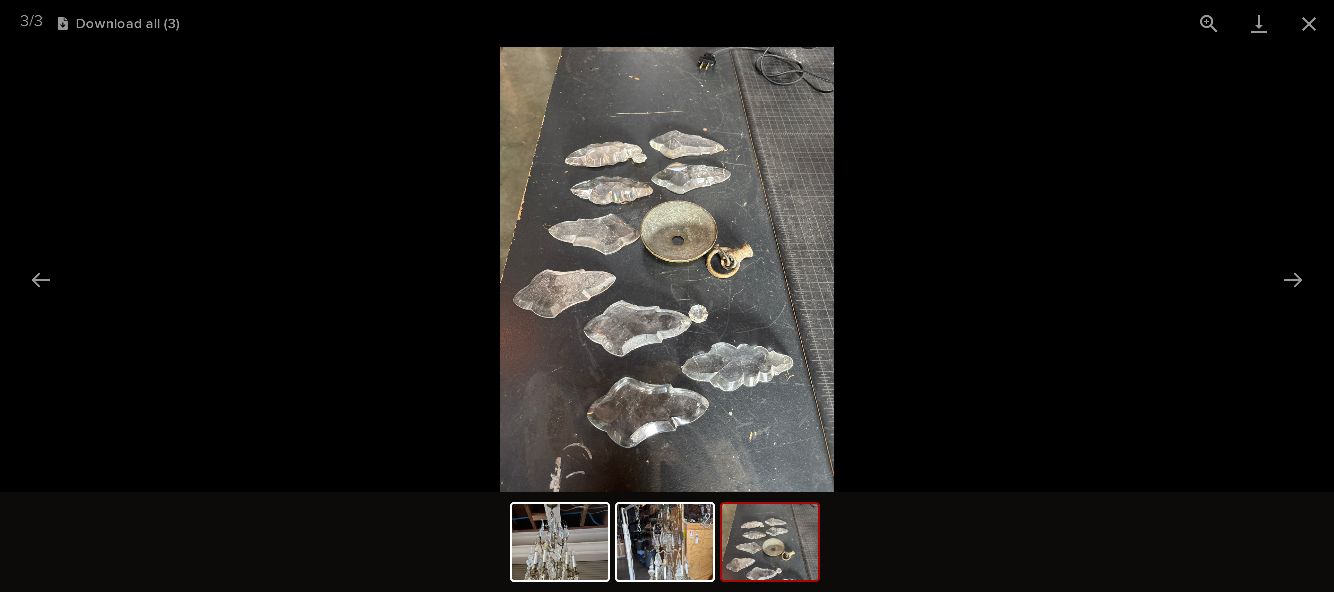 click at bounding box center (1309, 23) 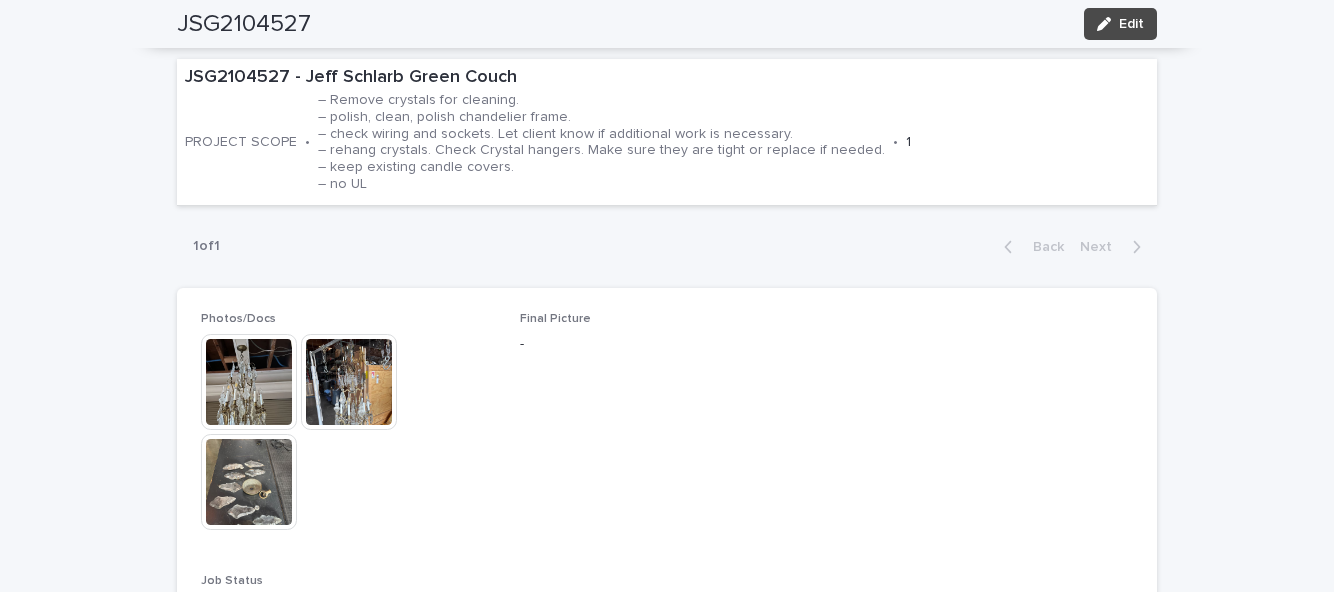 scroll, scrollTop: 740, scrollLeft: 0, axis: vertical 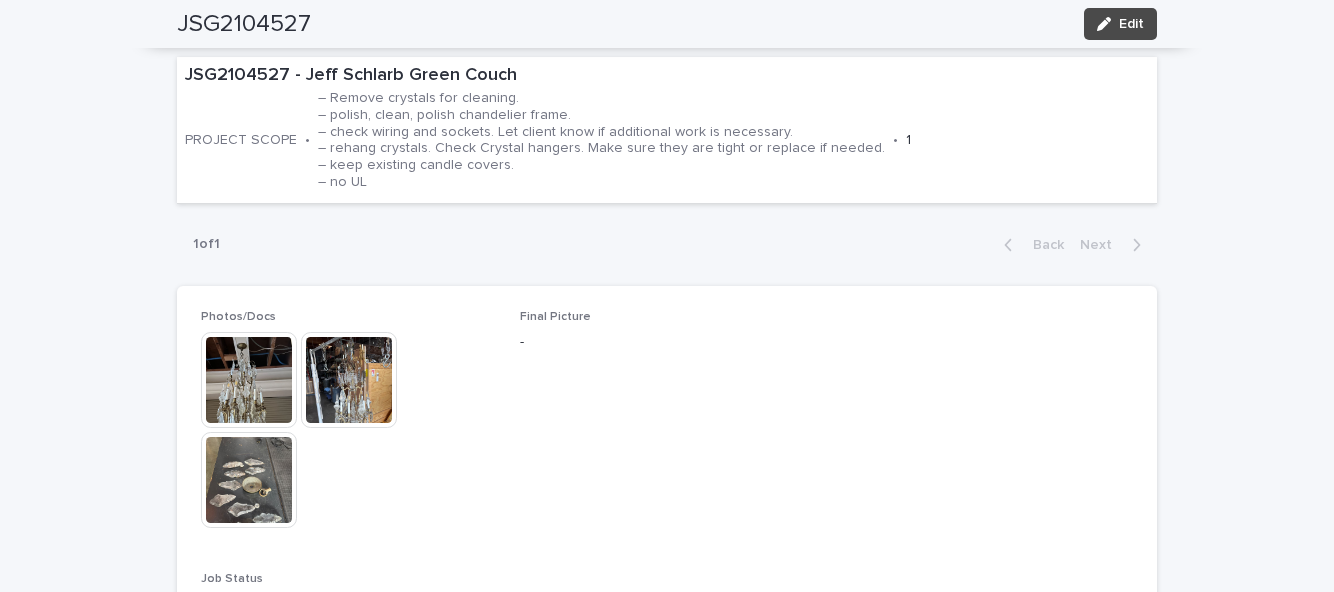 click at bounding box center (249, 480) 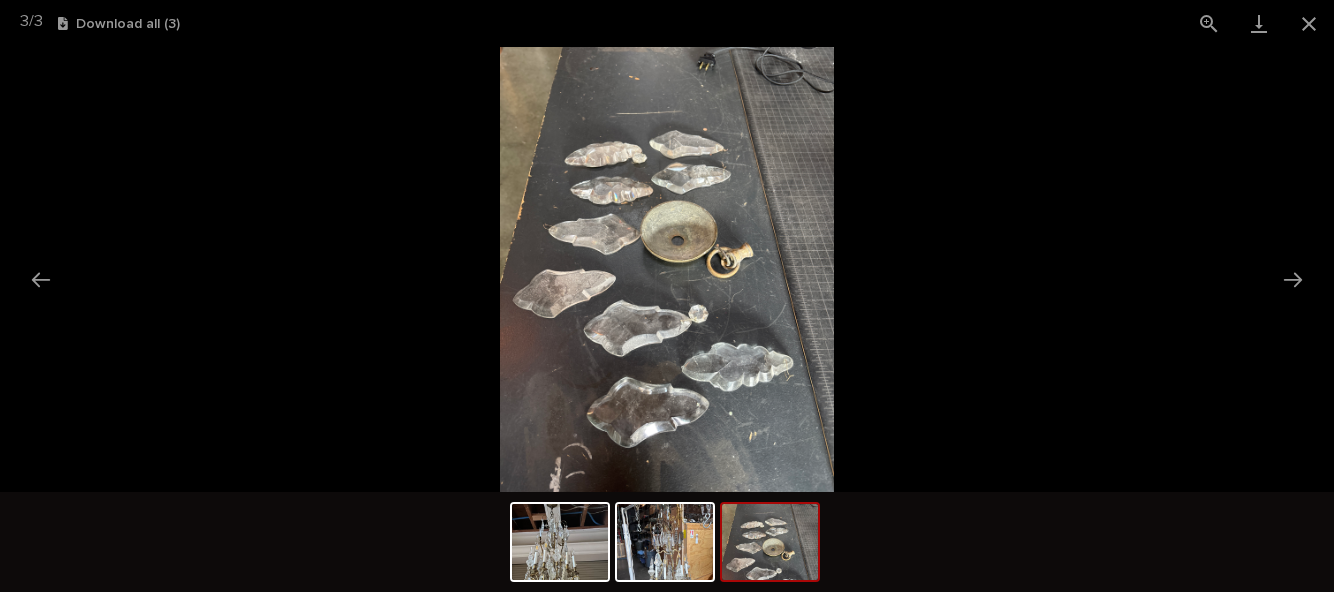 click at bounding box center (1309, 23) 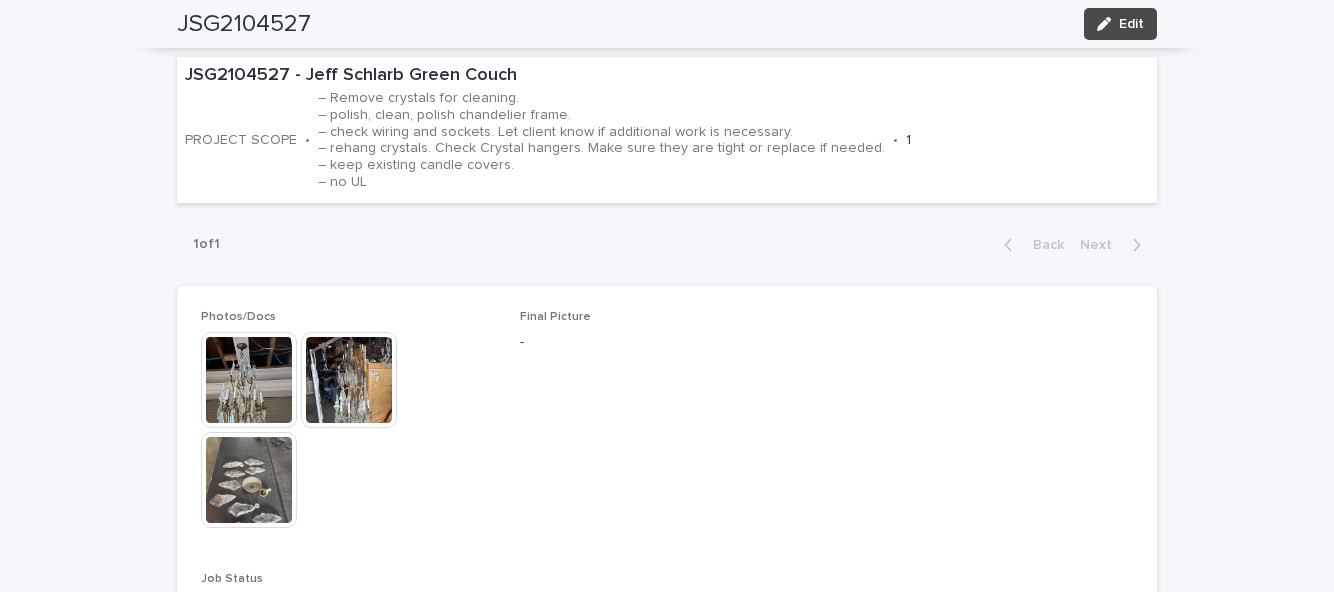 click at bounding box center (349, 380) 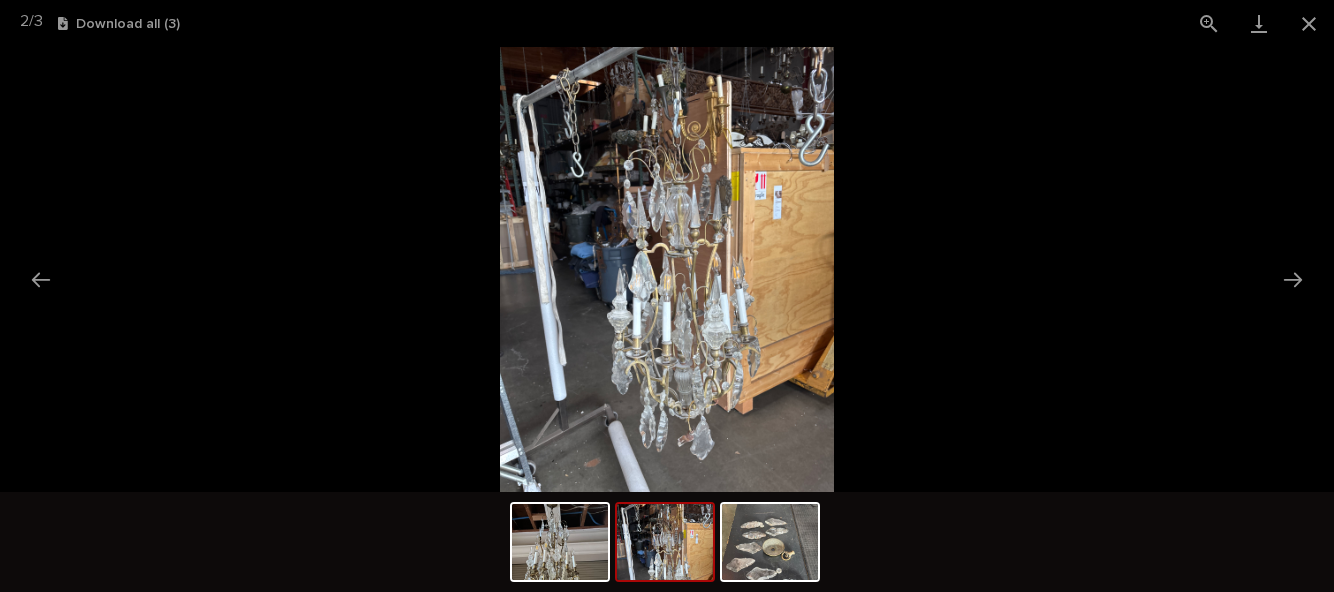 click at bounding box center (1309, 23) 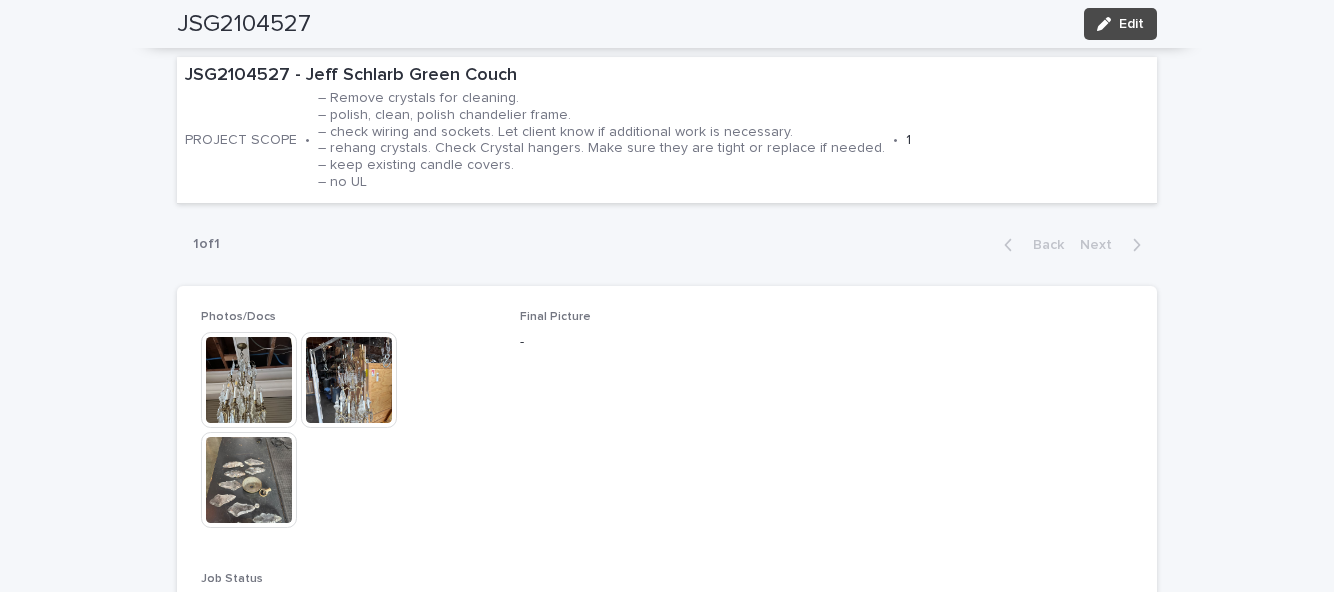 click at bounding box center [249, 380] 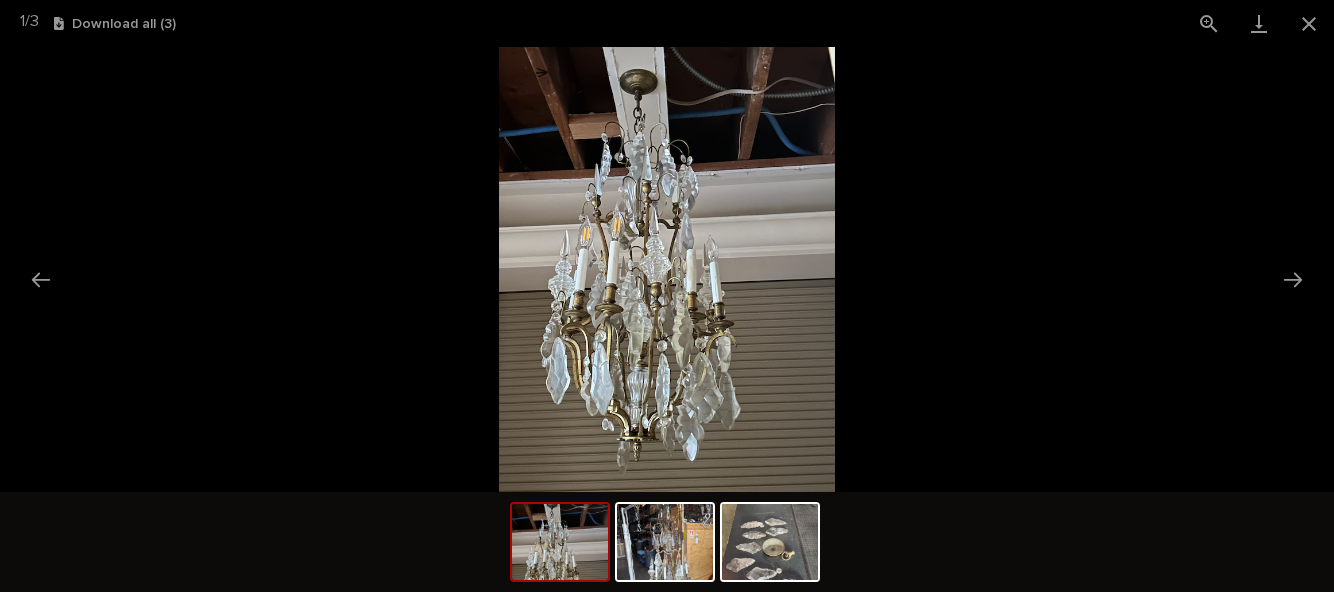 click at bounding box center [1309, 23] 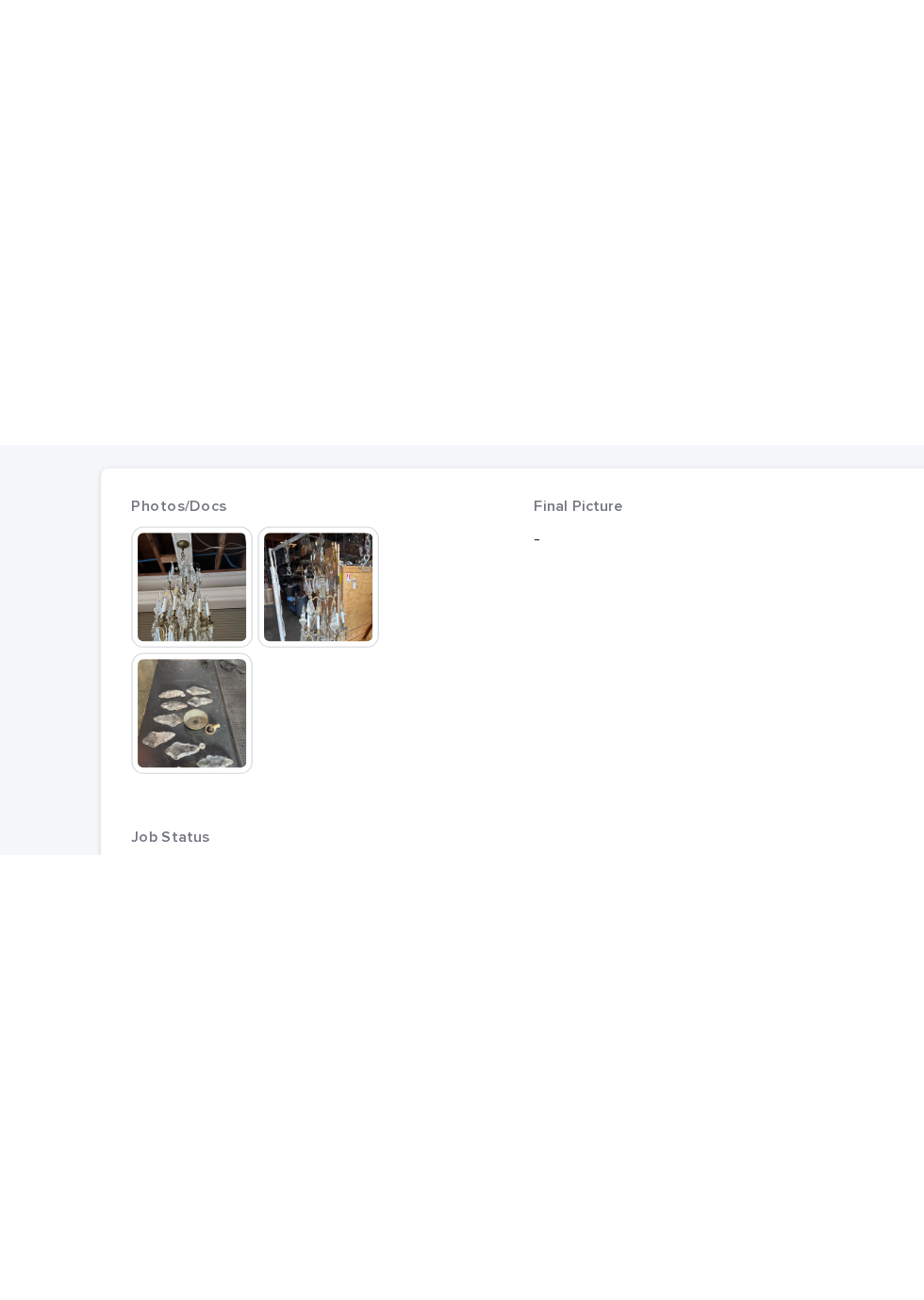 scroll, scrollTop: 698, scrollLeft: 0, axis: vertical 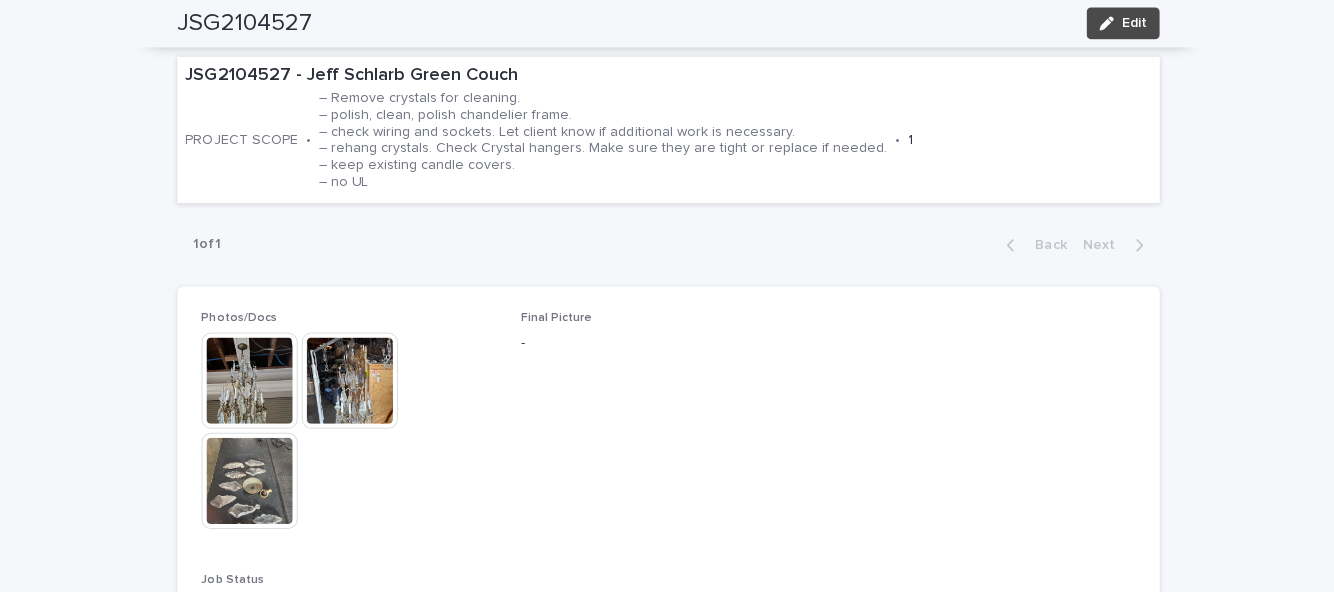 click at bounding box center (249, 480) 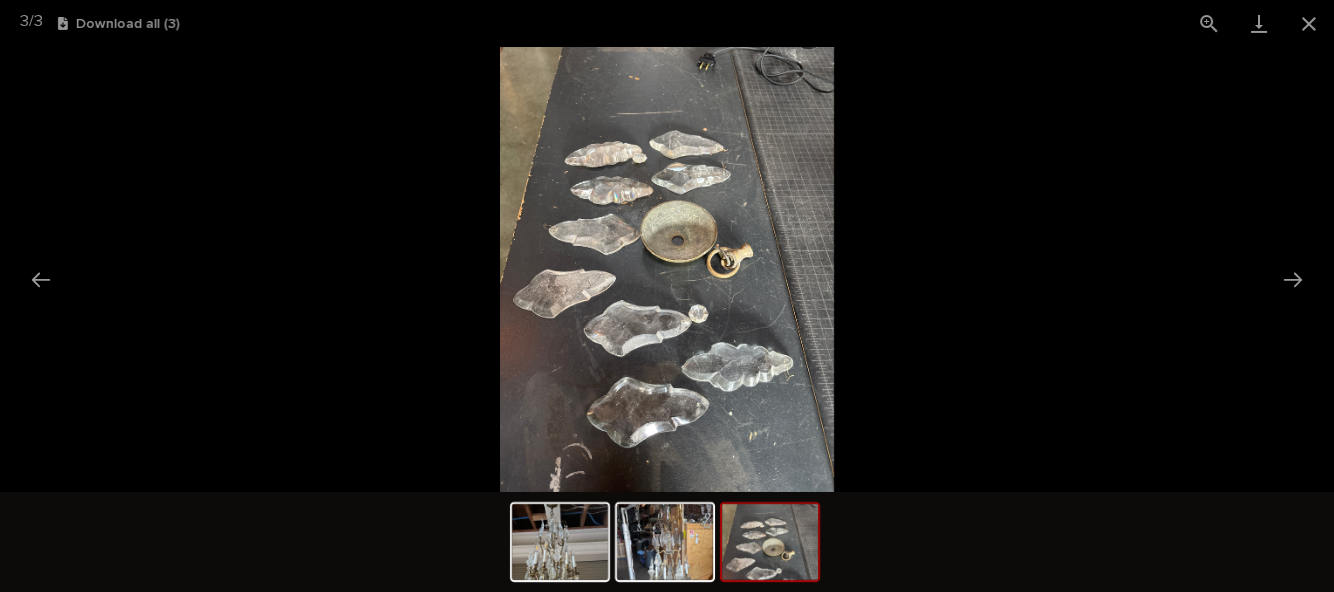 click at bounding box center [1309, 23] 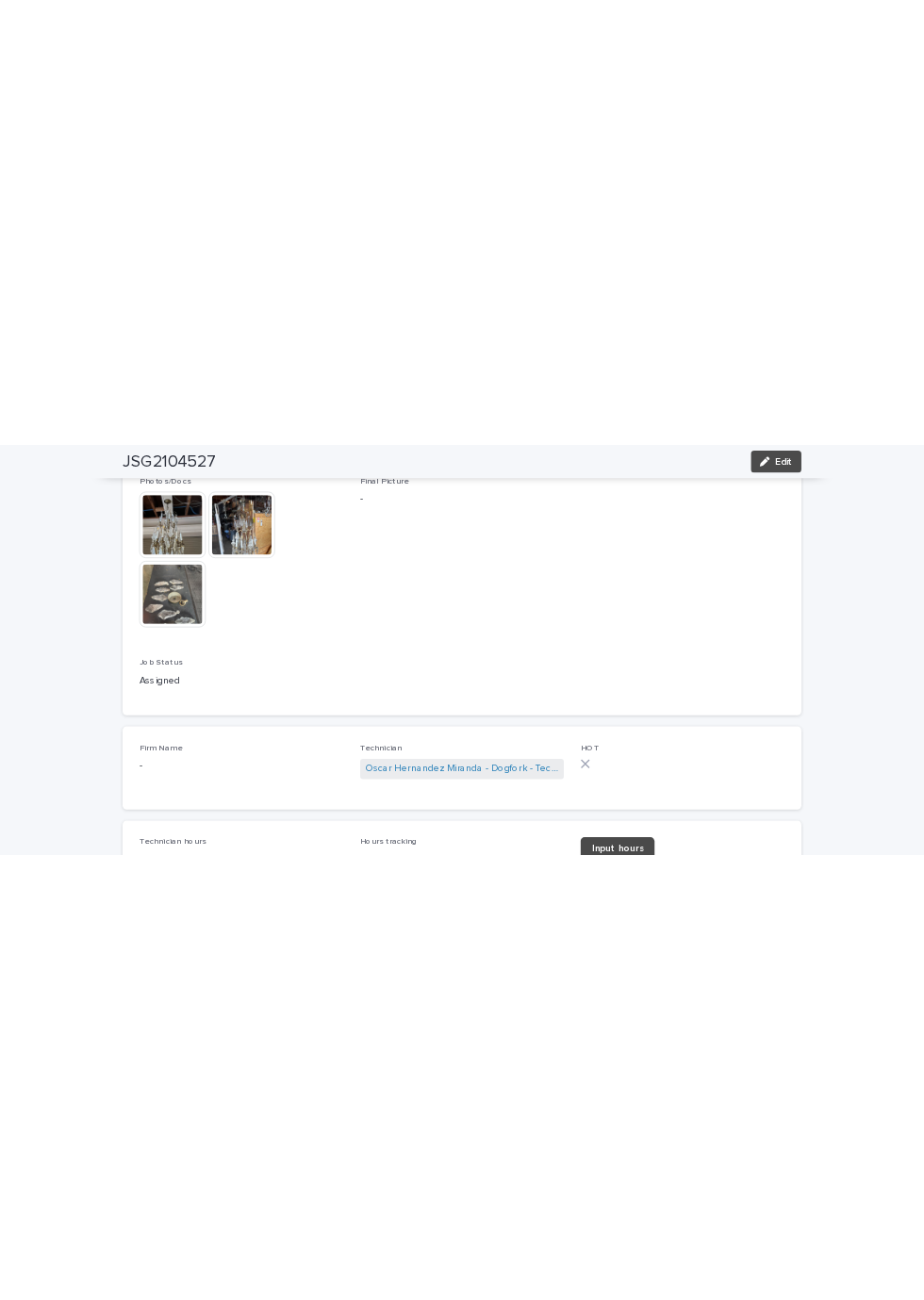 scroll, scrollTop: 948, scrollLeft: 0, axis: vertical 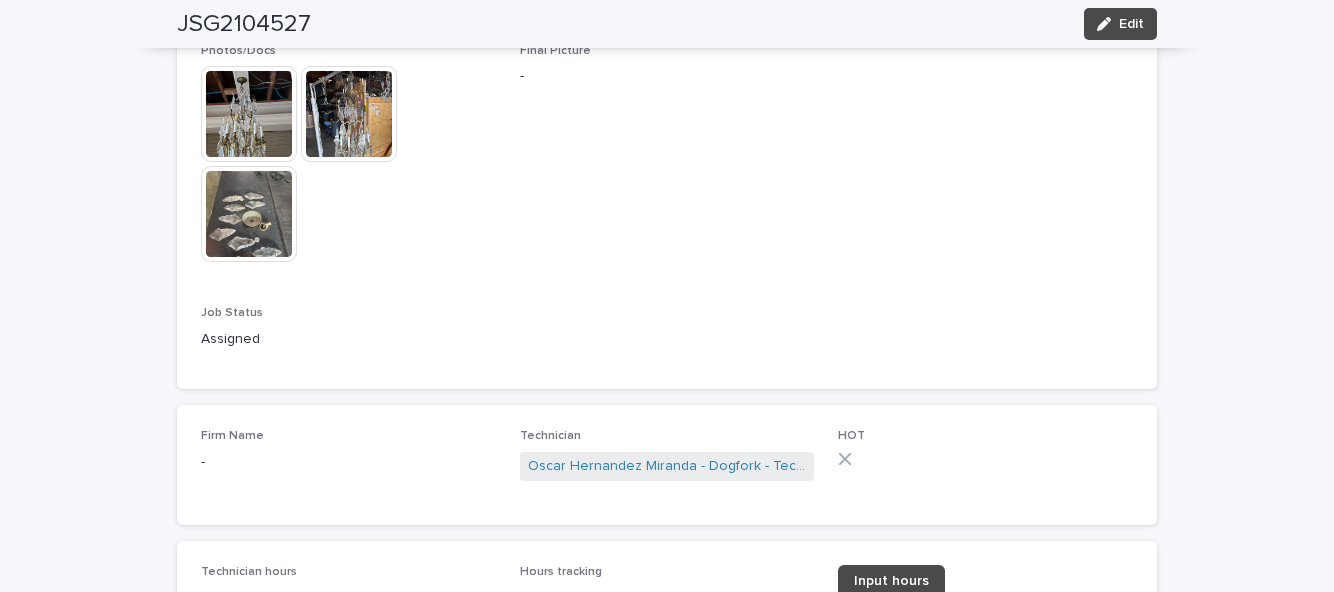 click at bounding box center (249, 214) 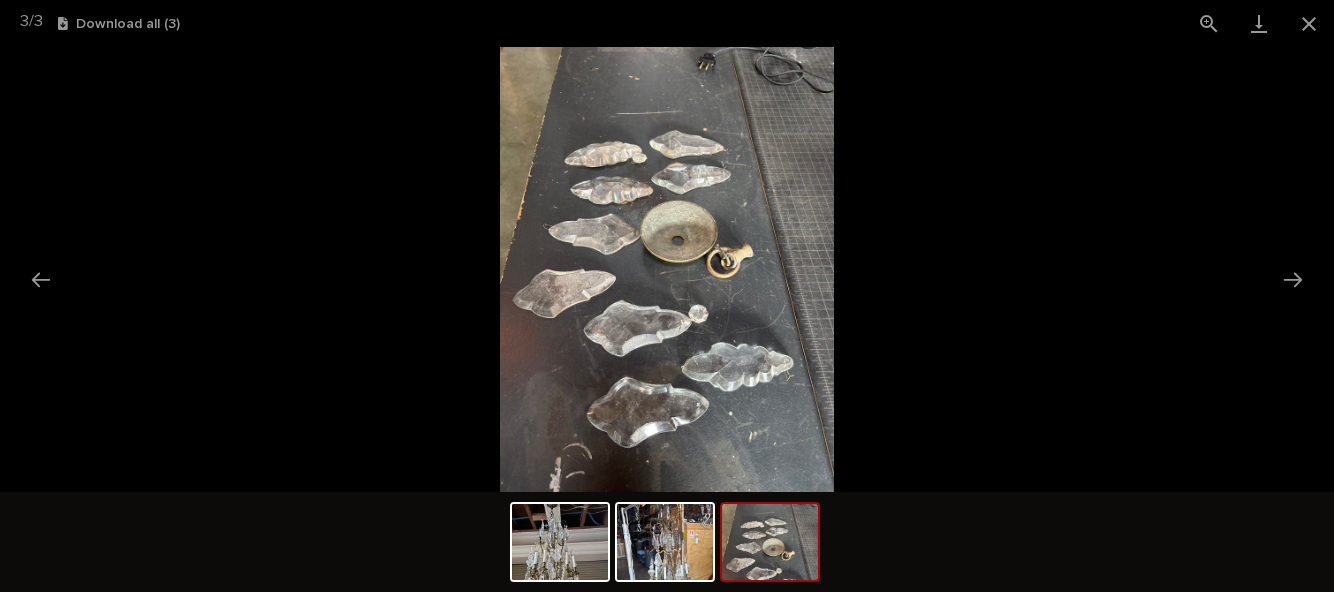 click at bounding box center [560, 542] 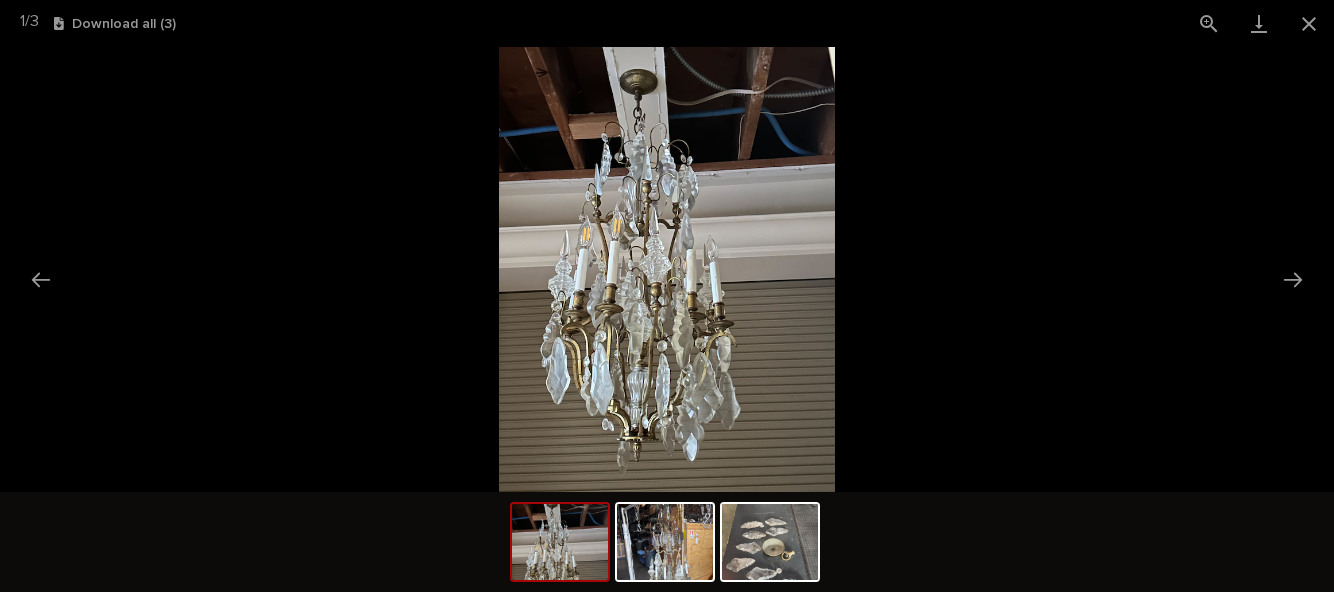 click at bounding box center [665, 542] 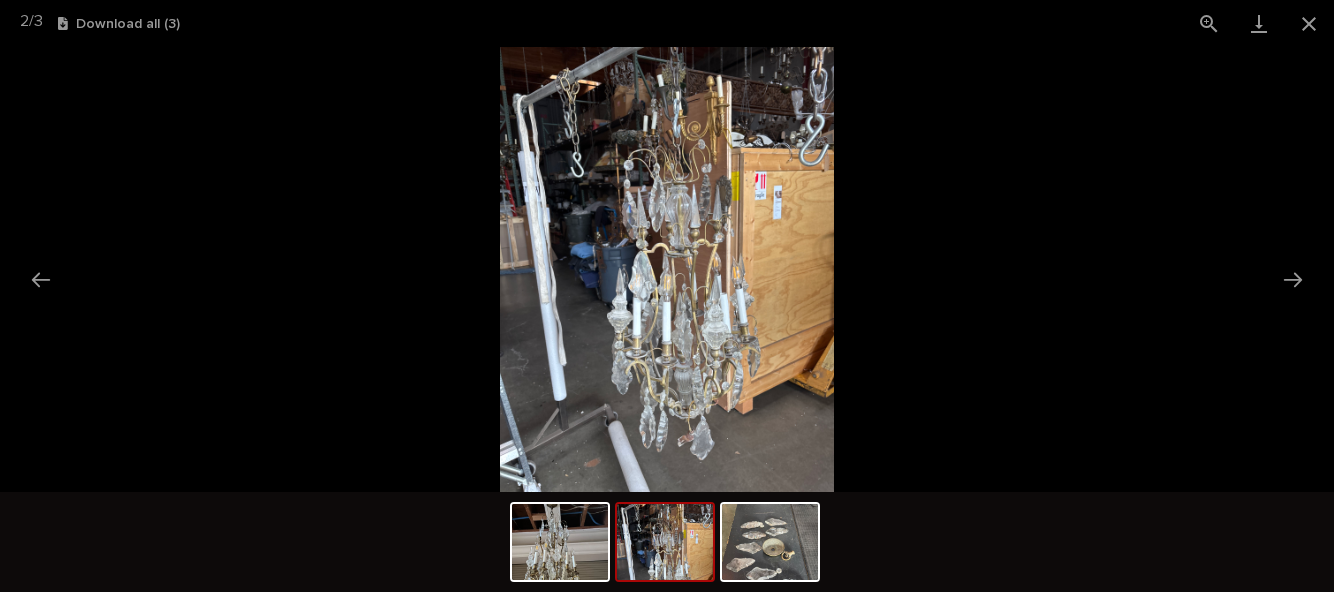 click at bounding box center [560, 542] 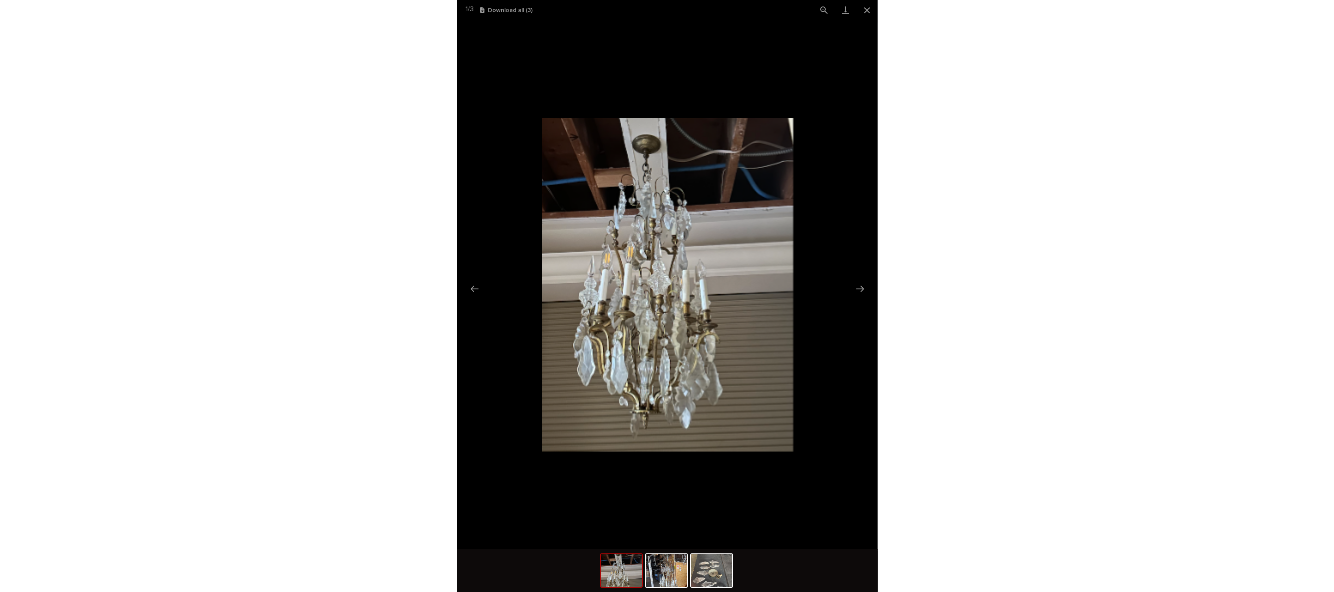 scroll, scrollTop: 122, scrollLeft: 0, axis: vertical 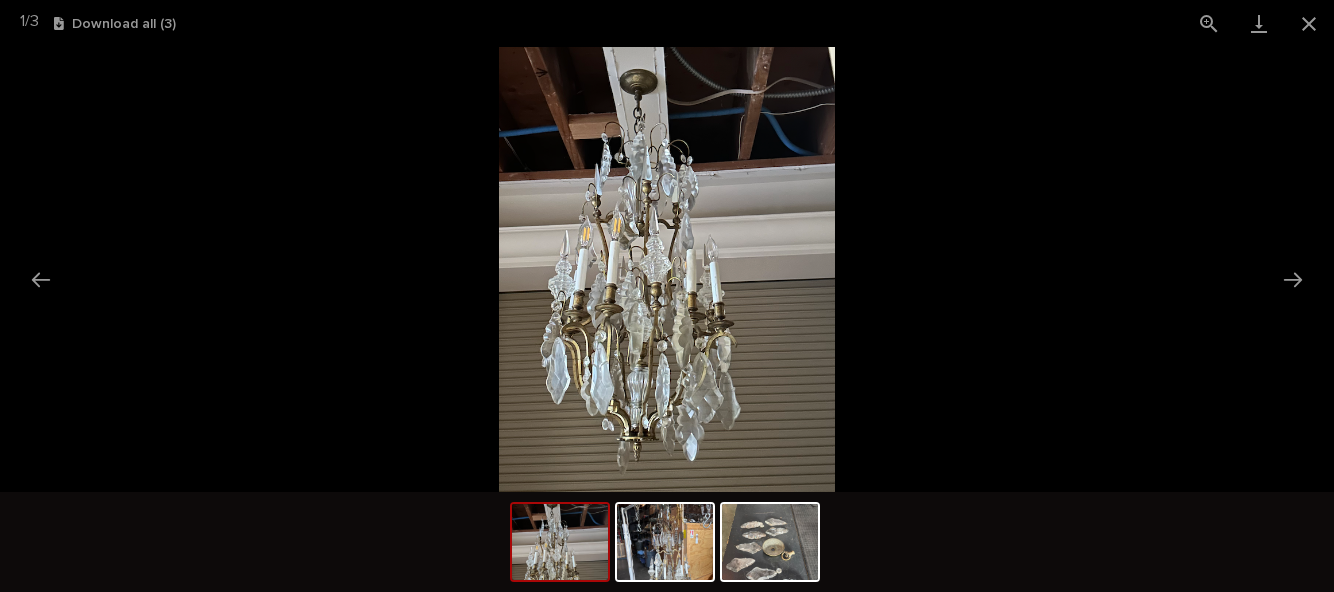click at bounding box center (1309, 23) 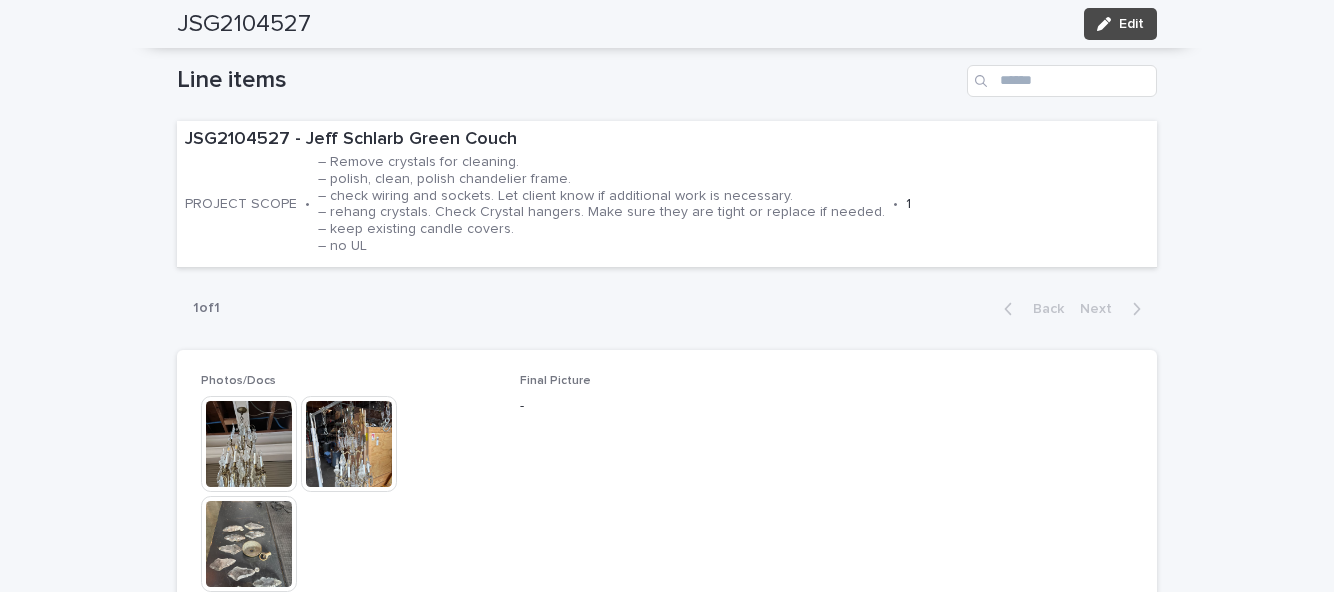 scroll, scrollTop: 677, scrollLeft: 0, axis: vertical 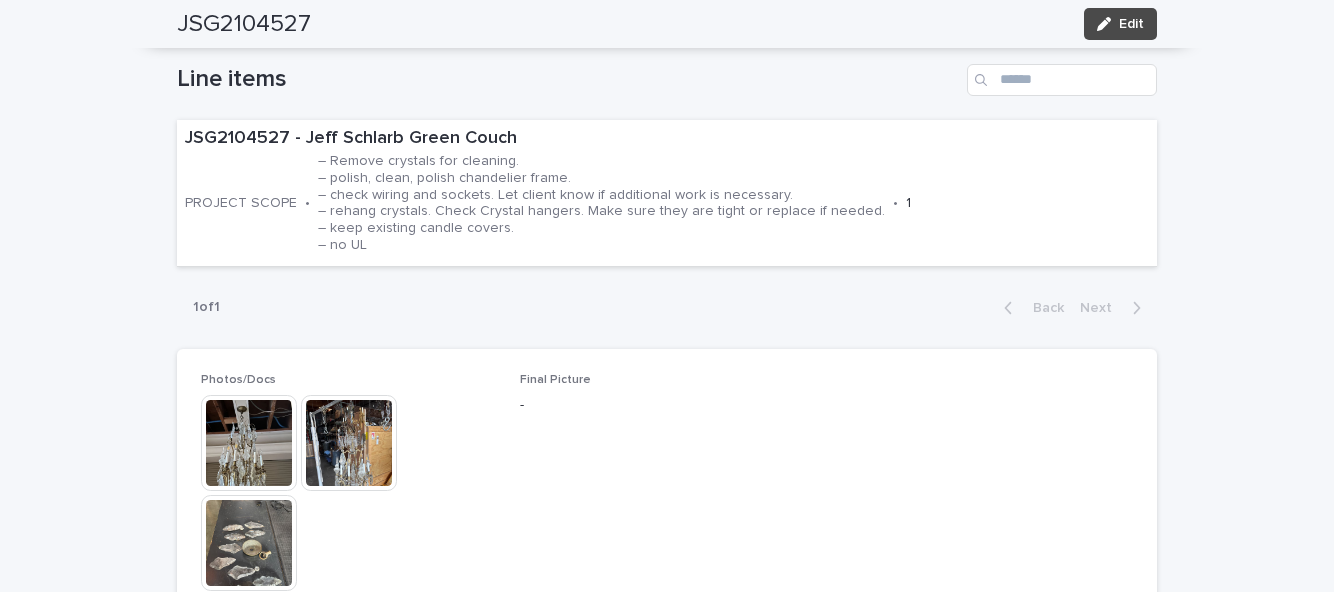 click at bounding box center (249, 443) 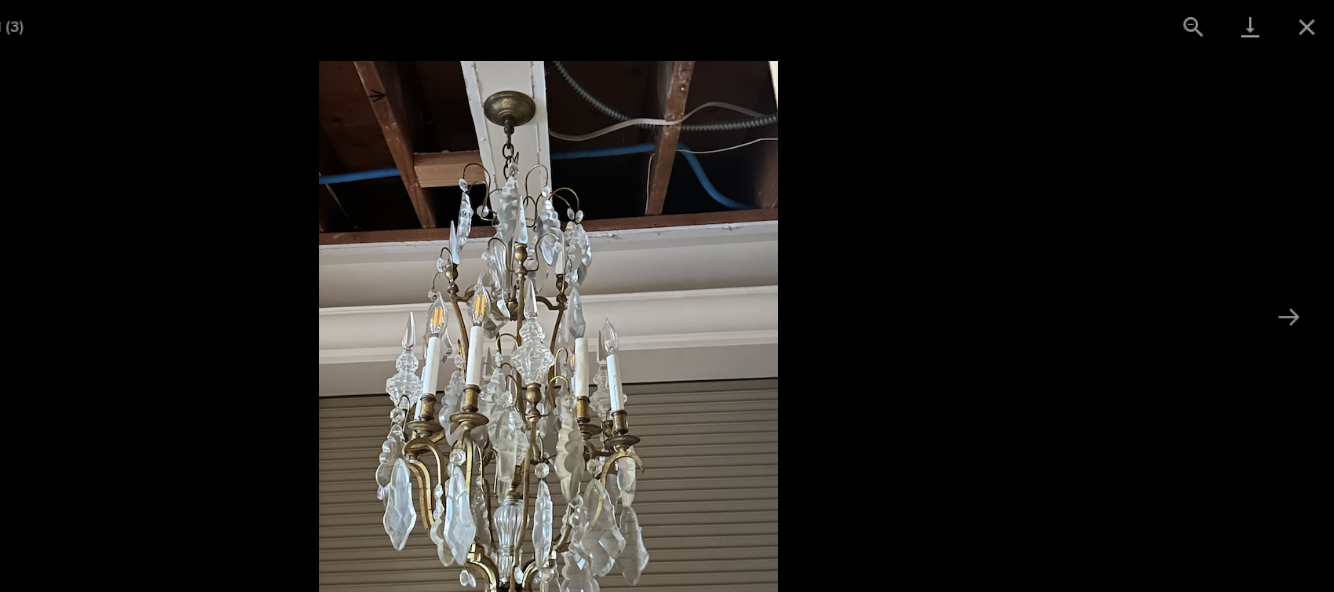 click at bounding box center (1309, 23) 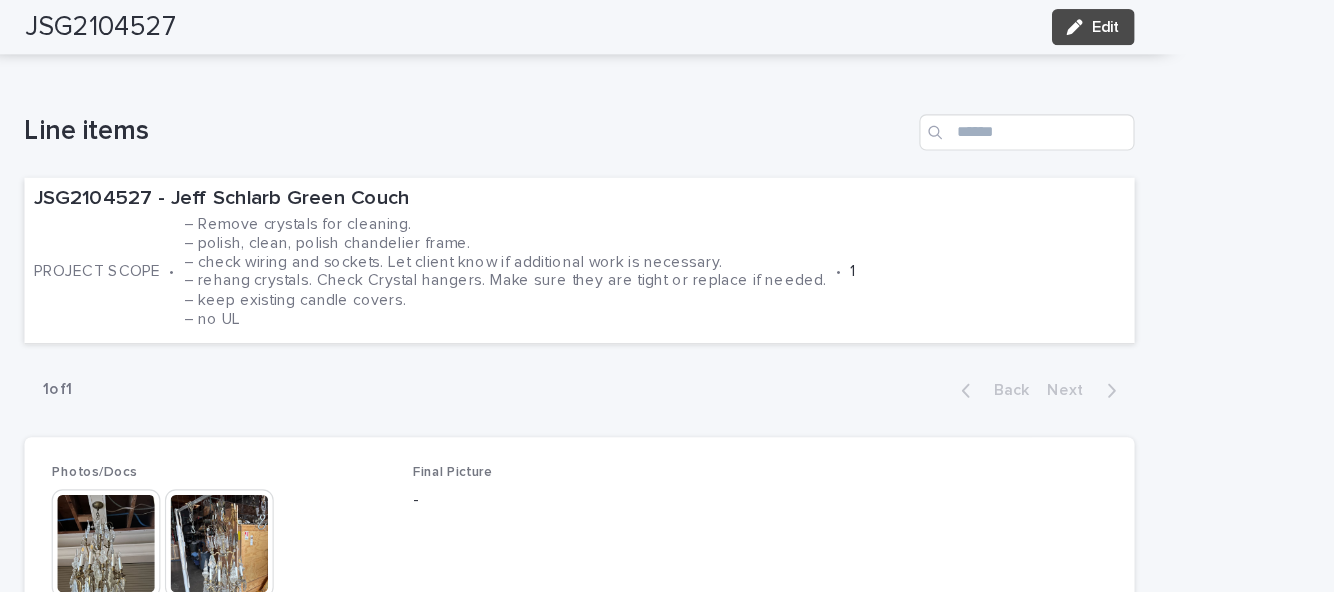 scroll, scrollTop: 638, scrollLeft: 0, axis: vertical 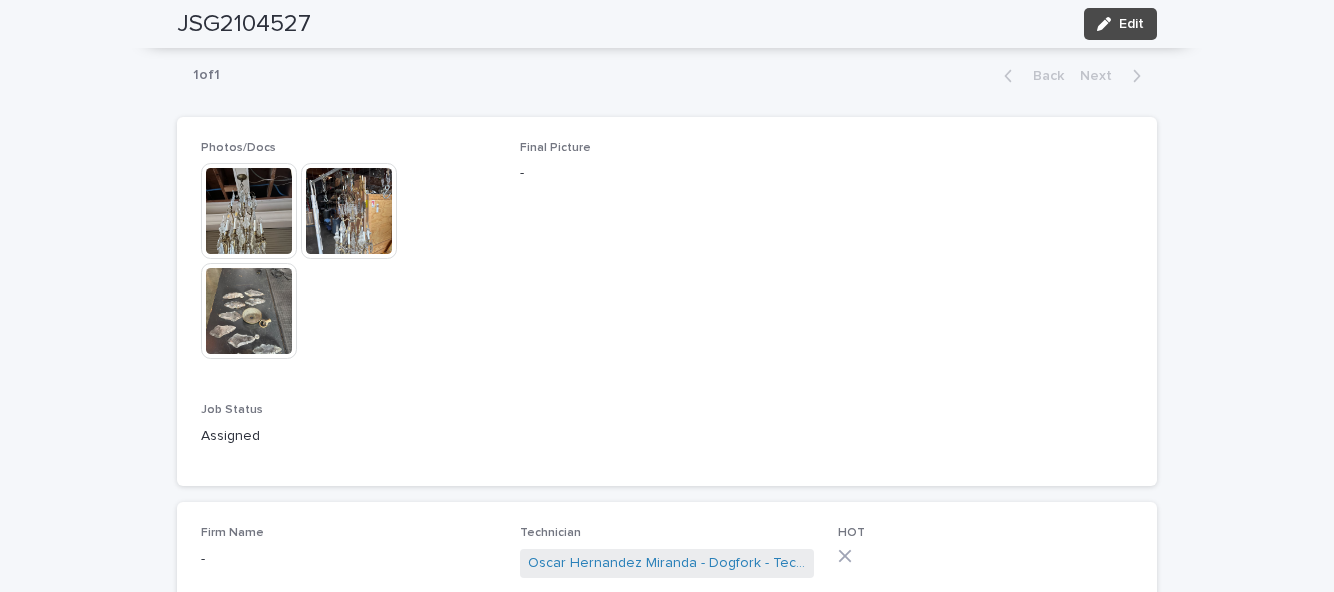 click at bounding box center (249, 211) 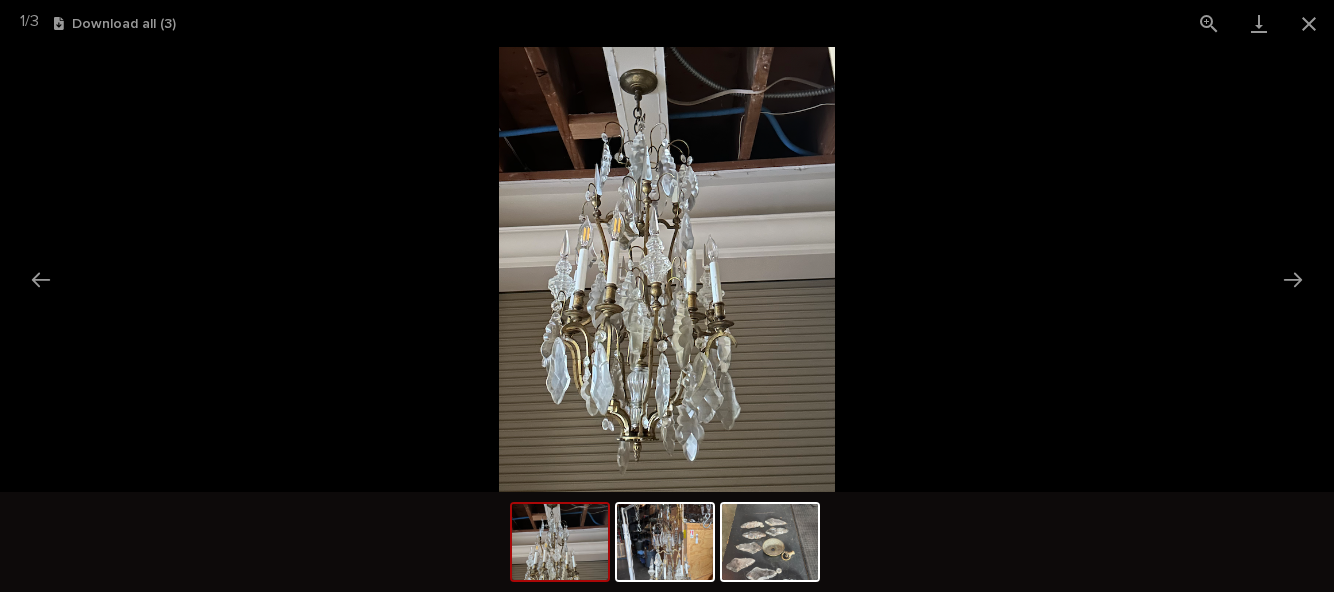 click at bounding box center [1309, 23] 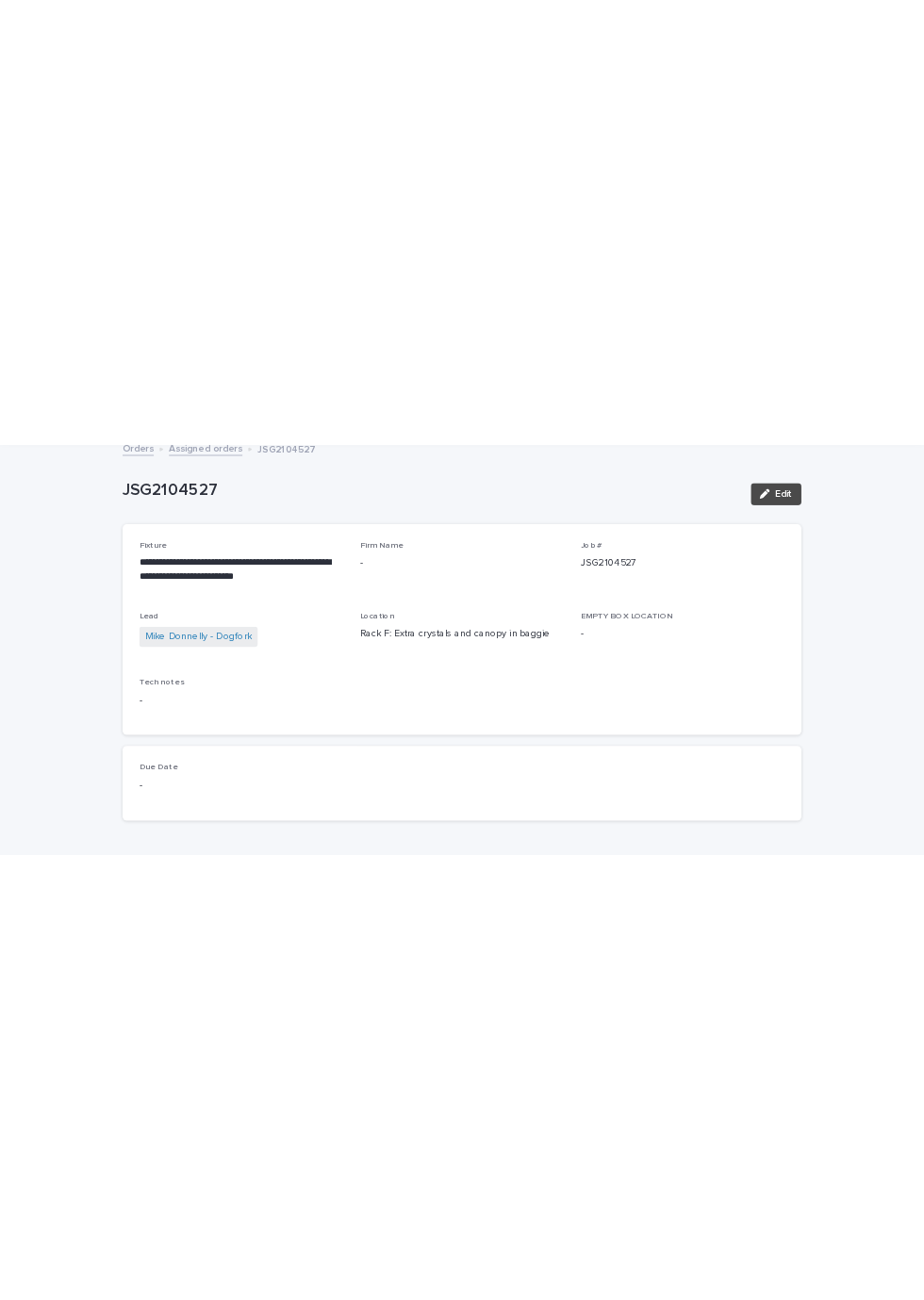 scroll, scrollTop: 640, scrollLeft: 0, axis: vertical 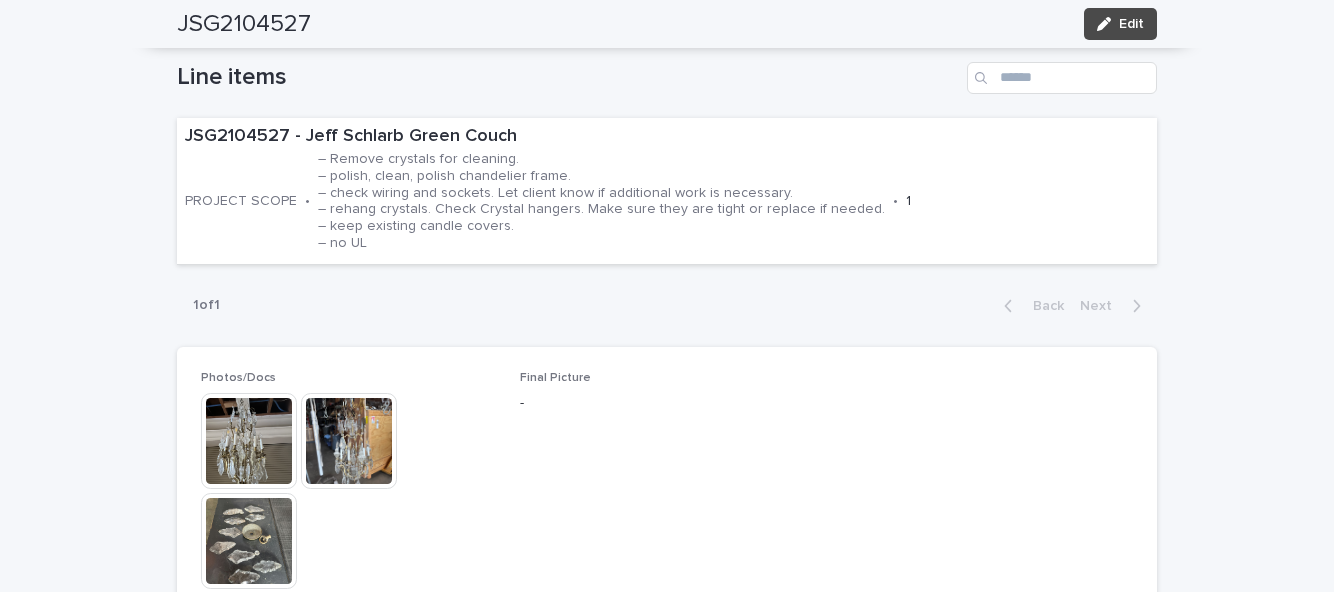 click at bounding box center [249, 441] 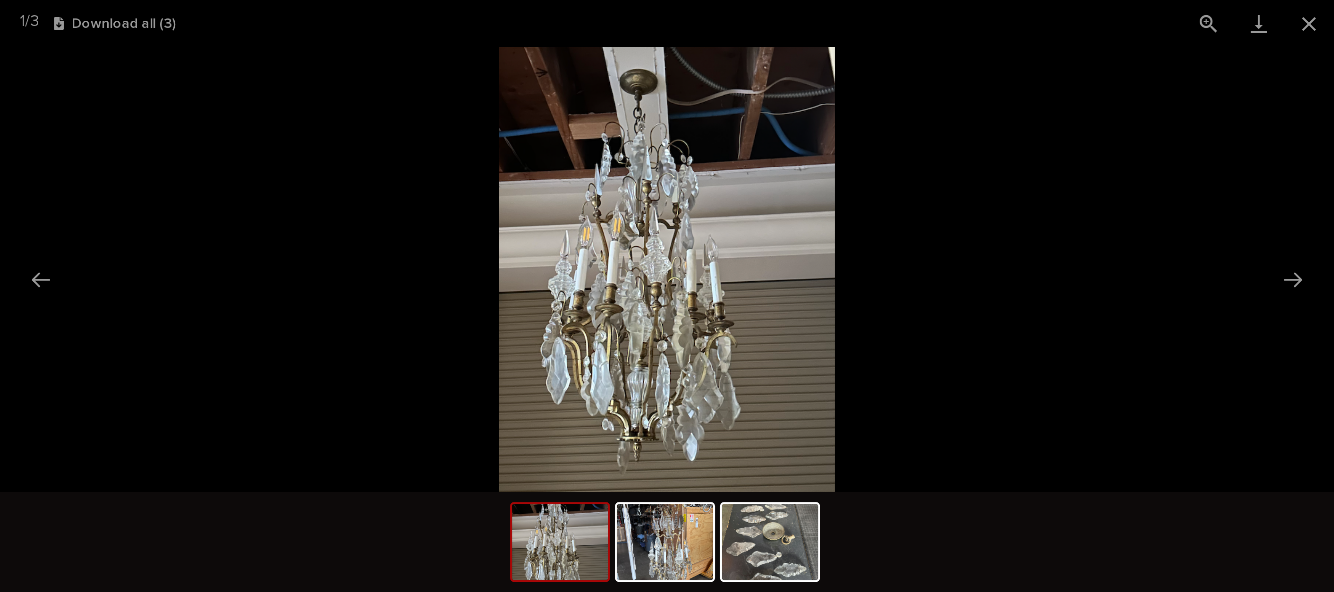 click at bounding box center [665, 542] 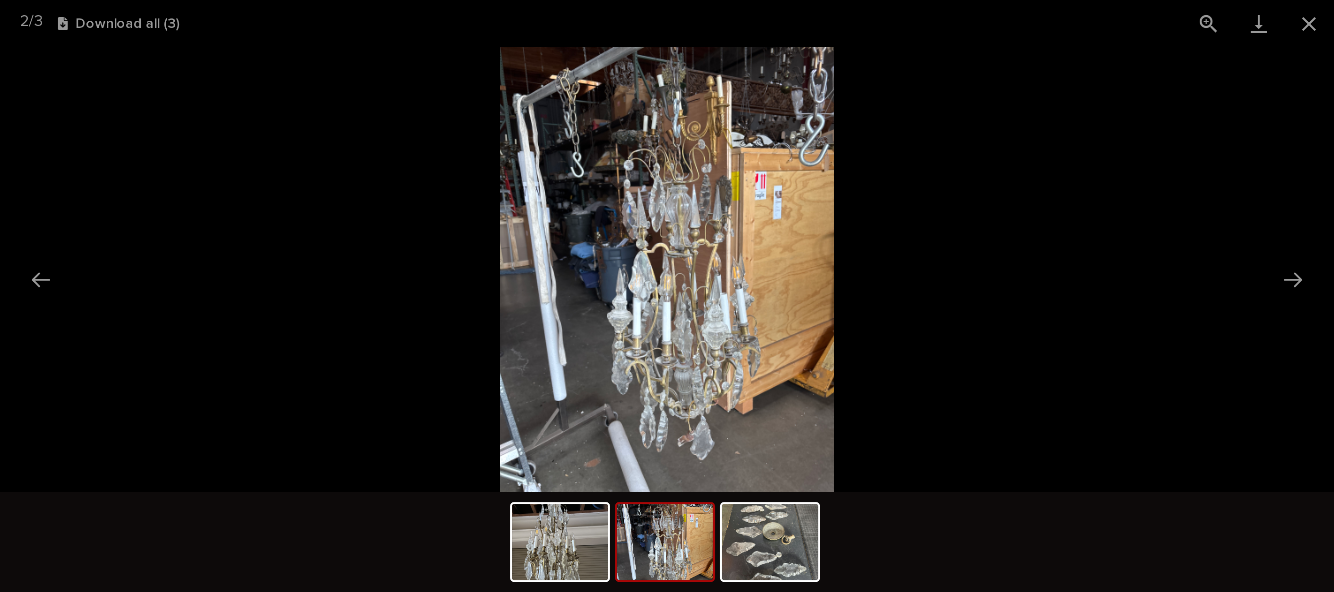 click at bounding box center (770, 542) 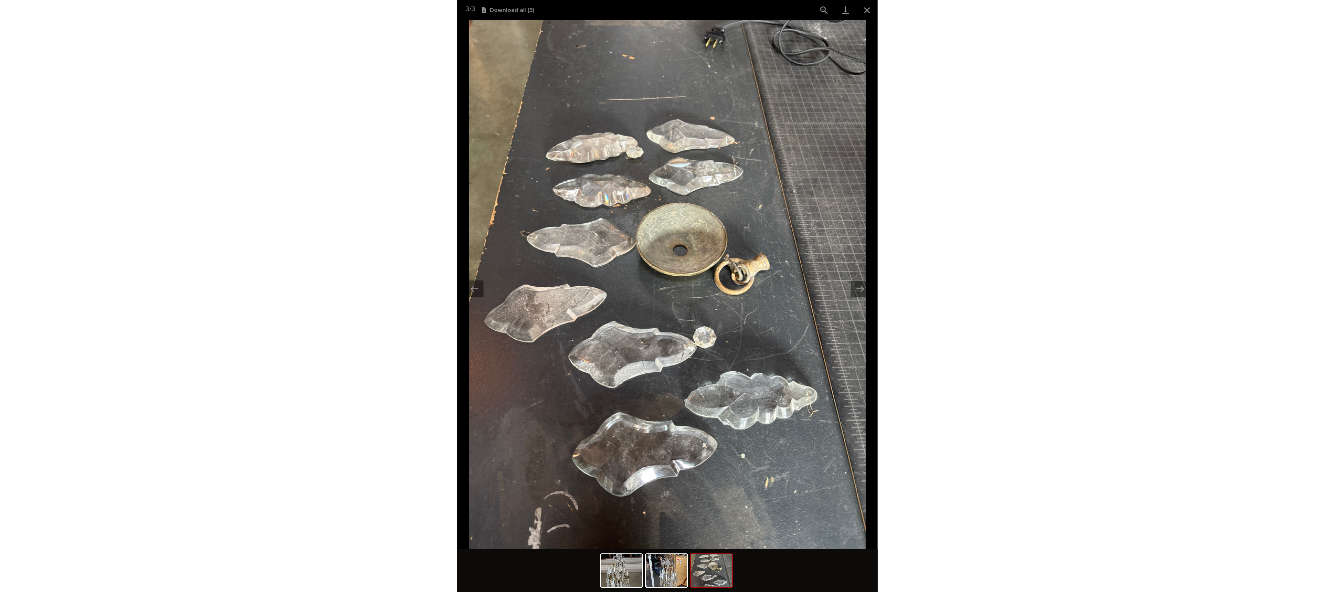 scroll, scrollTop: 122, scrollLeft: 0, axis: vertical 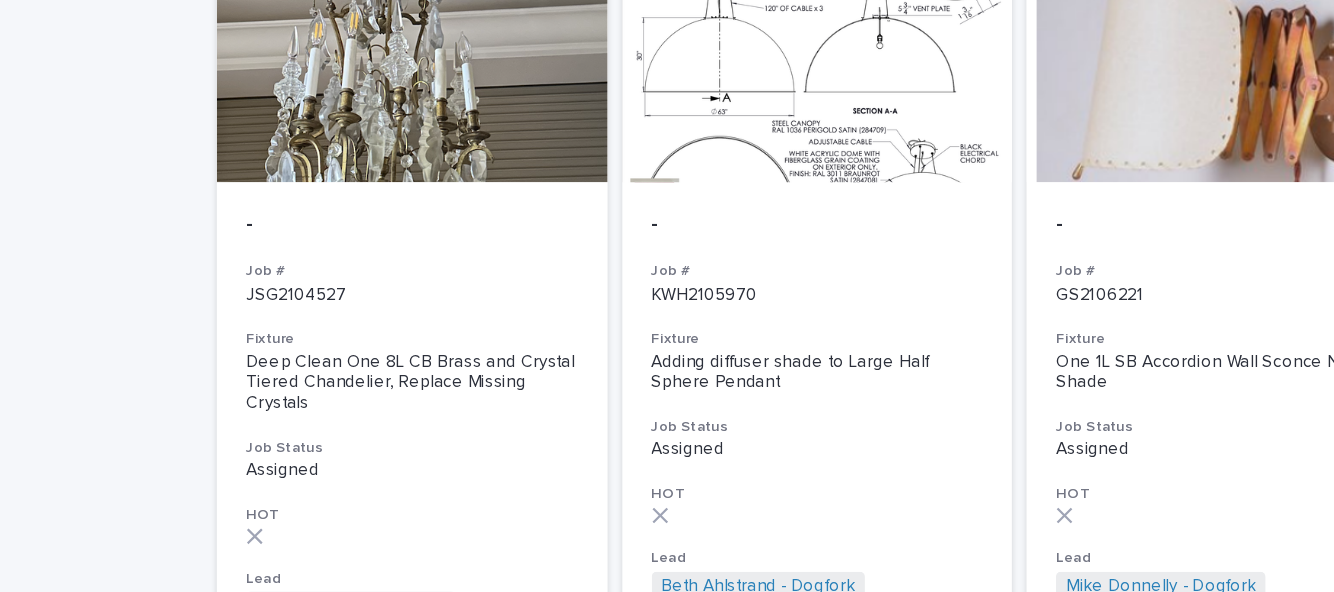 click on "Job Status" at bounding box center [336, 366] 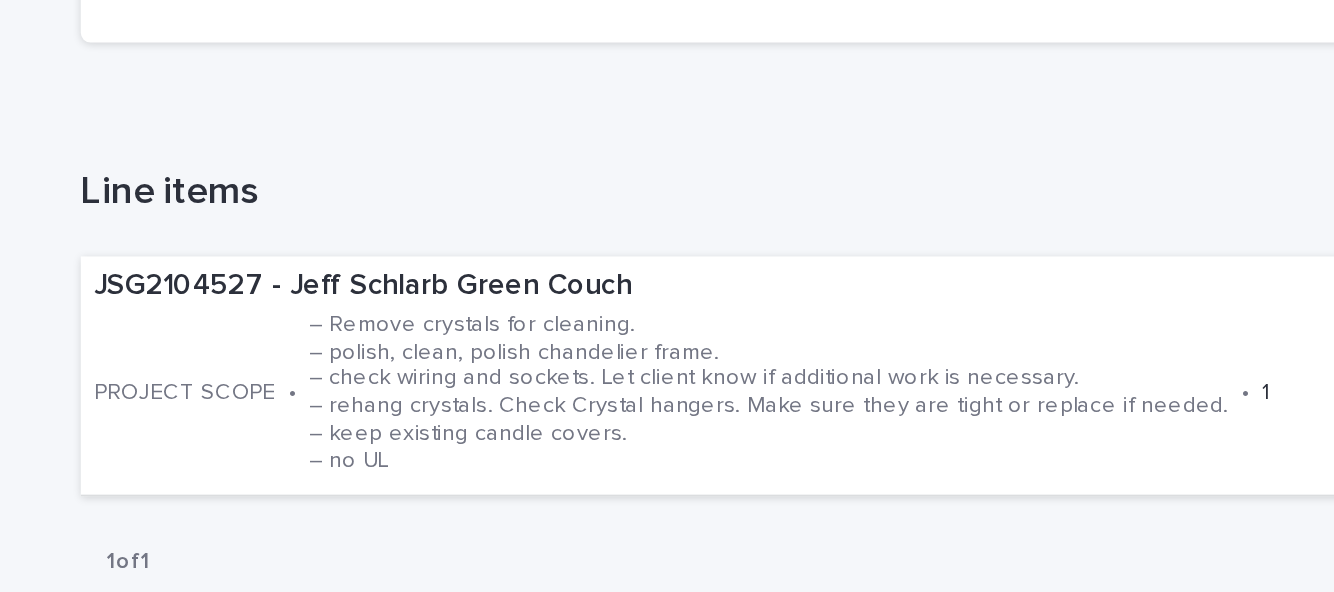 scroll, scrollTop: 456, scrollLeft: 0, axis: vertical 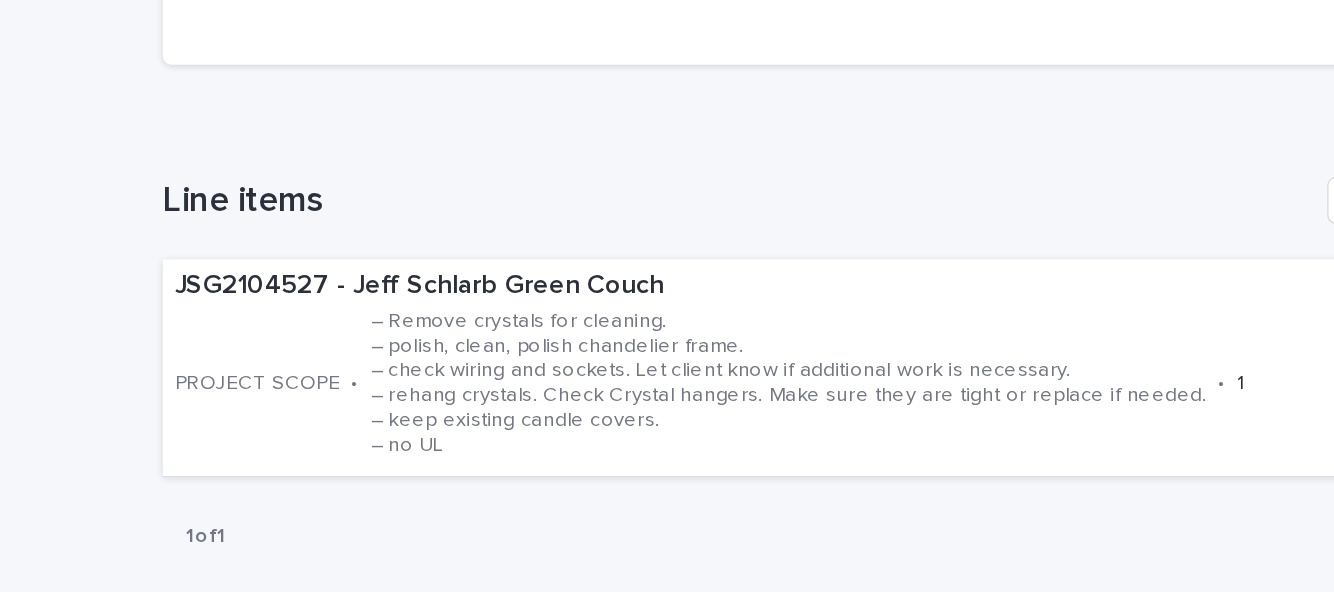 click on "– Remove crystals for cleaning.
– polish, clean, polish chandelier frame.
– check wiring and sockets. Let client know if additional work is necessary.
– rehang crystals. Check Crystal hangers. Make sure they are tight or replace if needed.
– keep existing candle covers.
– no UL" at bounding box center [601, 433] 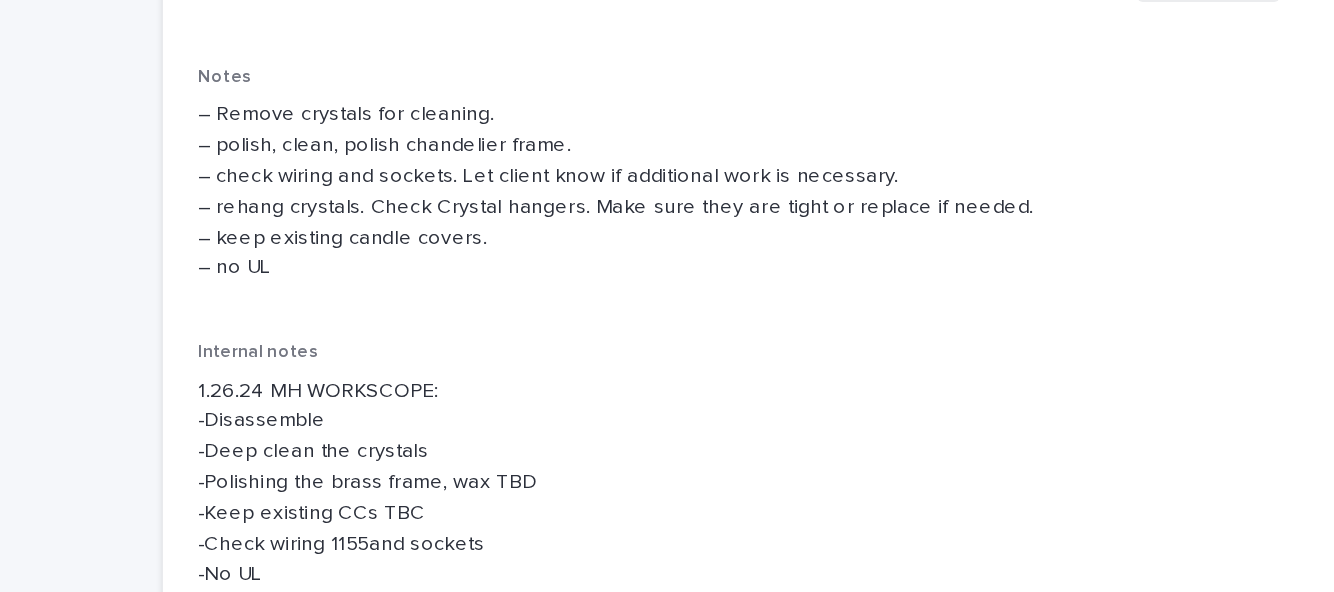 scroll, scrollTop: 109, scrollLeft: 0, axis: vertical 